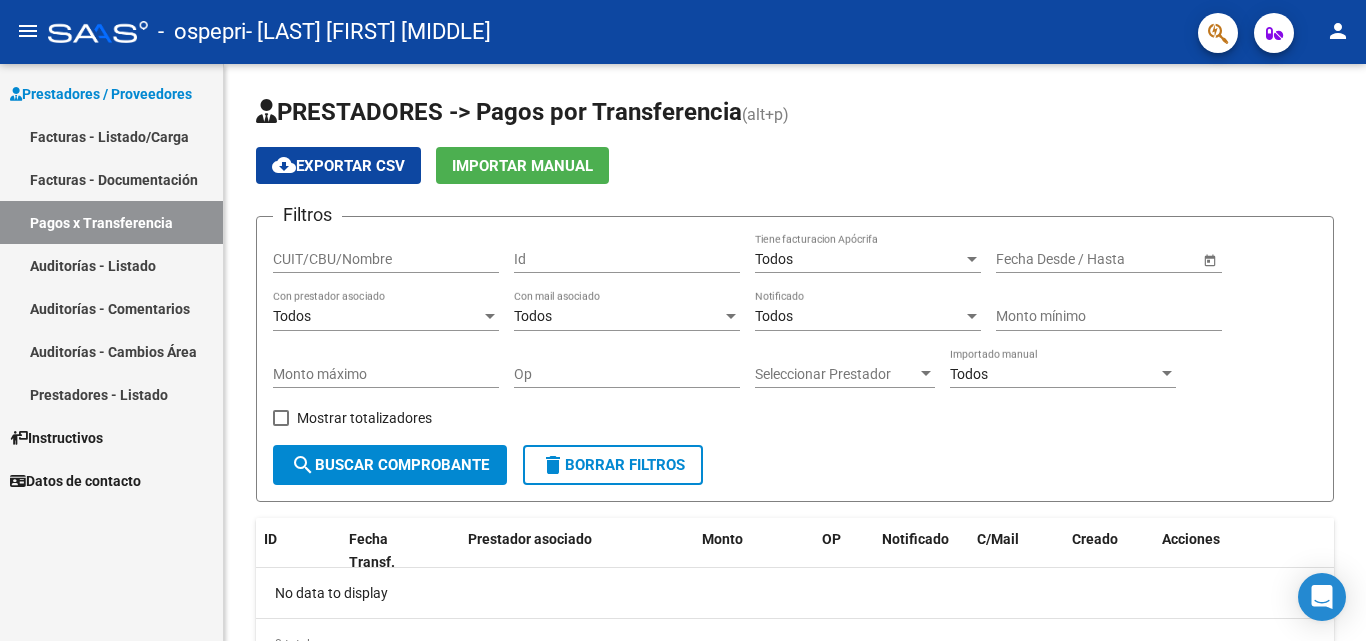 scroll, scrollTop: 0, scrollLeft: 0, axis: both 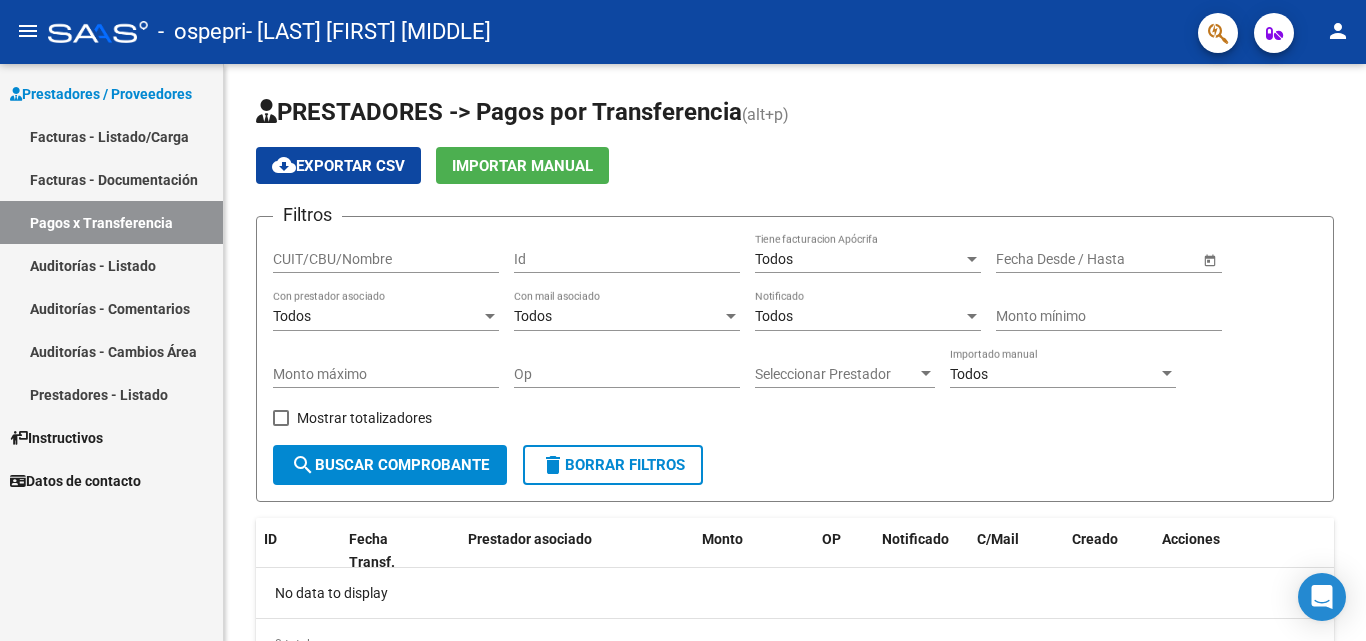 click on "Facturas - Listado/Carga" at bounding box center [111, 136] 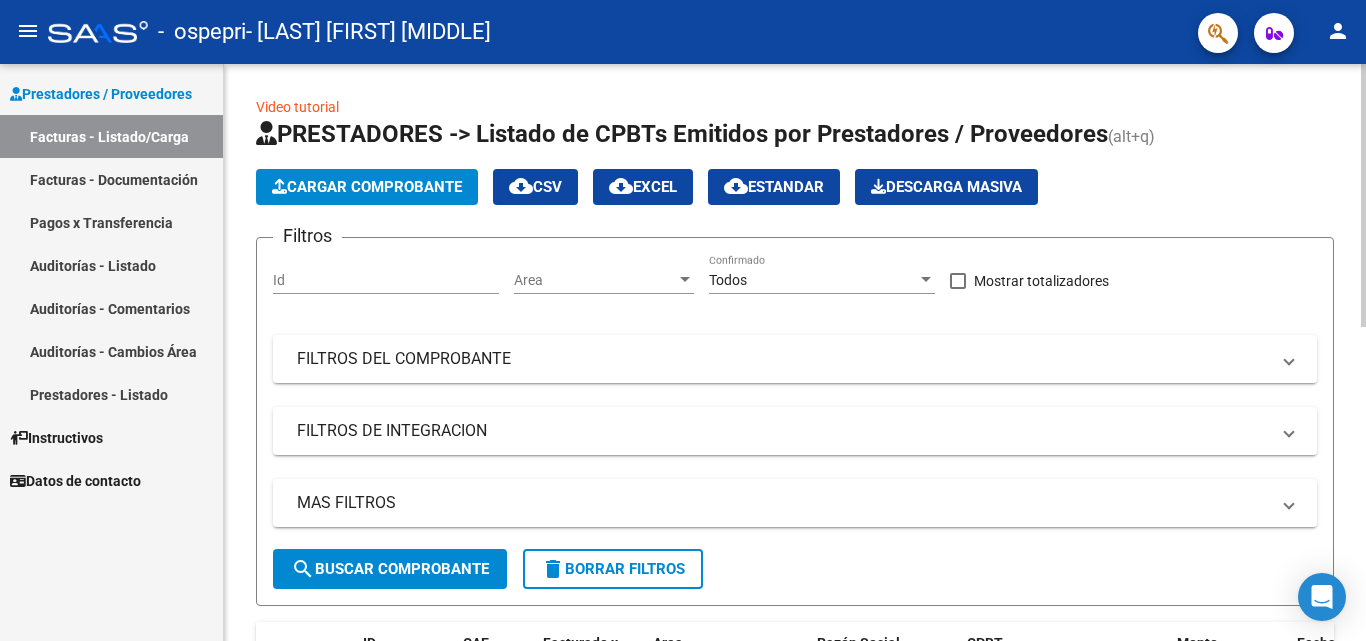 click on "Cargar Comprobante" 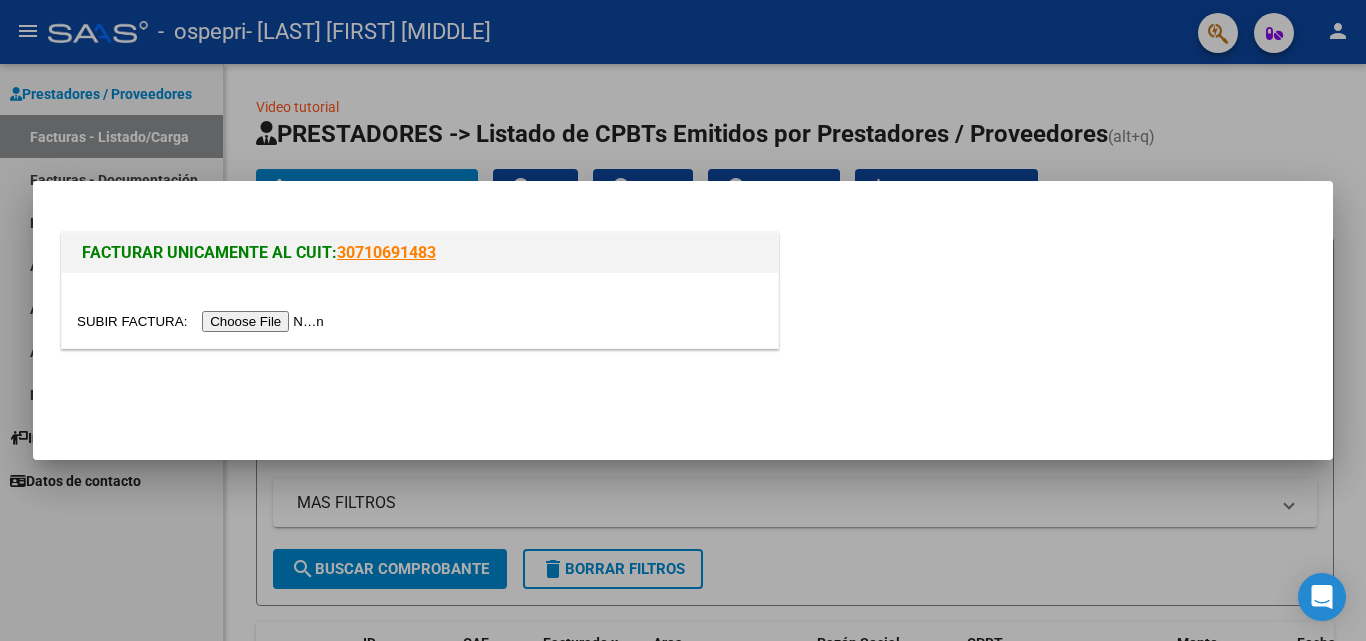 click at bounding box center (203, 321) 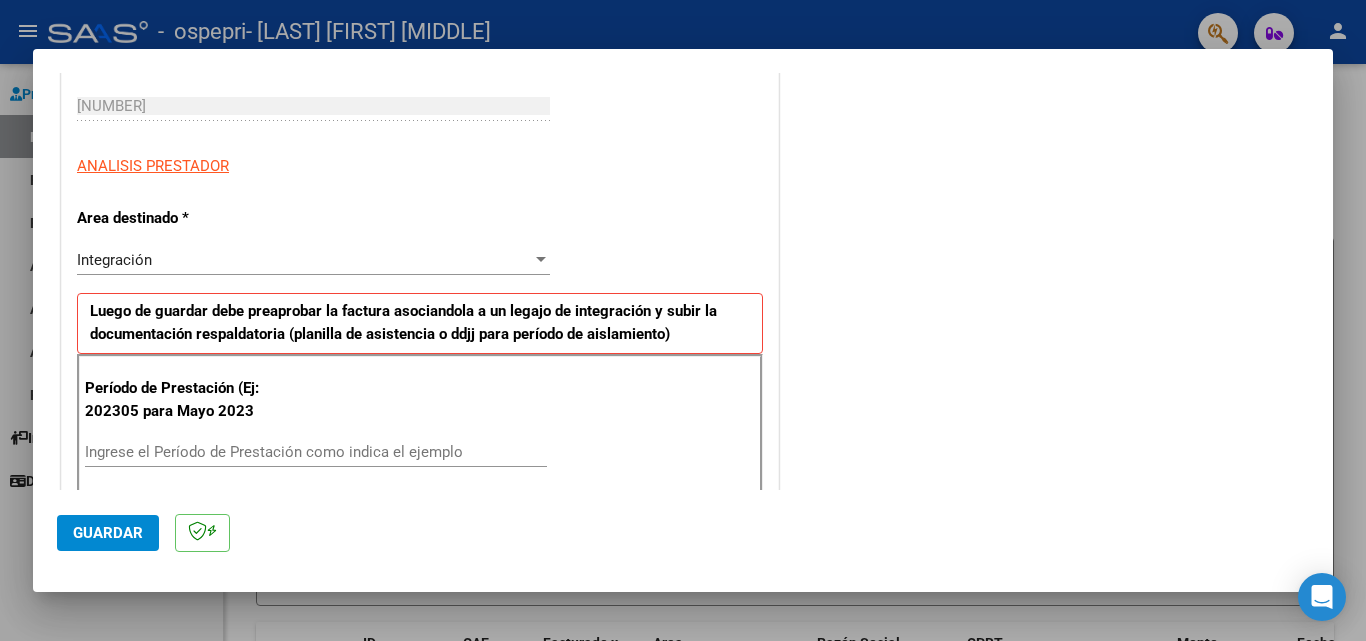 scroll, scrollTop: 400, scrollLeft: 0, axis: vertical 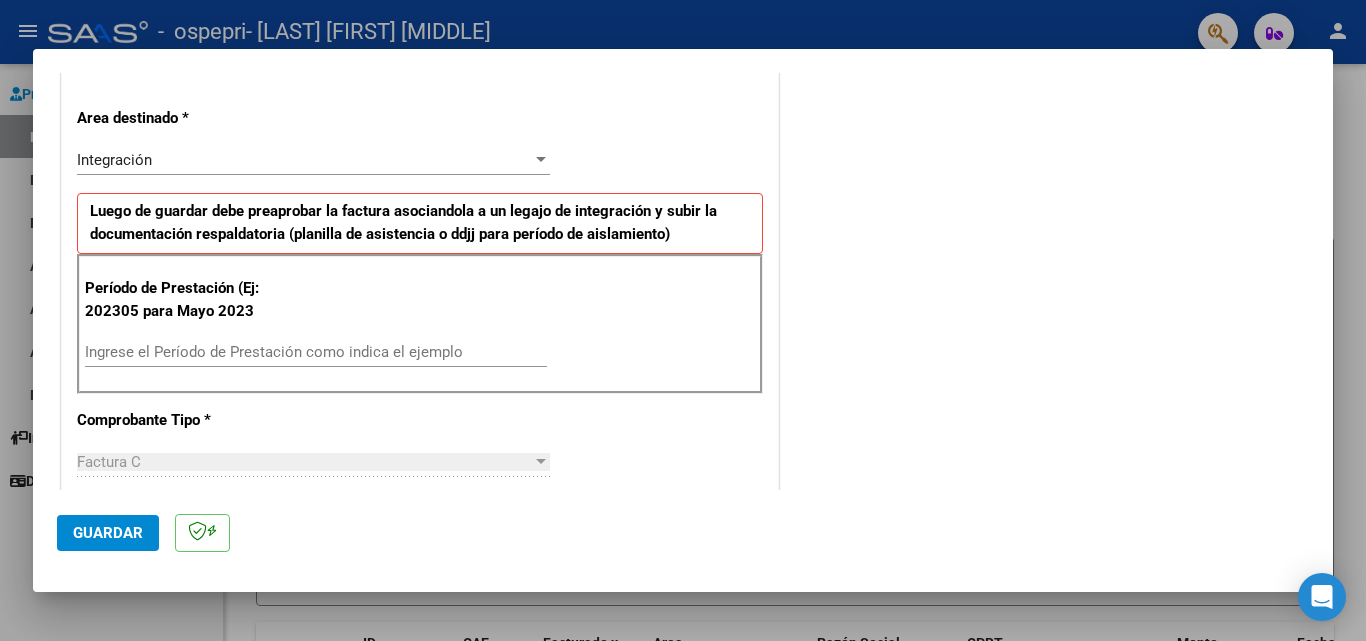 click on "Ingrese el Período de Prestación como indica el ejemplo" at bounding box center [316, 352] 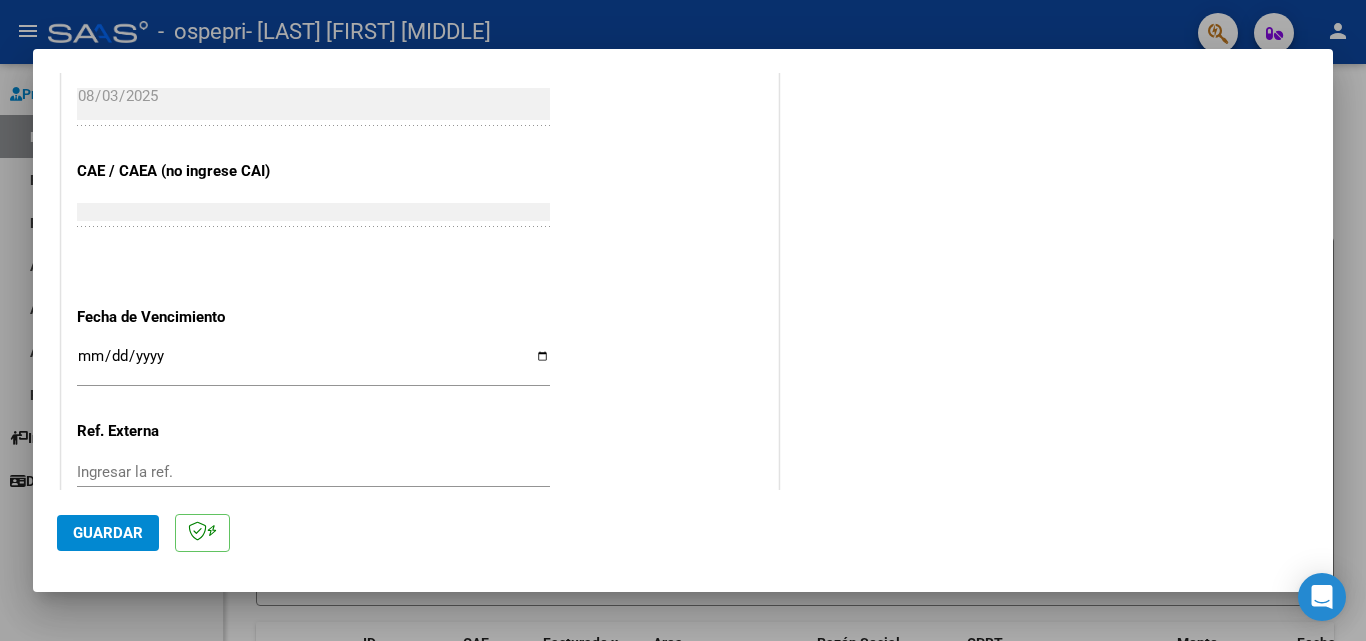 scroll, scrollTop: 1200, scrollLeft: 0, axis: vertical 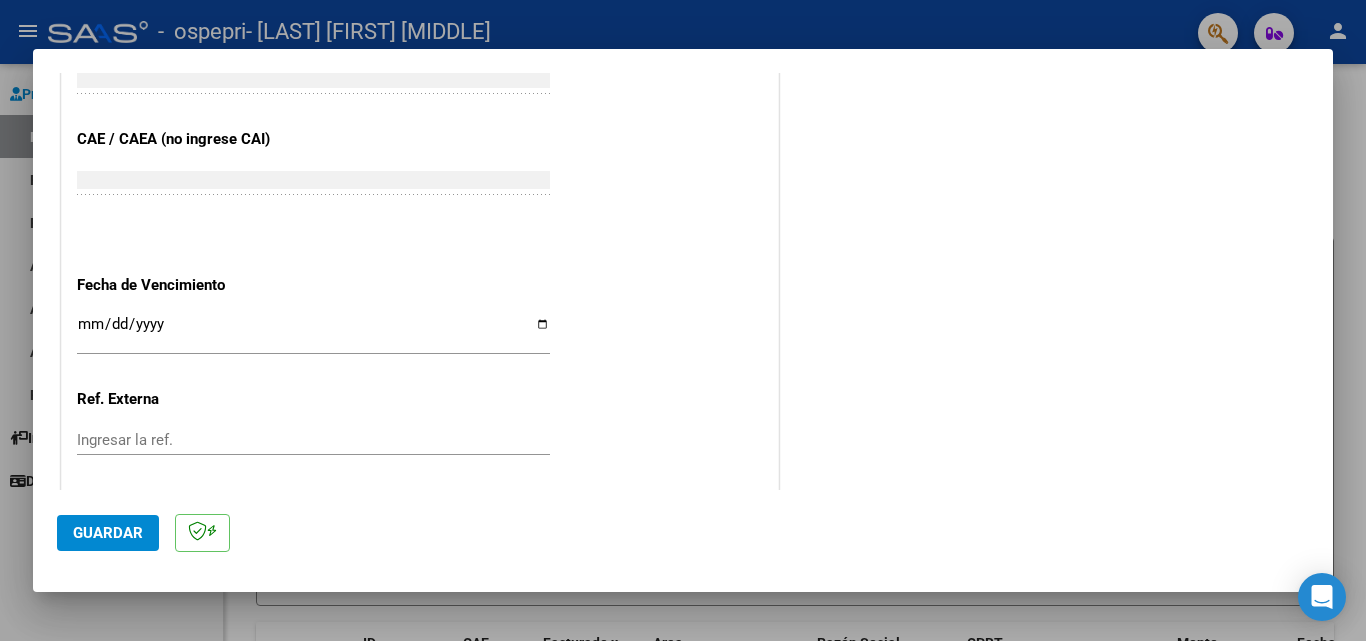 type on "202507" 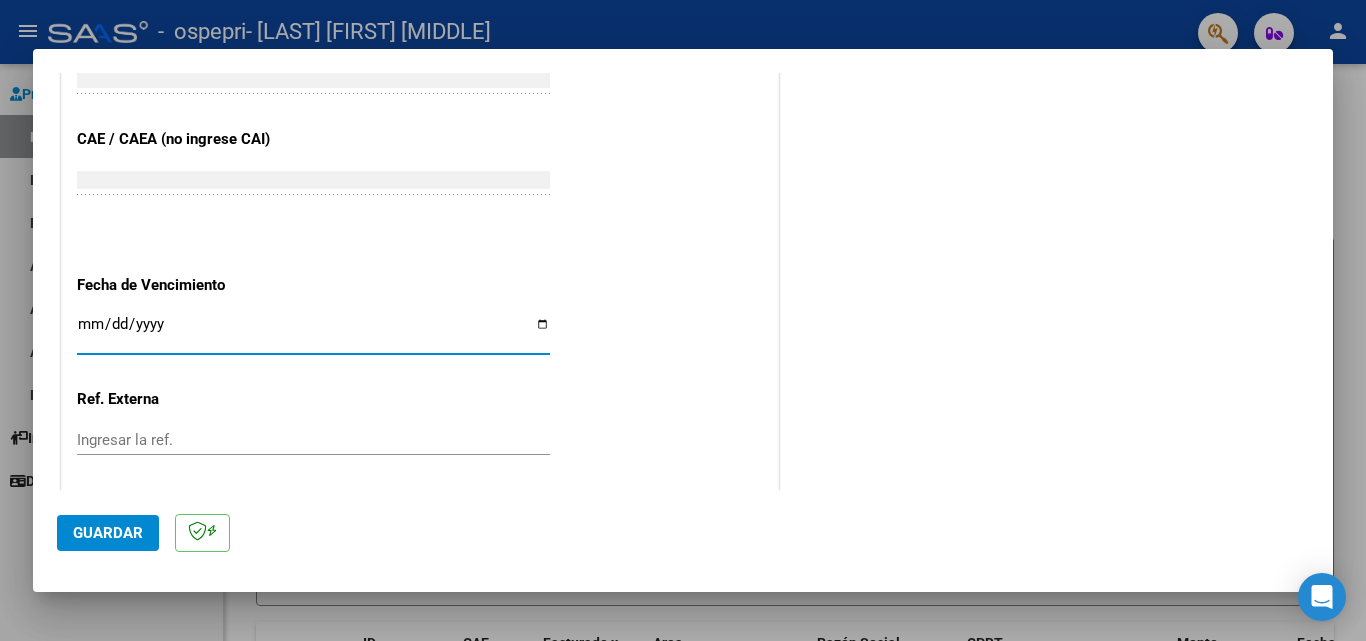click on "Ingresar la fecha" at bounding box center [313, 332] 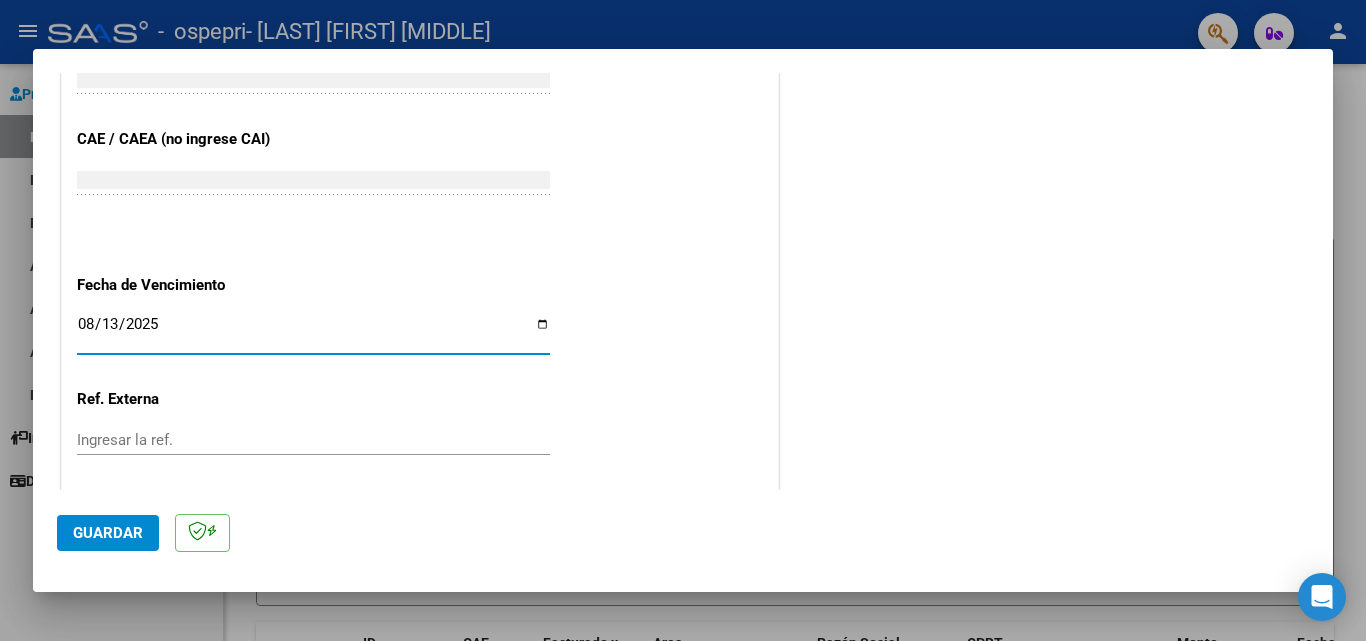 type on "2025-08-13" 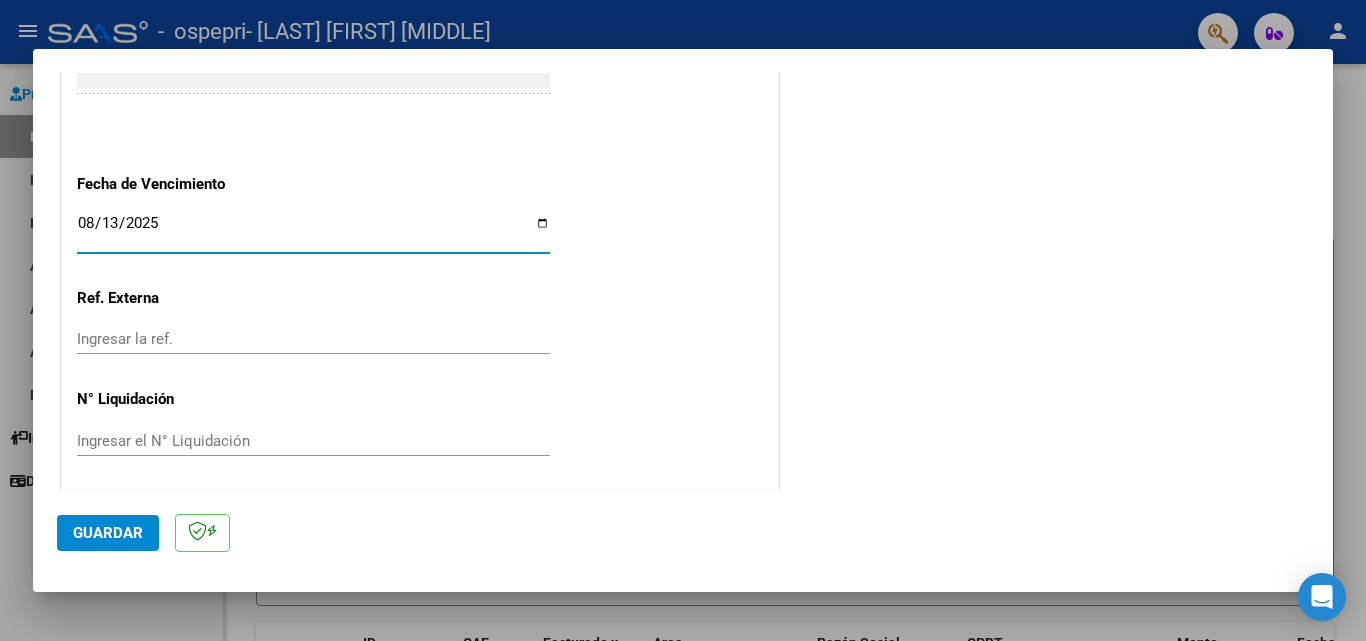 scroll, scrollTop: 1305, scrollLeft: 0, axis: vertical 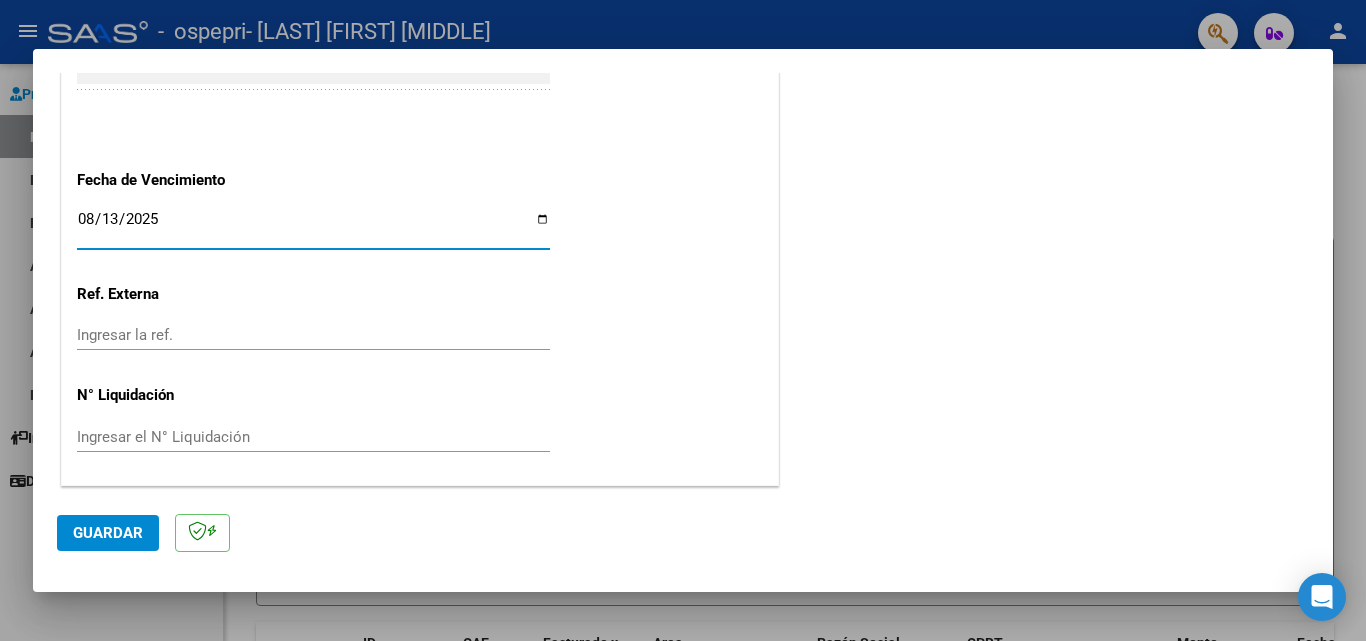click on "Guardar" 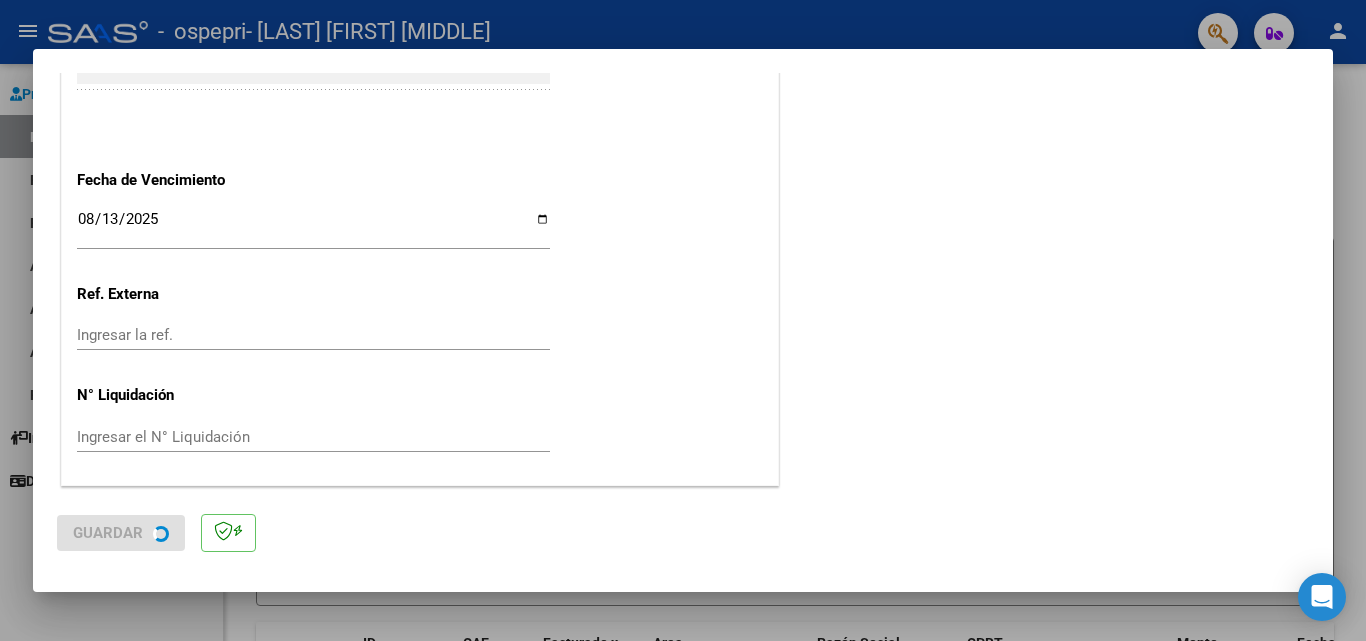 scroll, scrollTop: 0, scrollLeft: 0, axis: both 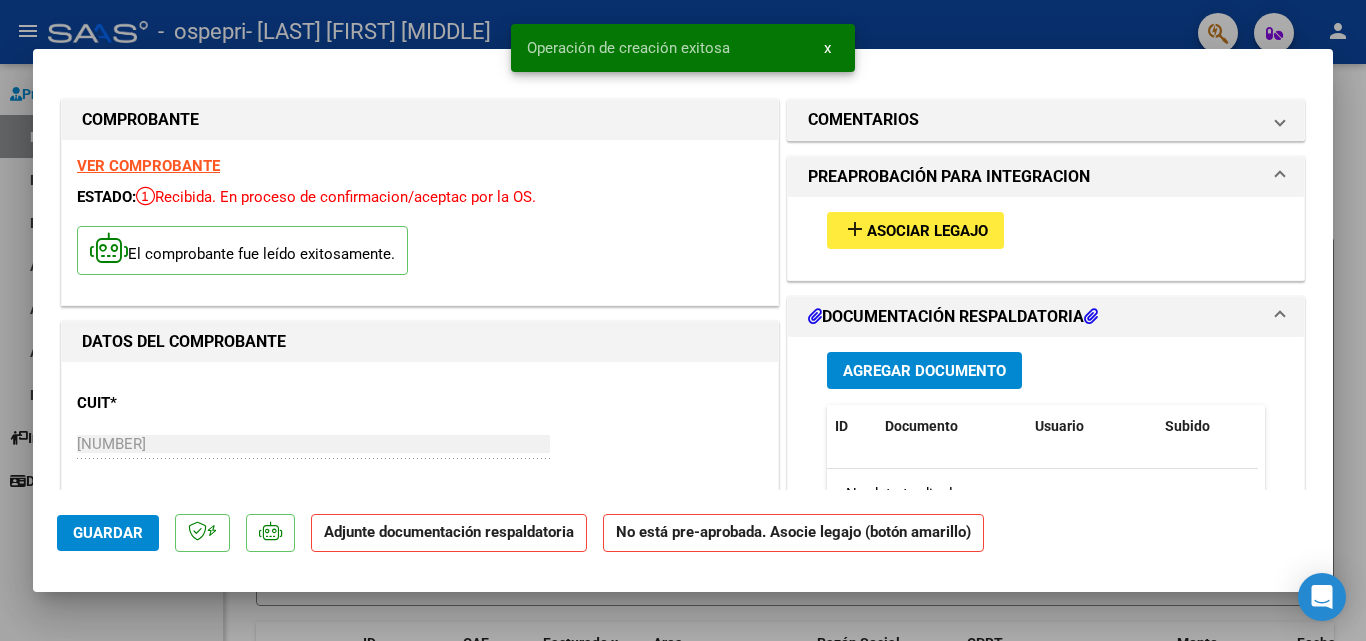 click on "Asociar Legajo" at bounding box center [927, 231] 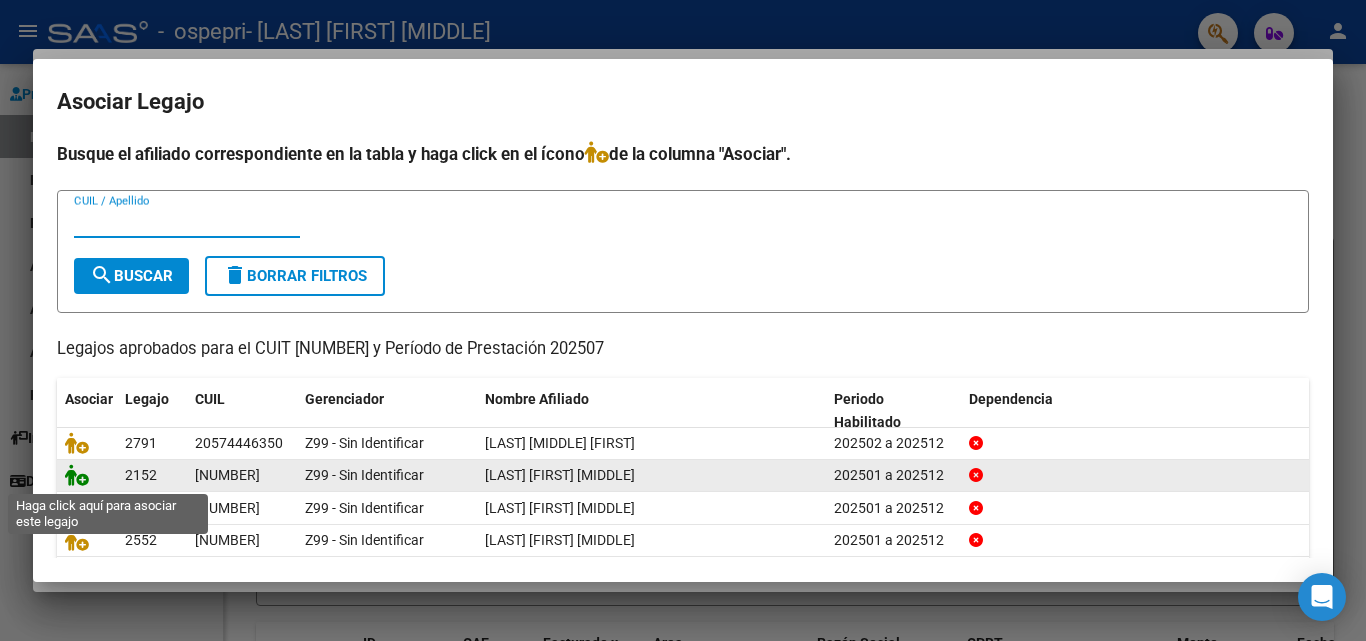 click 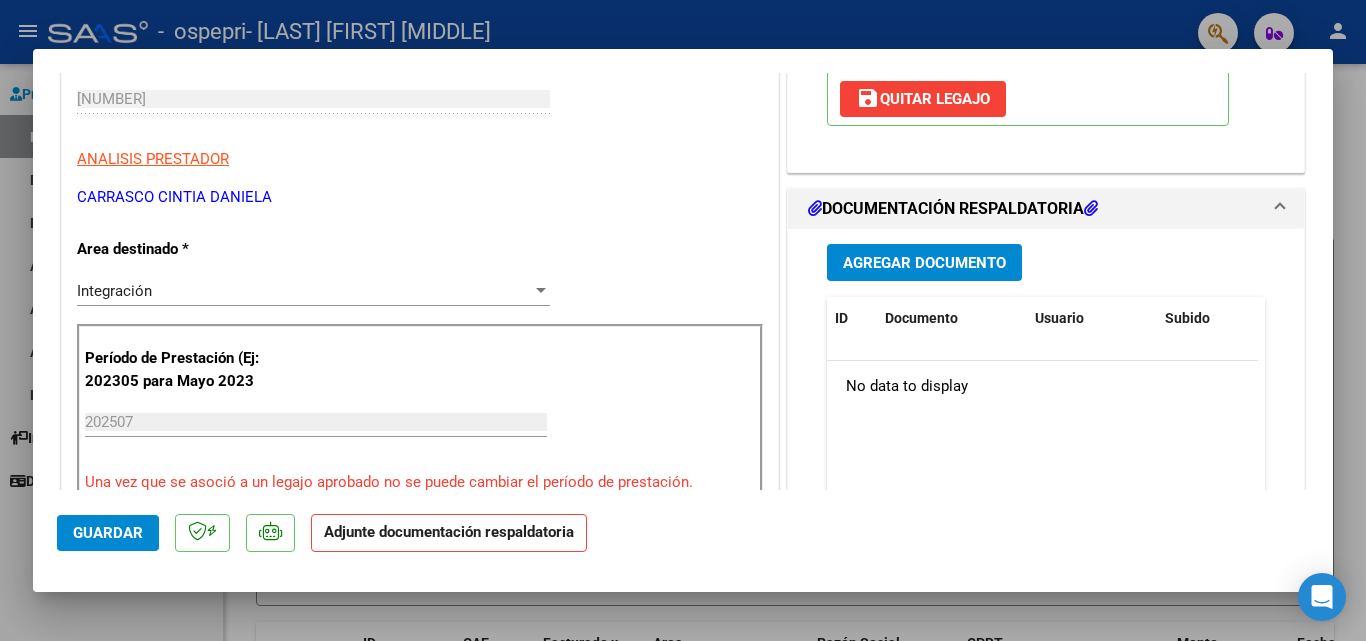 scroll, scrollTop: 400, scrollLeft: 0, axis: vertical 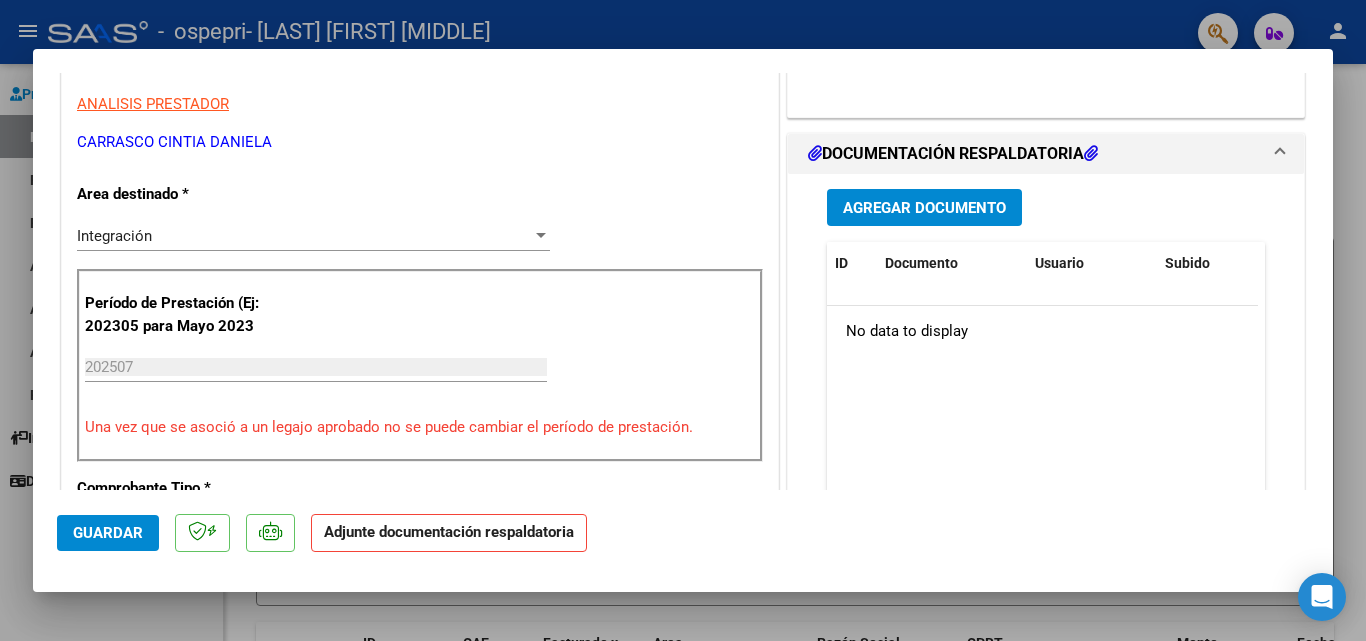 click on "Agregar Documento" at bounding box center (924, 208) 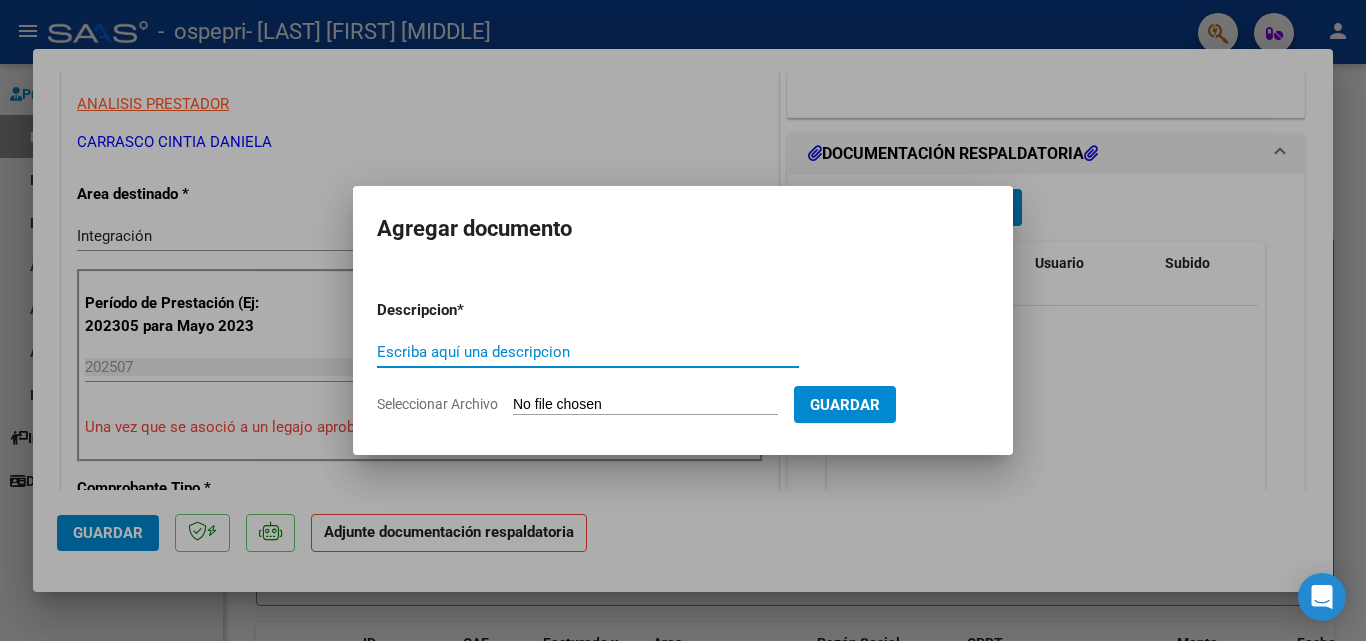 click on "Escriba aquí una descripcion" at bounding box center (588, 352) 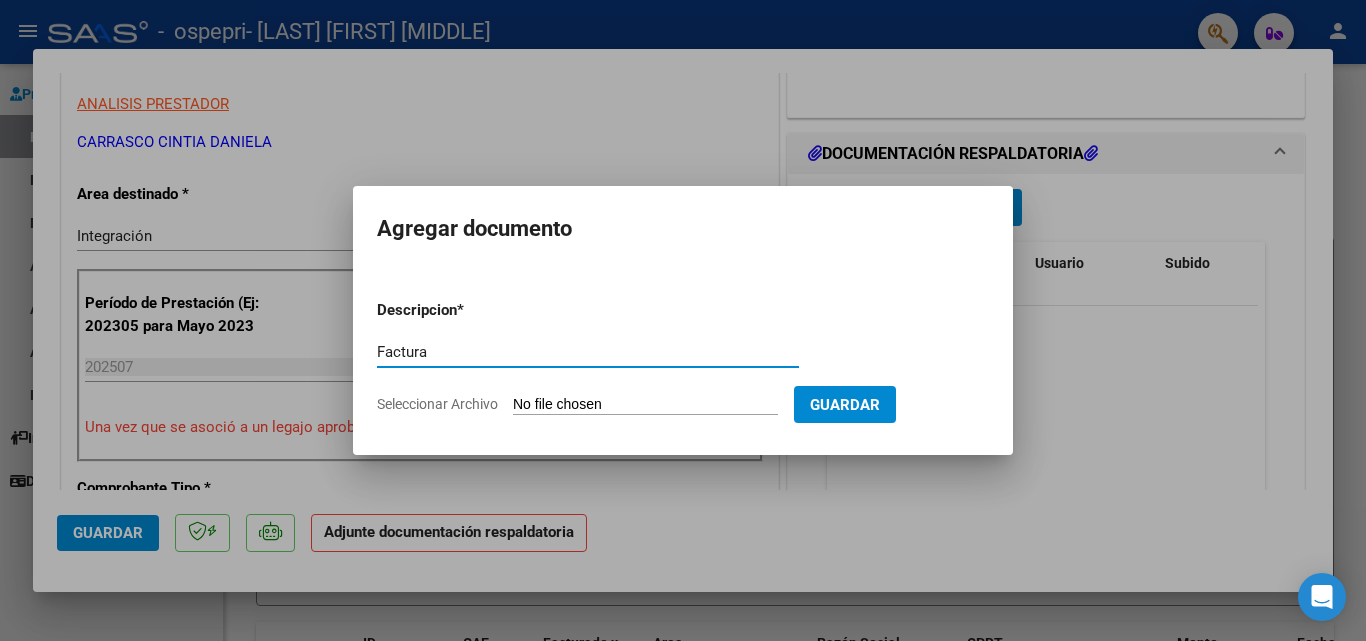 type on "Factura" 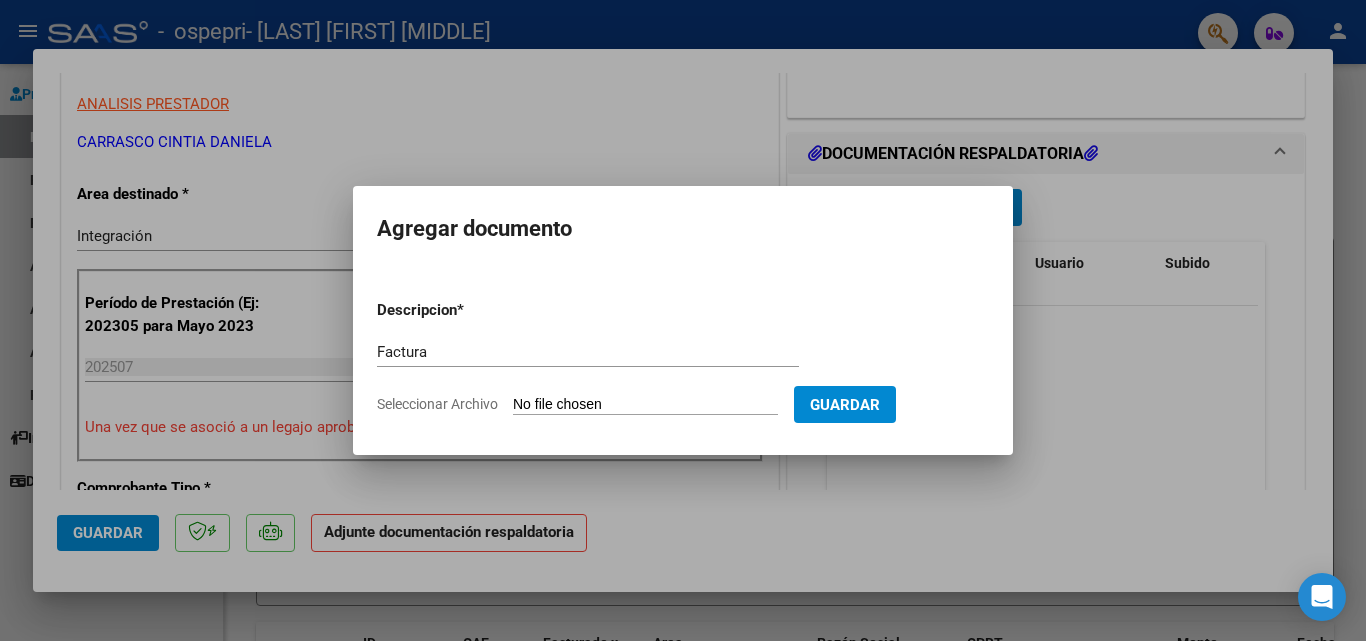 click on "Seleccionar Archivo" at bounding box center [645, 405] 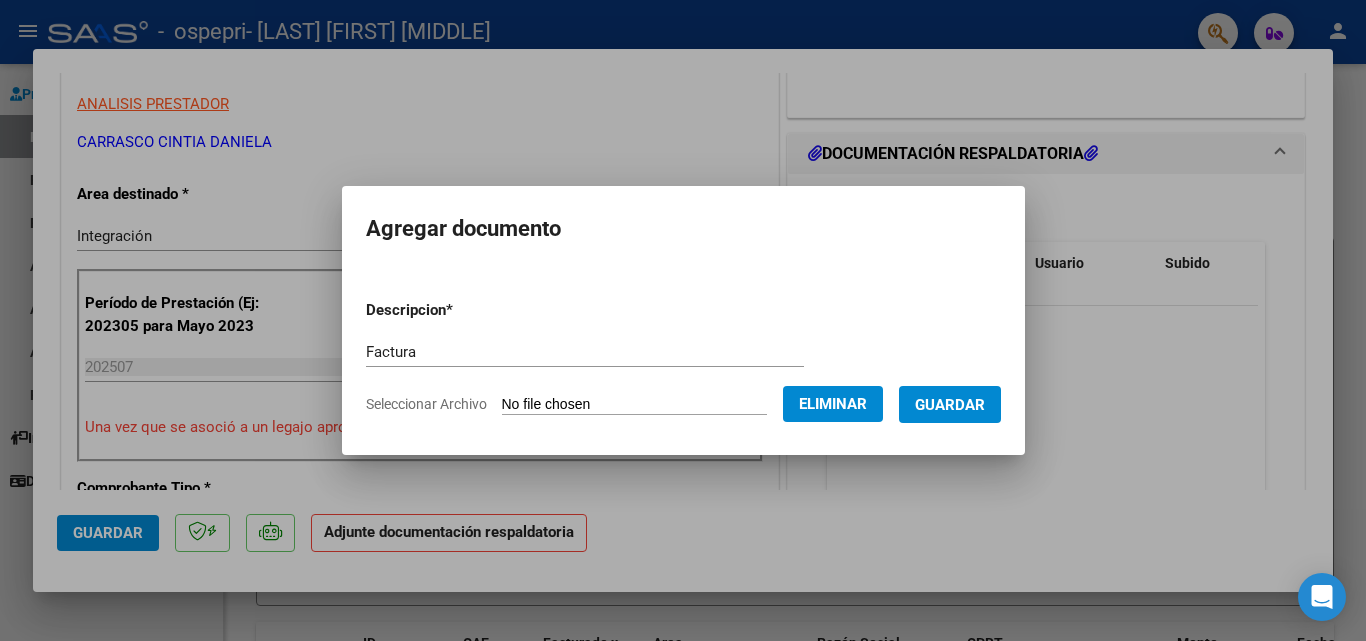click on "Guardar" at bounding box center [950, 404] 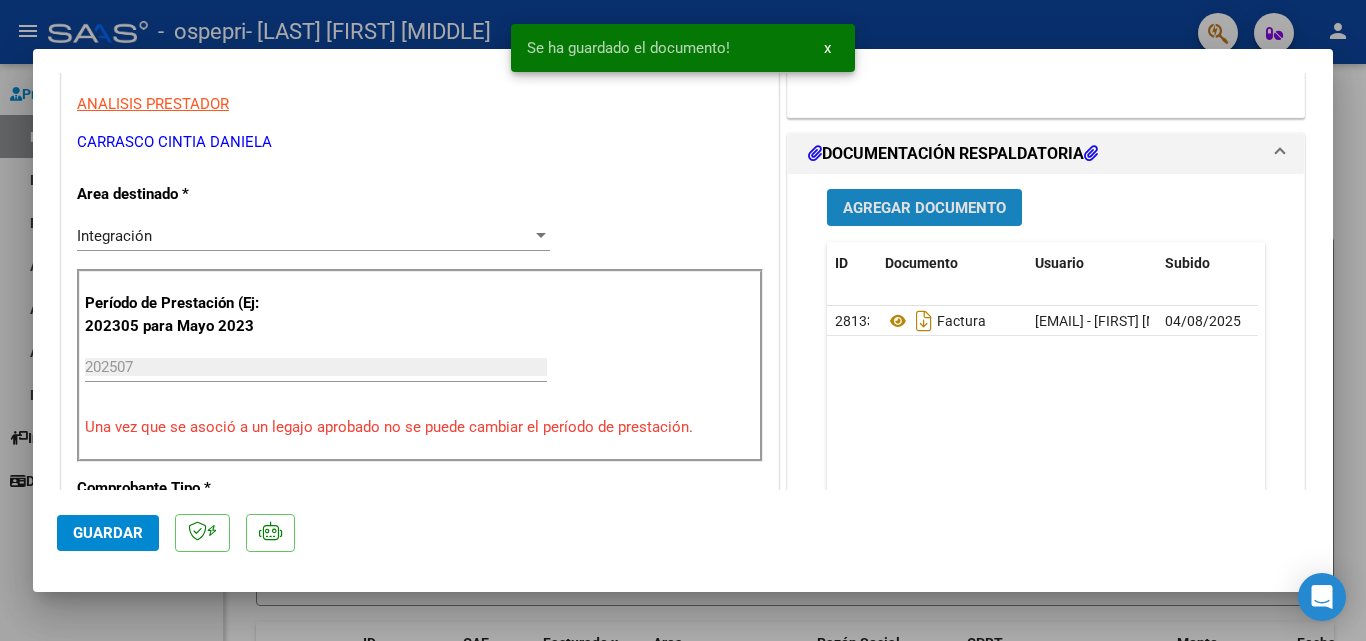 click on "Agregar Documento" at bounding box center [924, 208] 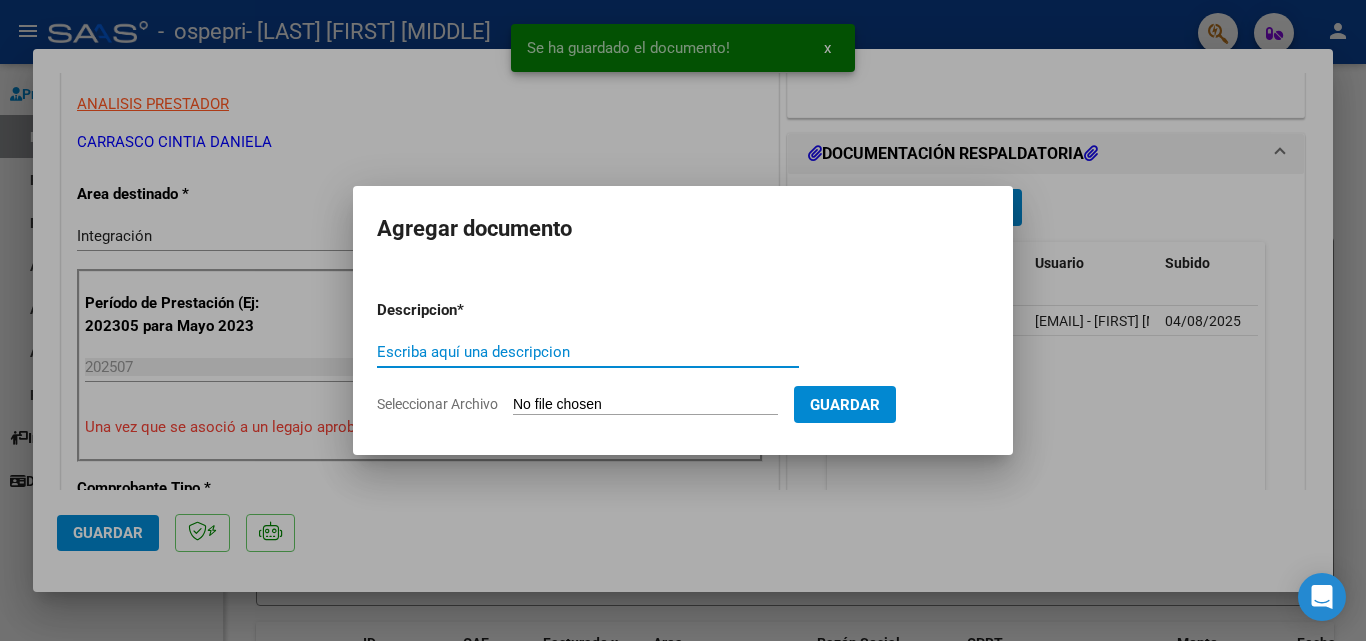 click on "Escriba aquí una descripcion" at bounding box center [588, 352] 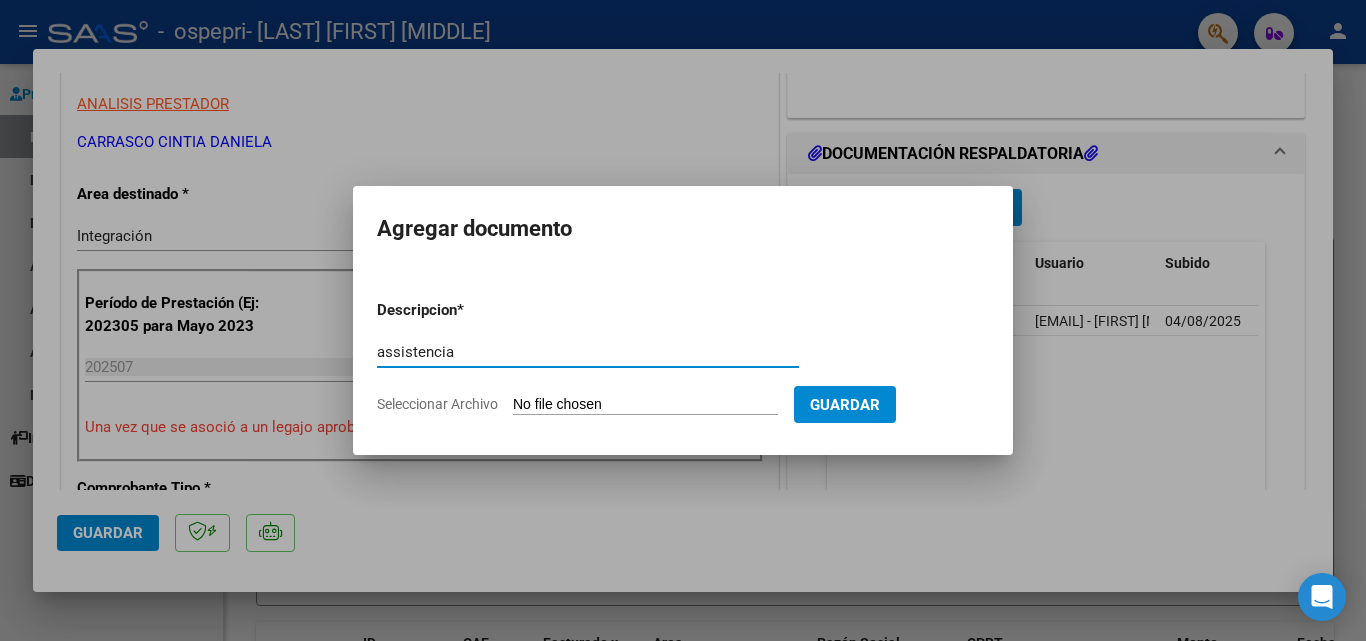 type on "assistencia" 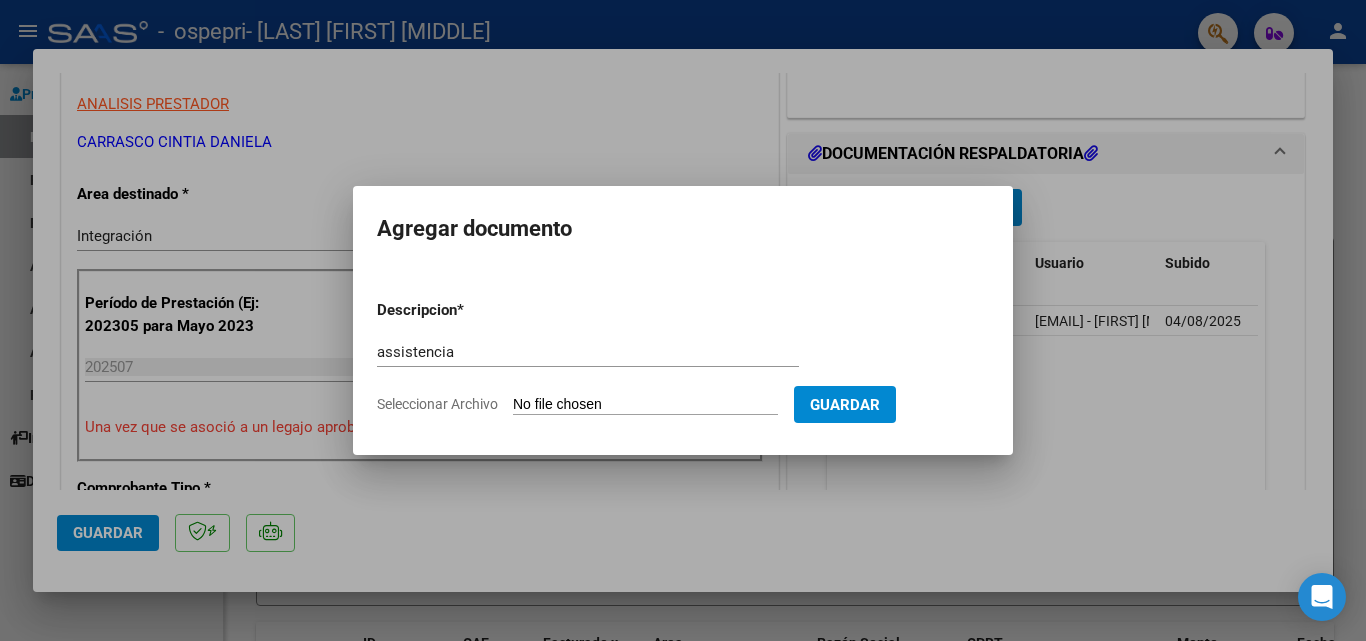 click on "Seleccionar Archivo" at bounding box center [645, 405] 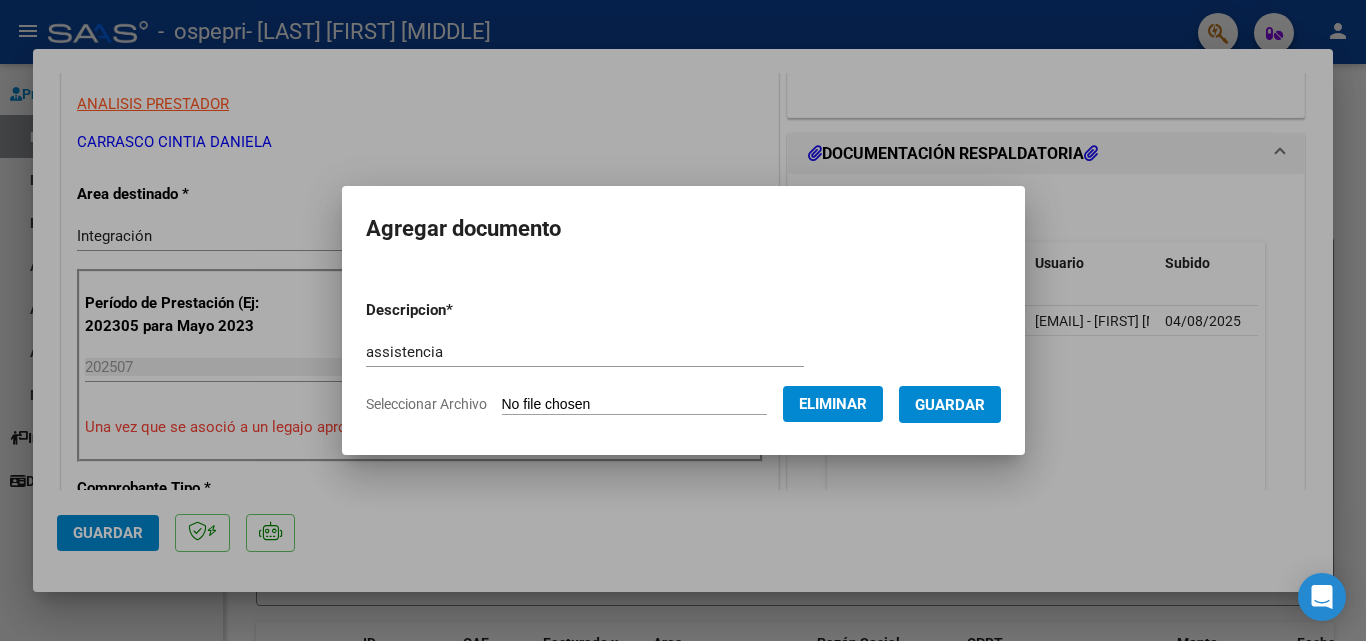 click on "assistencia" at bounding box center (585, 352) 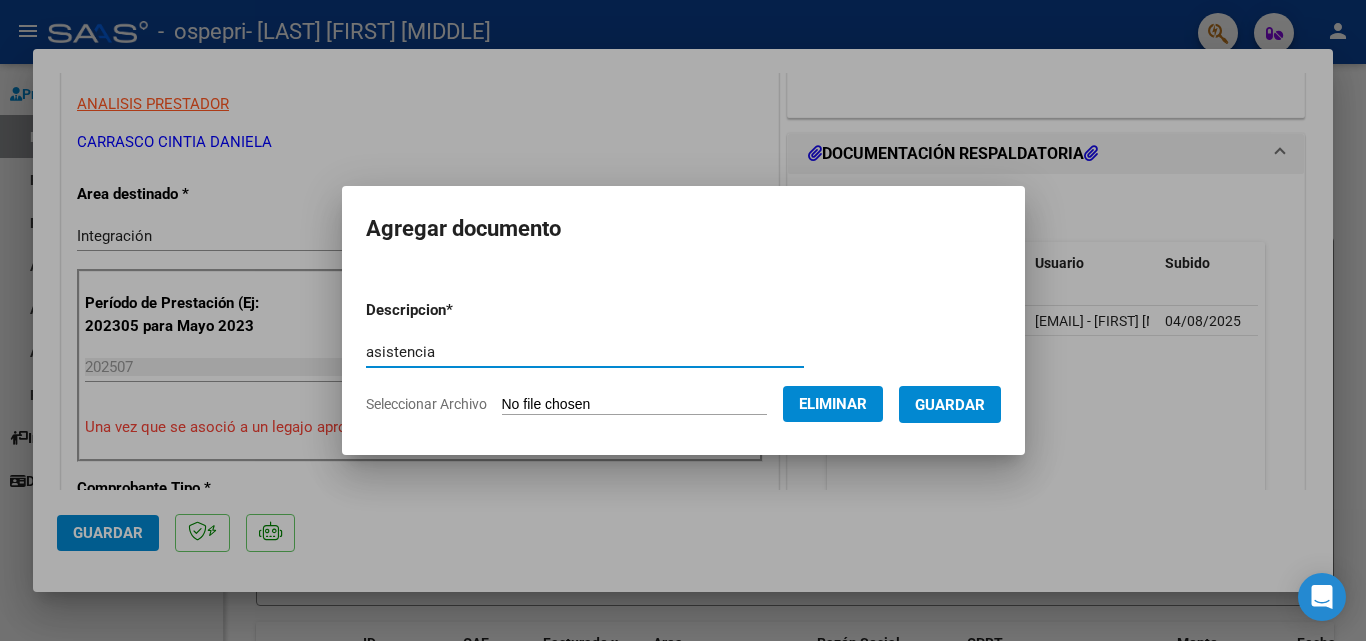 click on "asistencia" at bounding box center (585, 352) 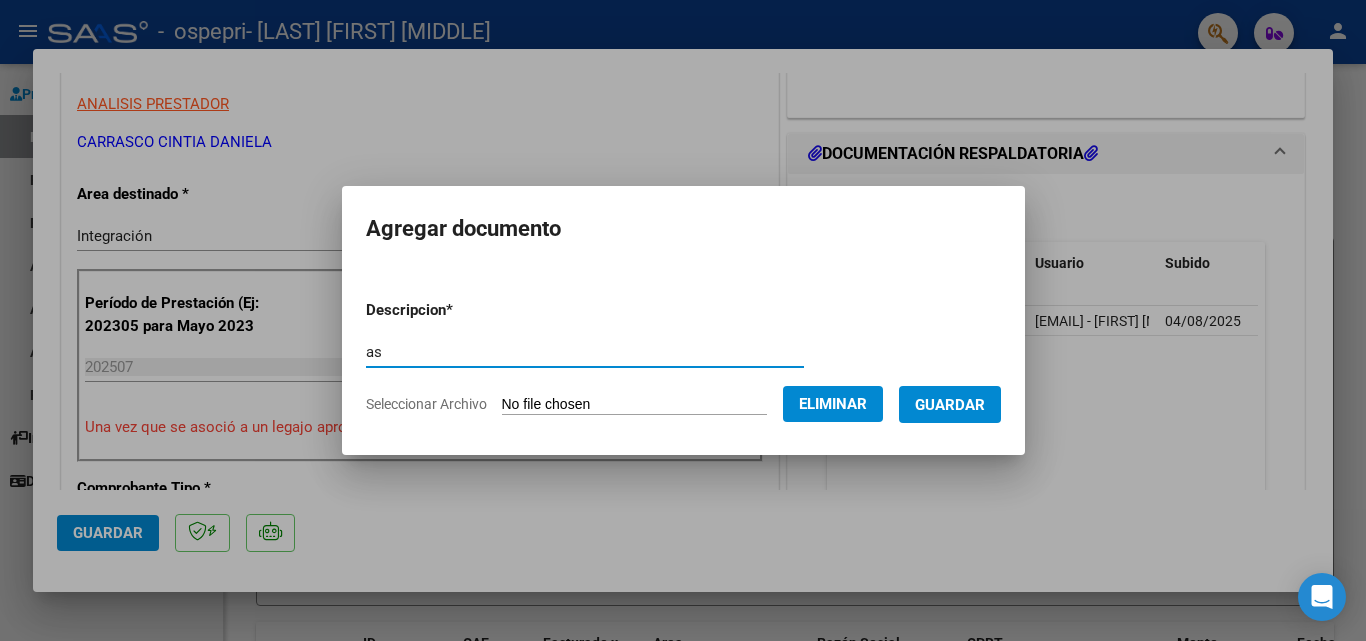 type on "a" 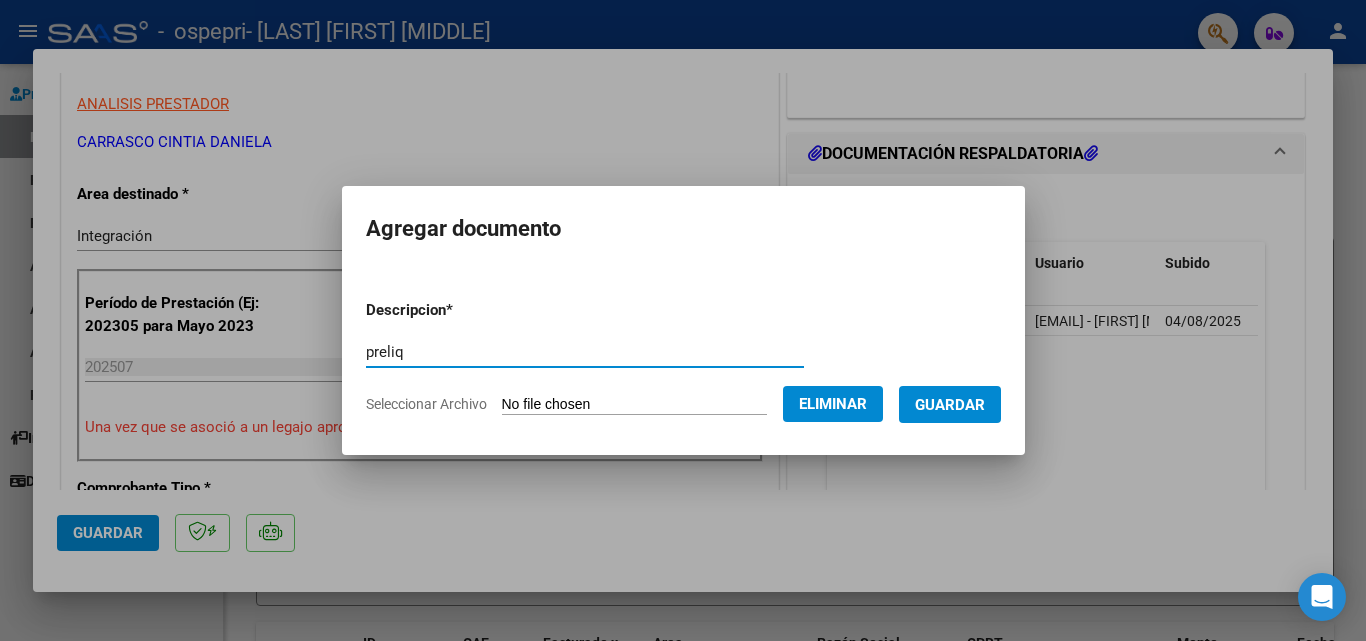 type on "preliq" 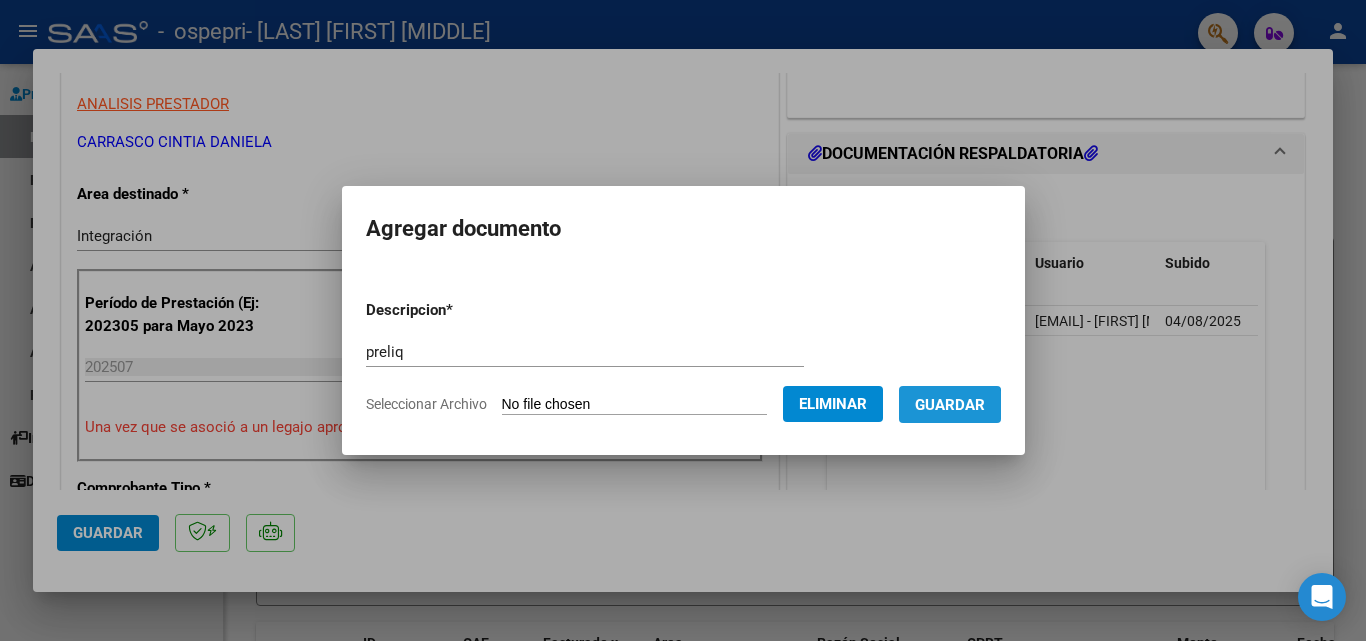 click on "Guardar" at bounding box center [950, 405] 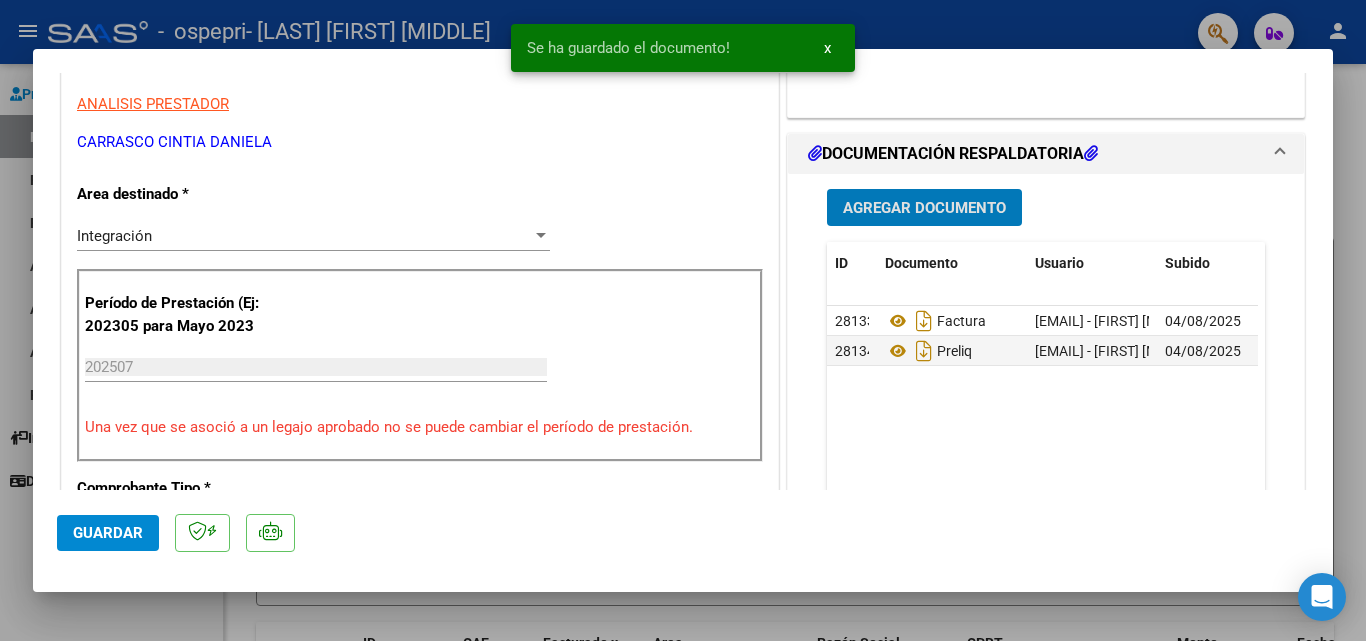 click on "Agregar Documento" at bounding box center (924, 207) 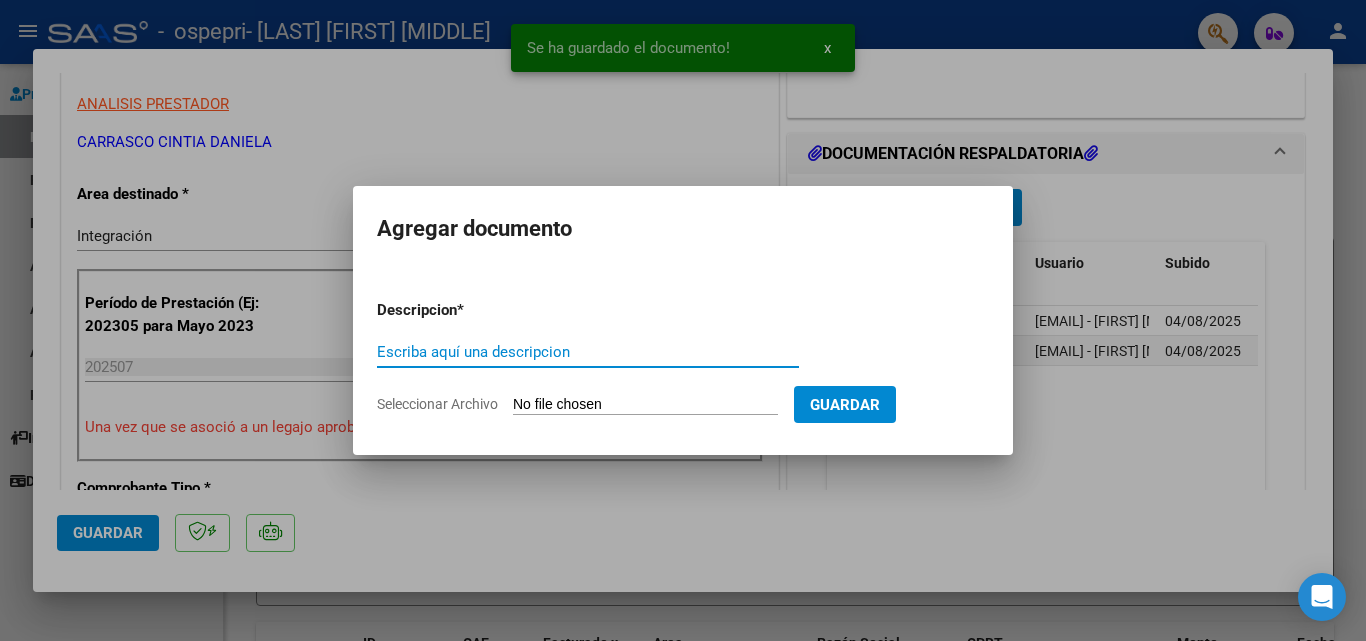 click on "Escriba aquí una descripcion" at bounding box center (588, 352) 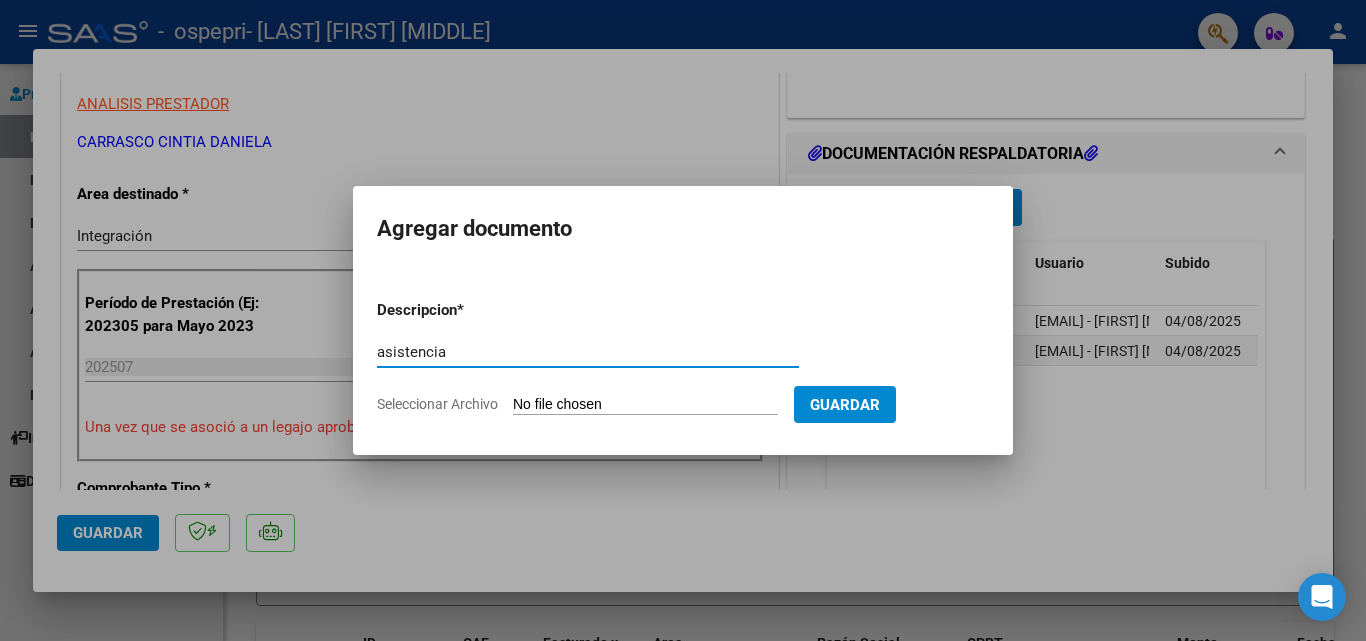 type on "asistencia" 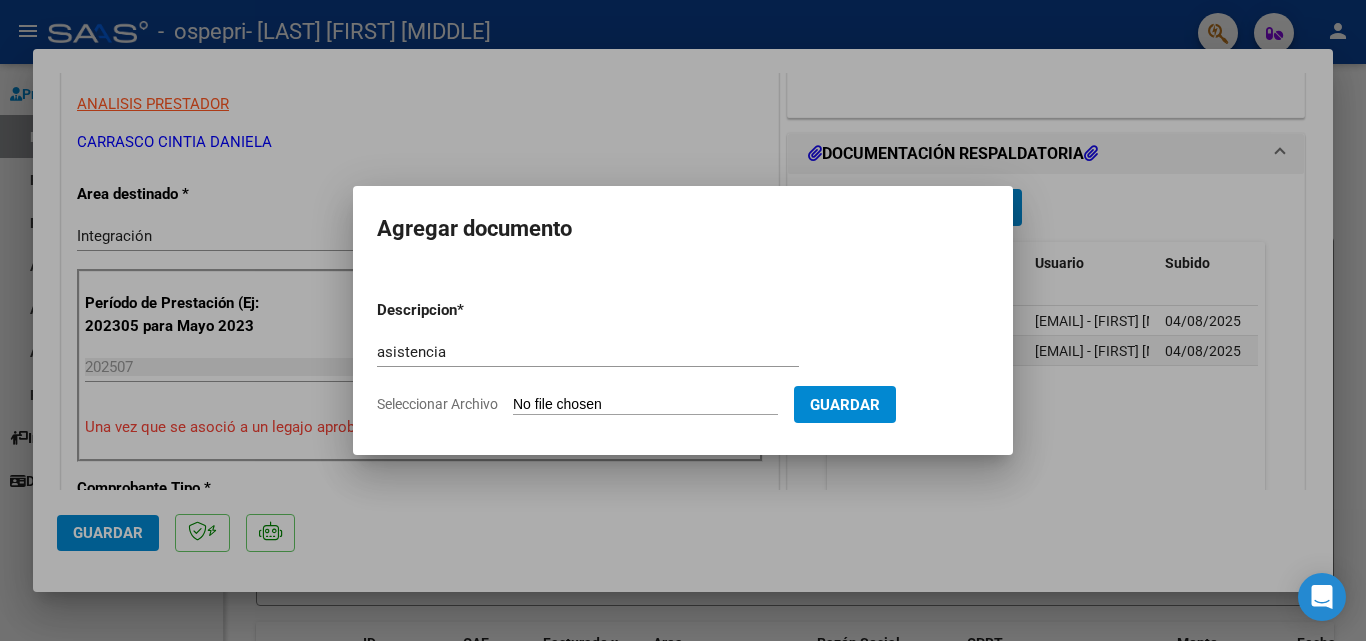 type on "C:\fakepath\Maia 0725.pdf" 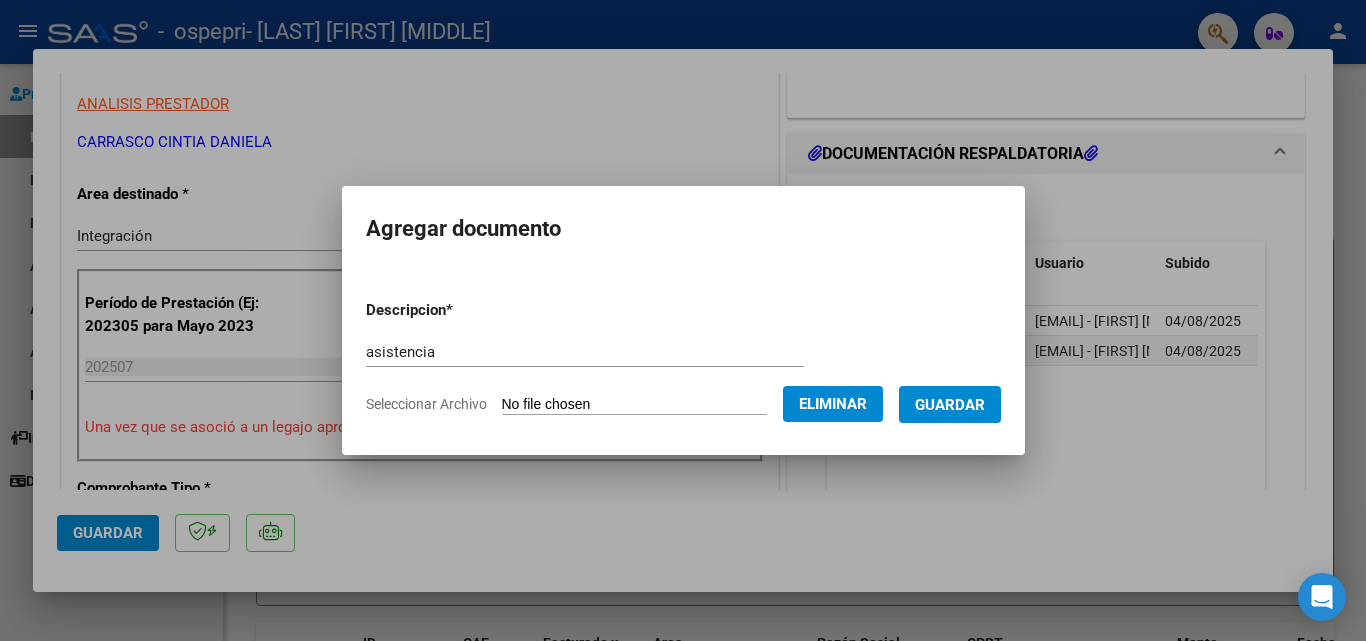 click on "Guardar" at bounding box center [950, 405] 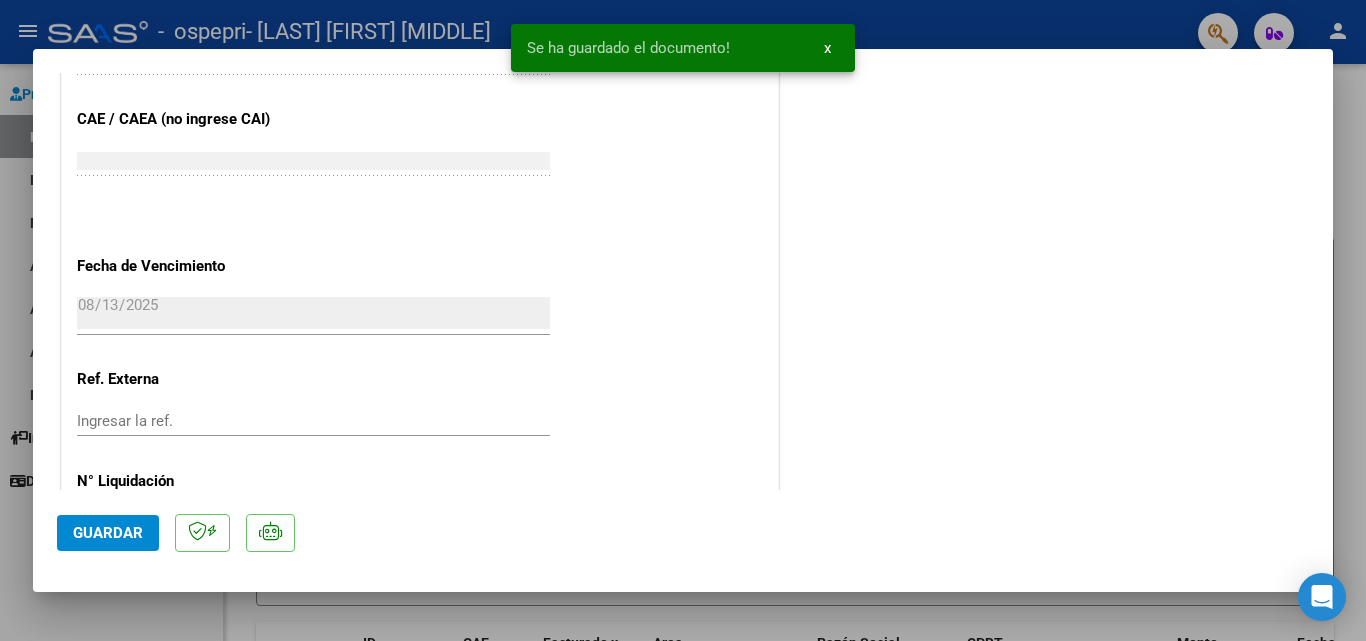 scroll, scrollTop: 1373, scrollLeft: 0, axis: vertical 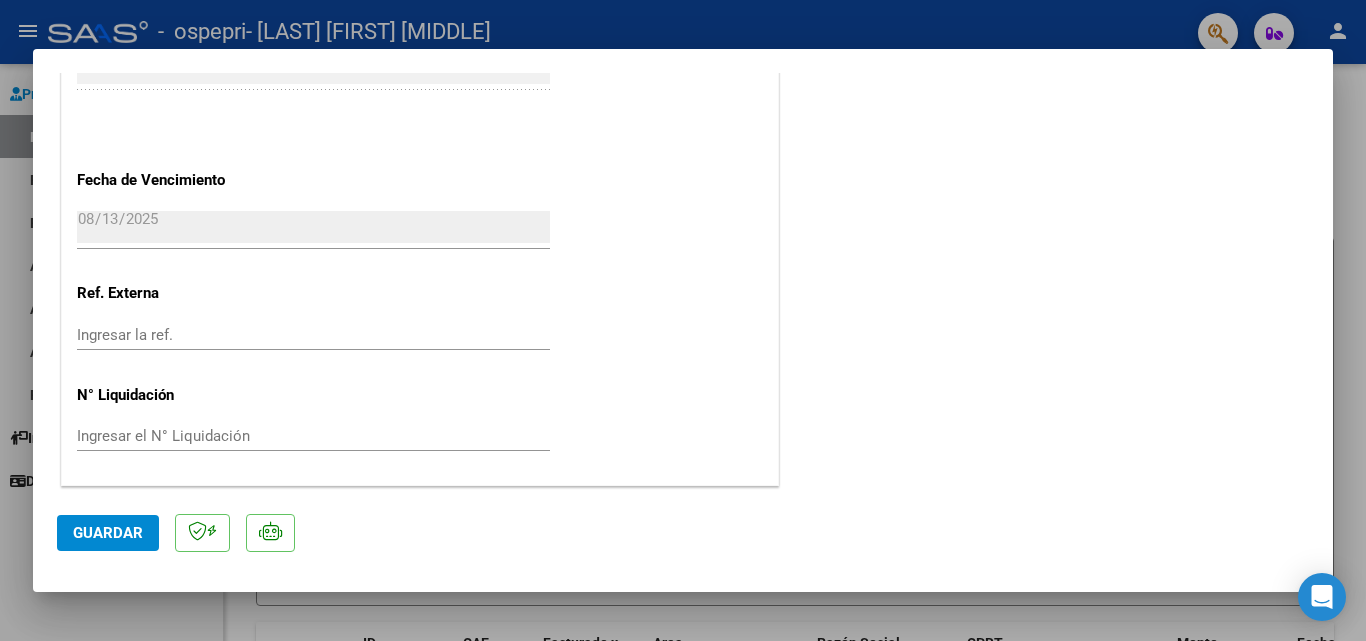 click on "Guardar" 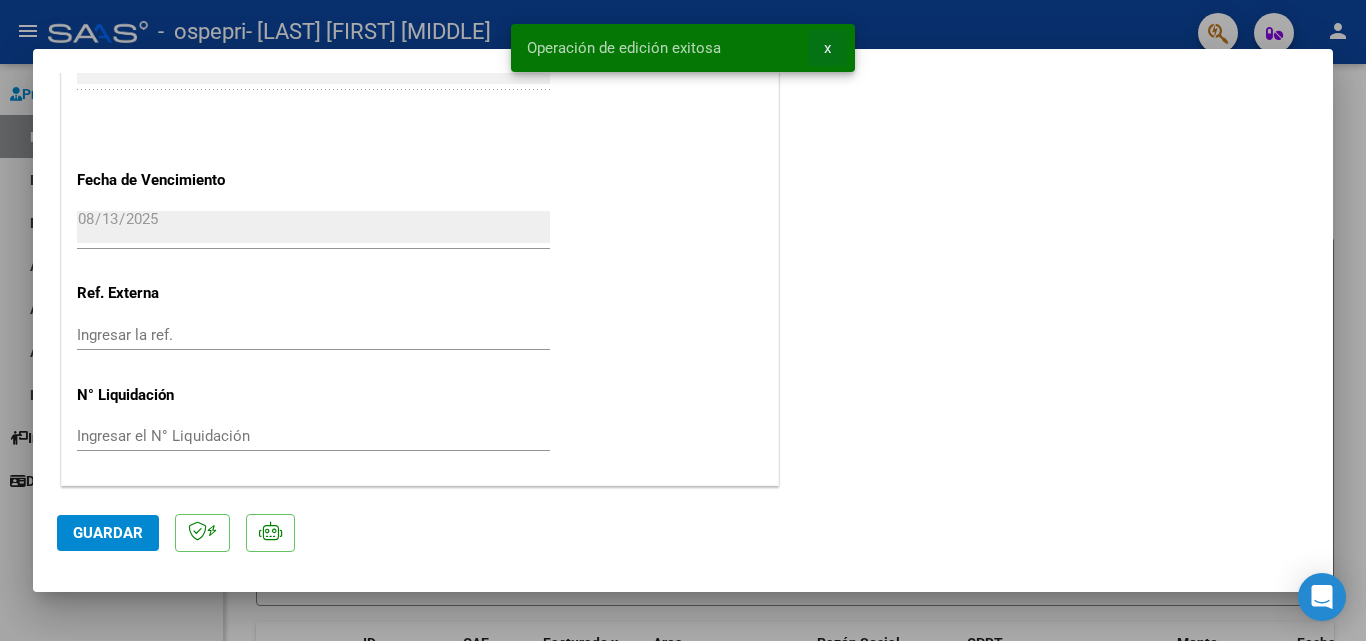 click on "x" at bounding box center (827, 48) 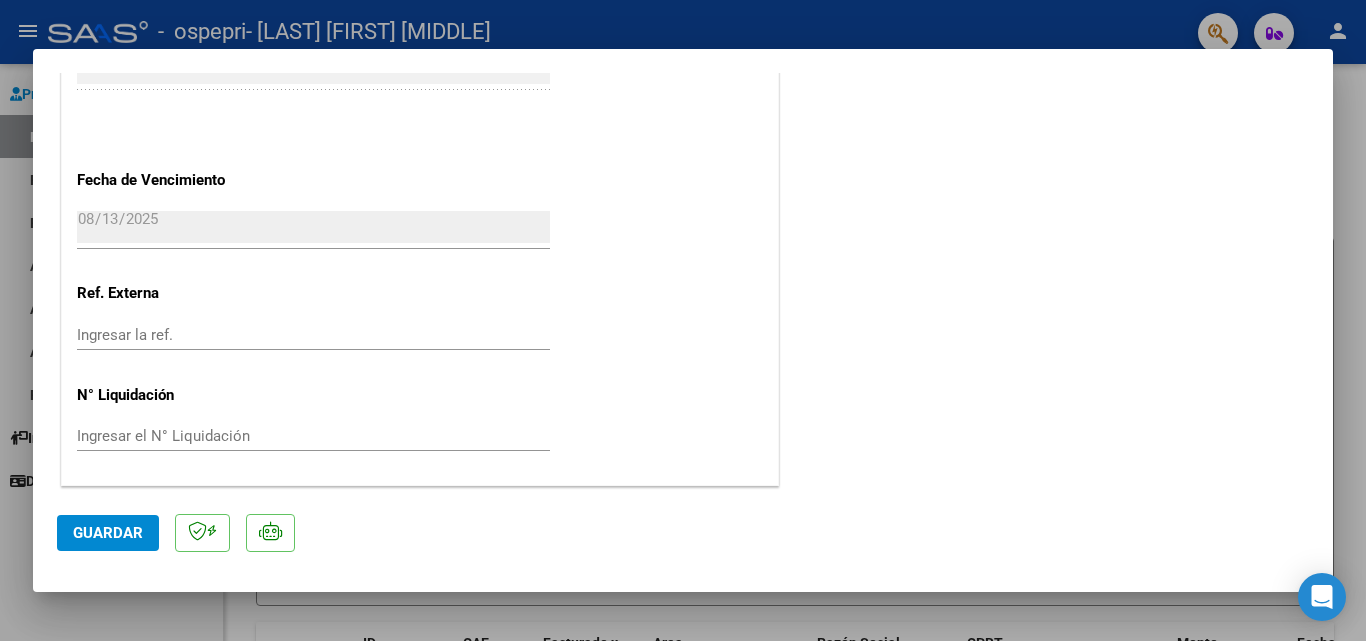 click at bounding box center (683, 320) 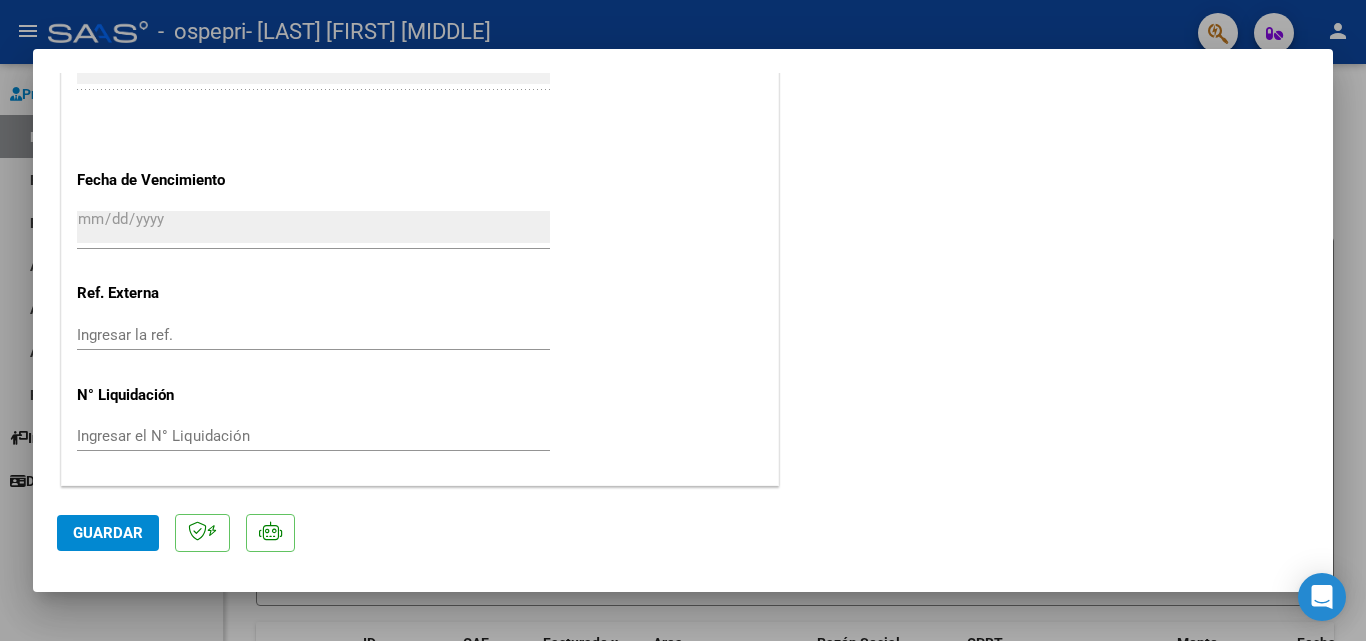 scroll, scrollTop: 0, scrollLeft: 0, axis: both 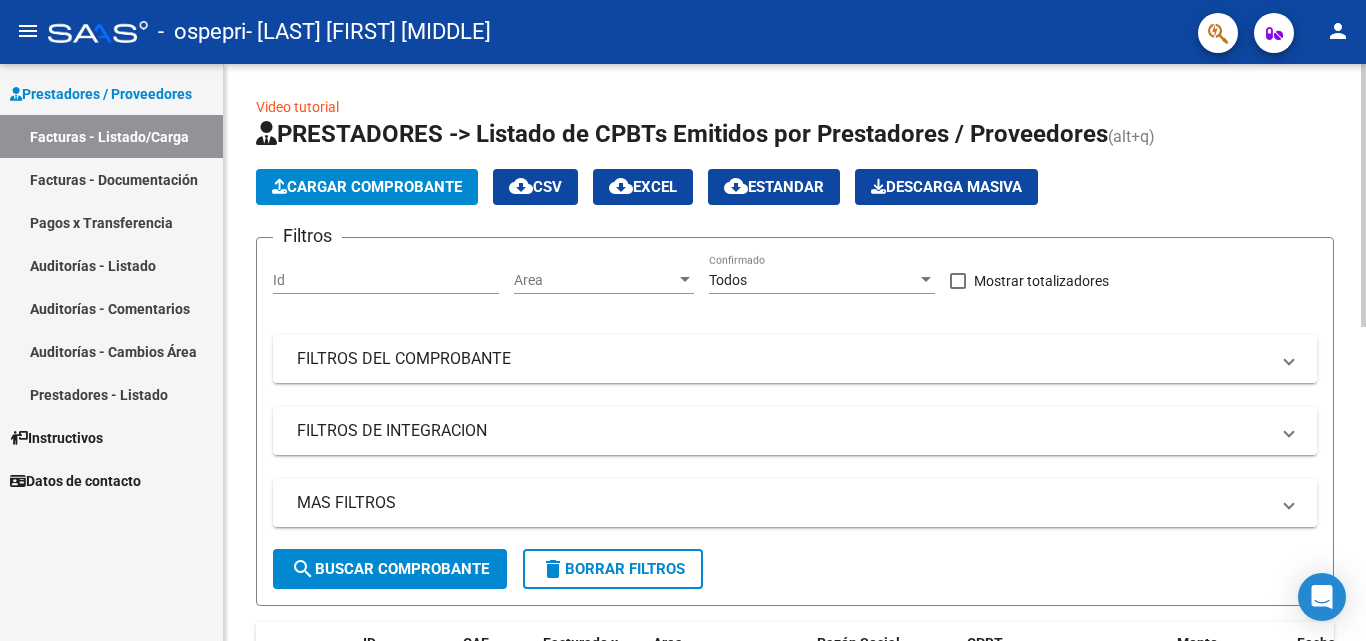 click on "Cargar Comprobante" 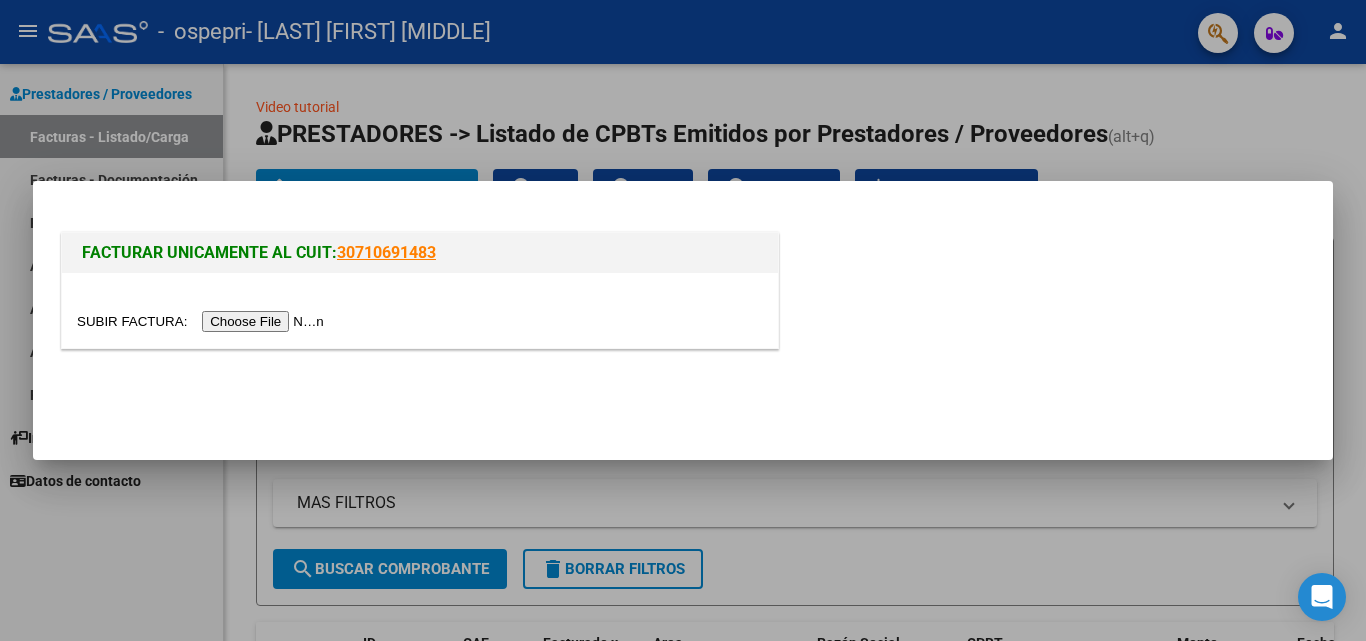 click at bounding box center (203, 321) 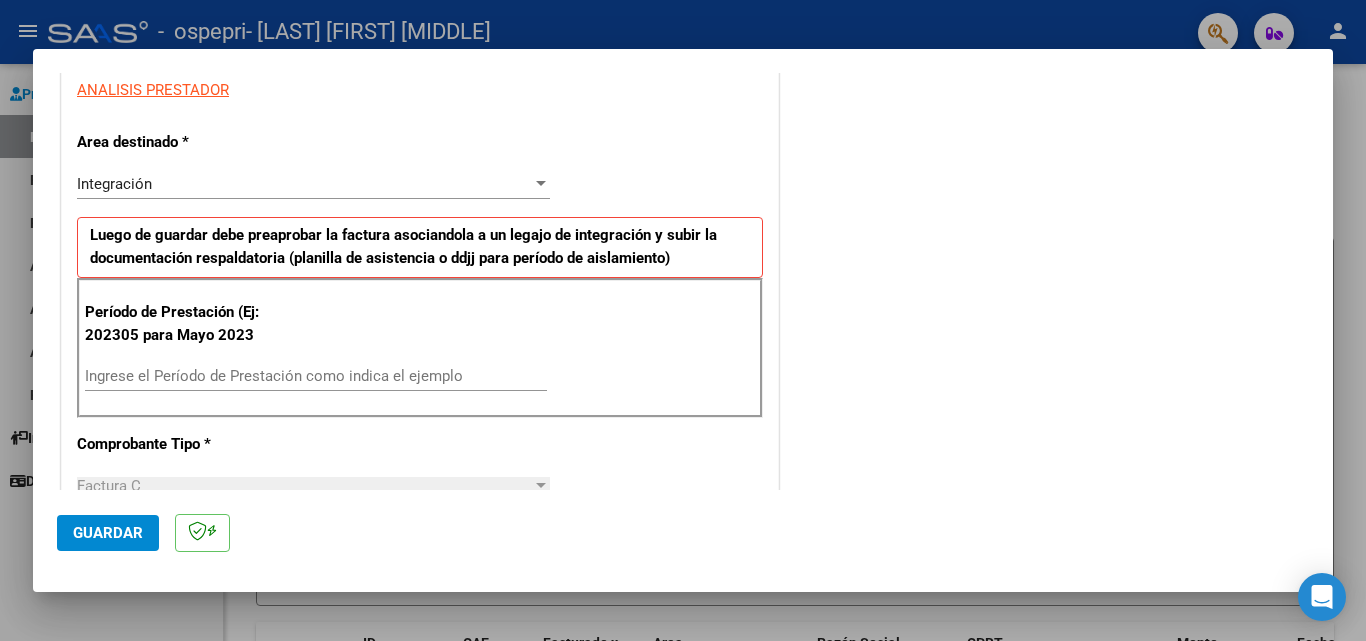scroll, scrollTop: 400, scrollLeft: 0, axis: vertical 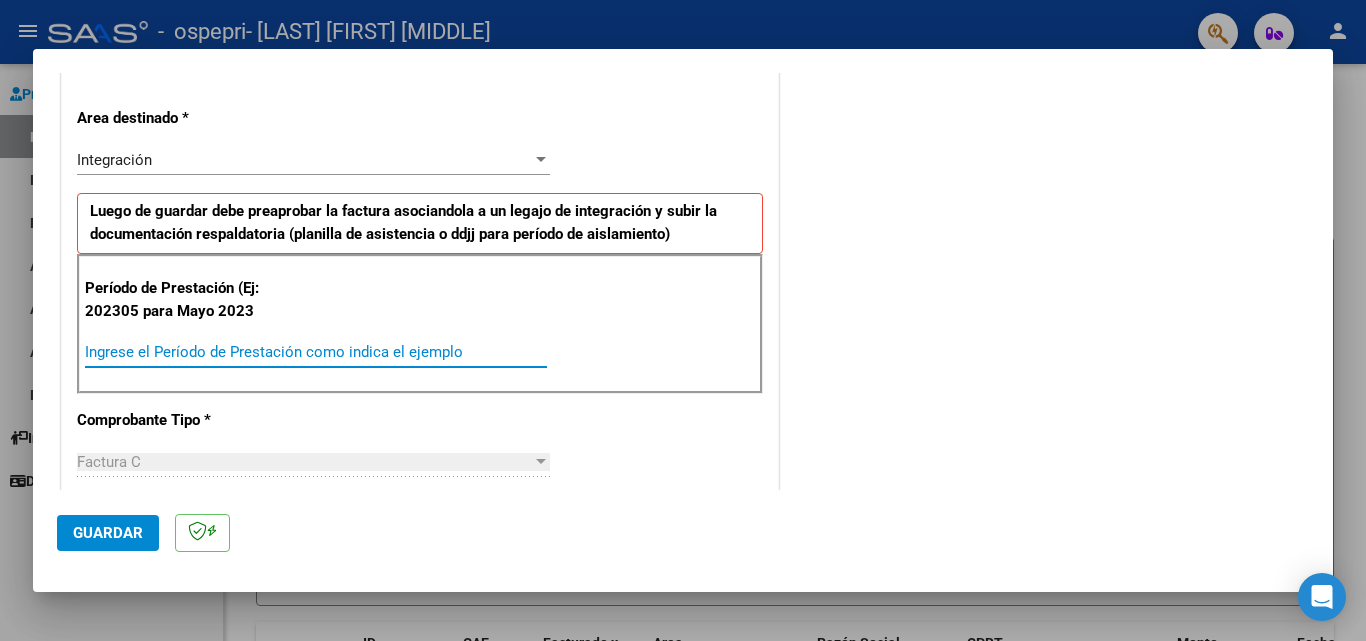 click on "Ingrese el Período de Prestación como indica el ejemplo" at bounding box center [316, 352] 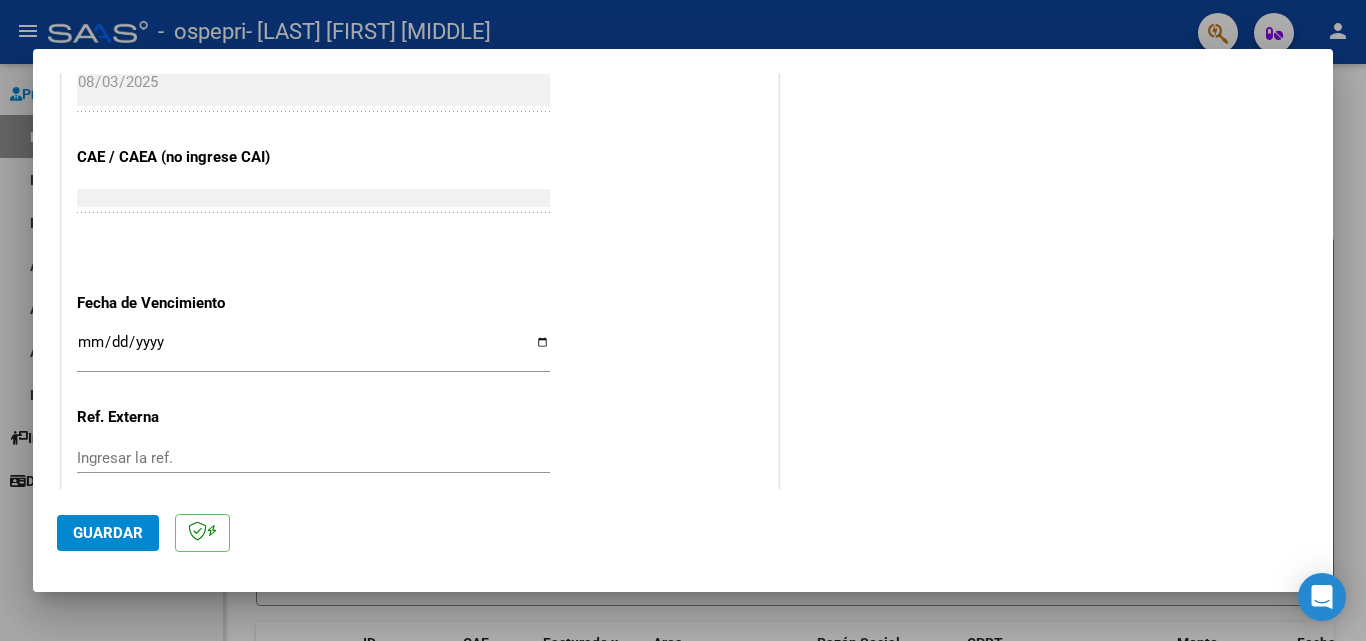 scroll, scrollTop: 1200, scrollLeft: 0, axis: vertical 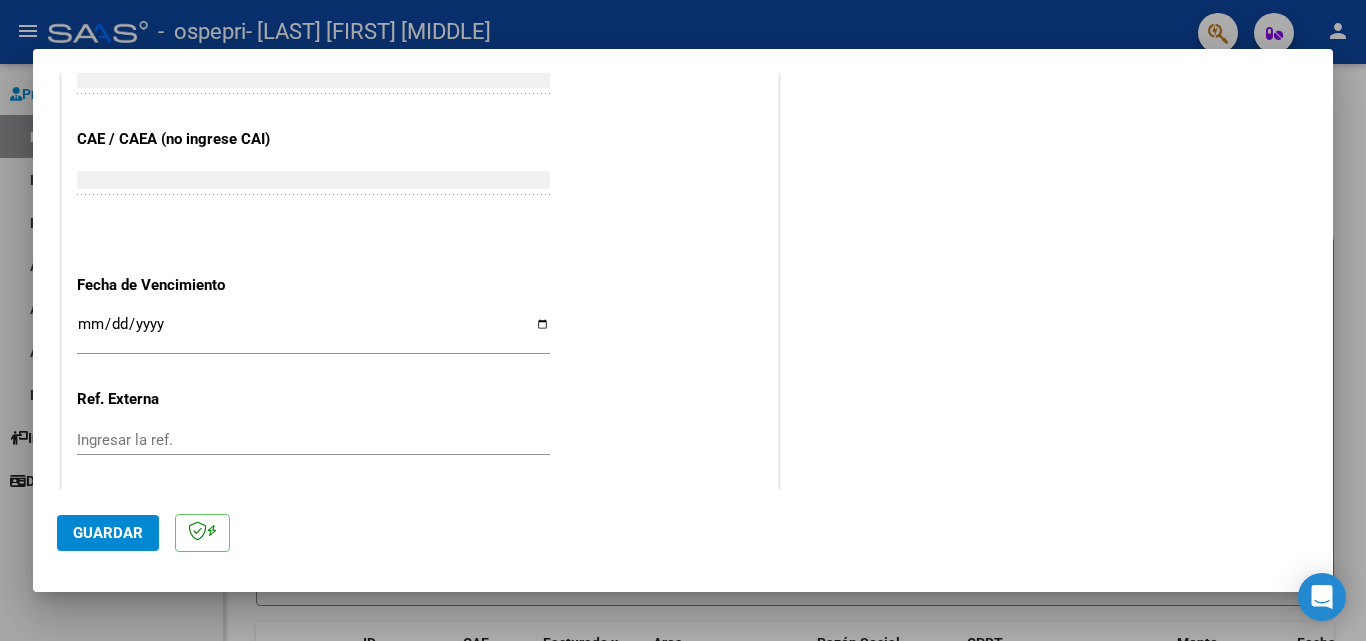 type on "202507" 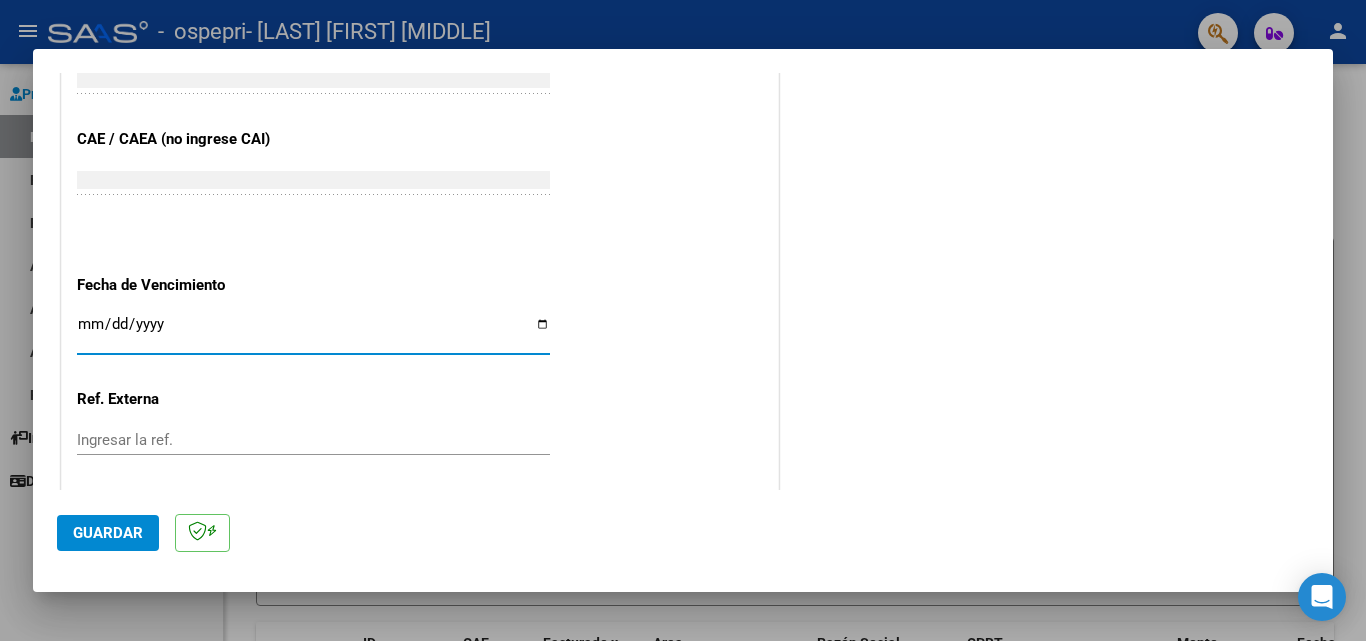 click on "Ingresar la fecha" at bounding box center (313, 332) 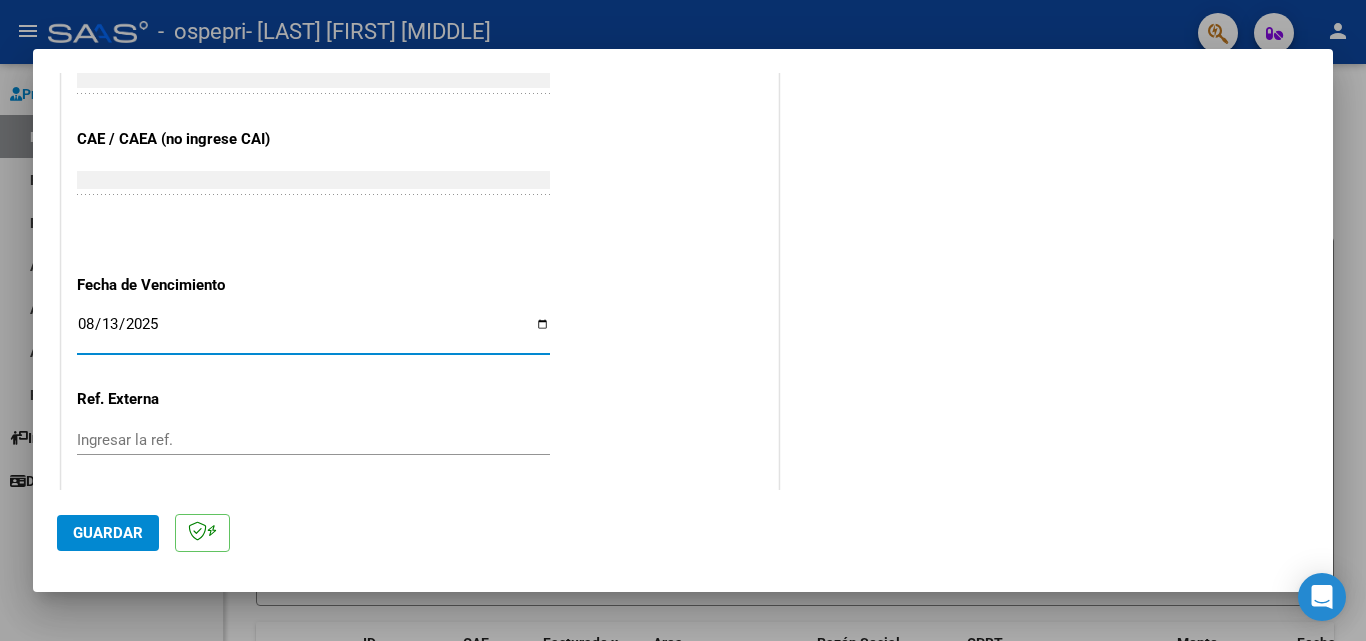 type on "2025-08-13" 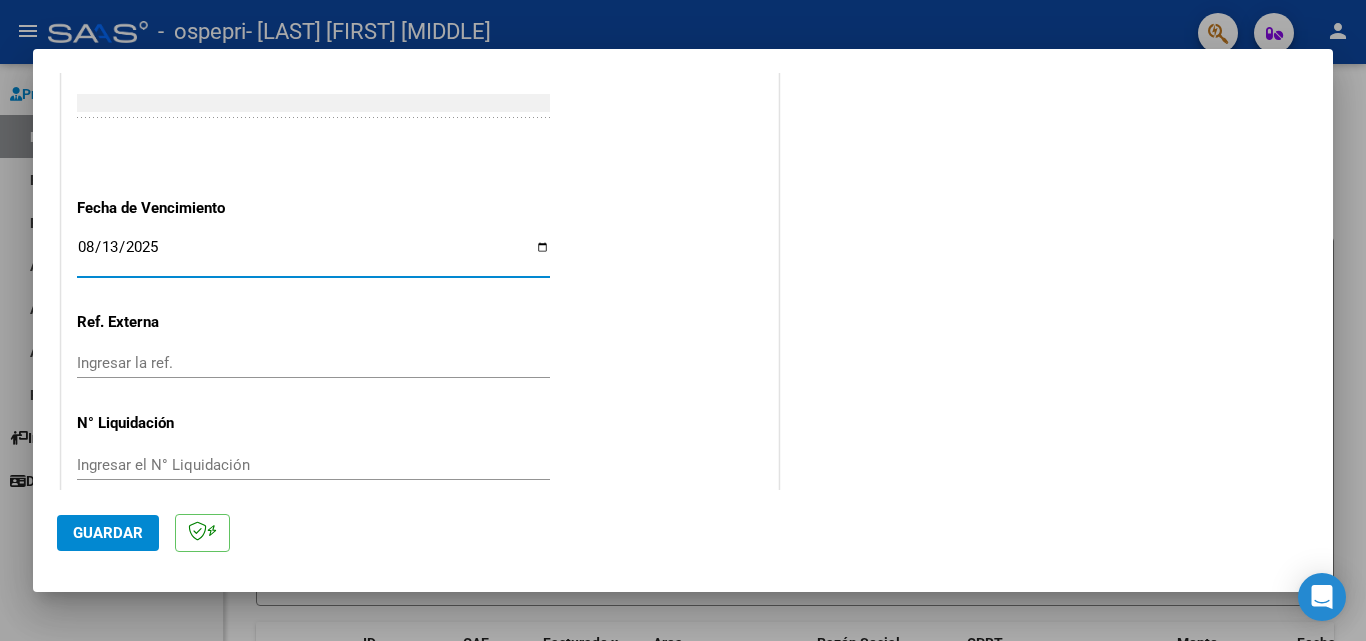 scroll, scrollTop: 1300, scrollLeft: 0, axis: vertical 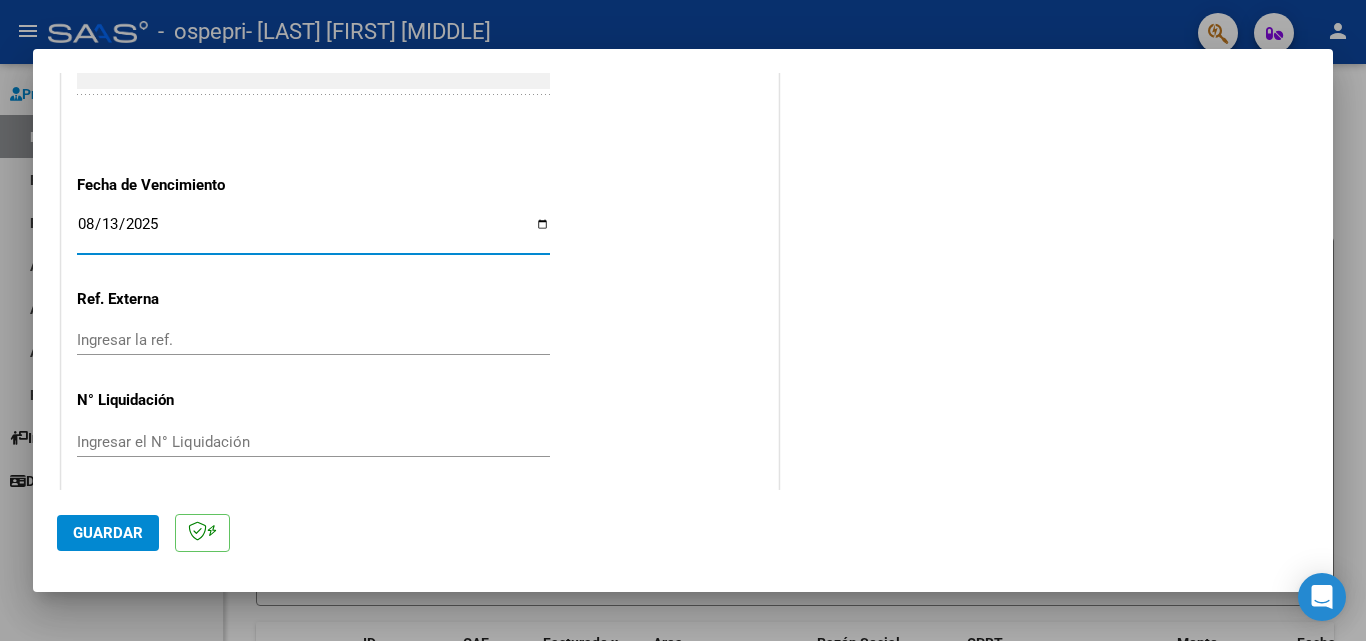 click on "Guardar" 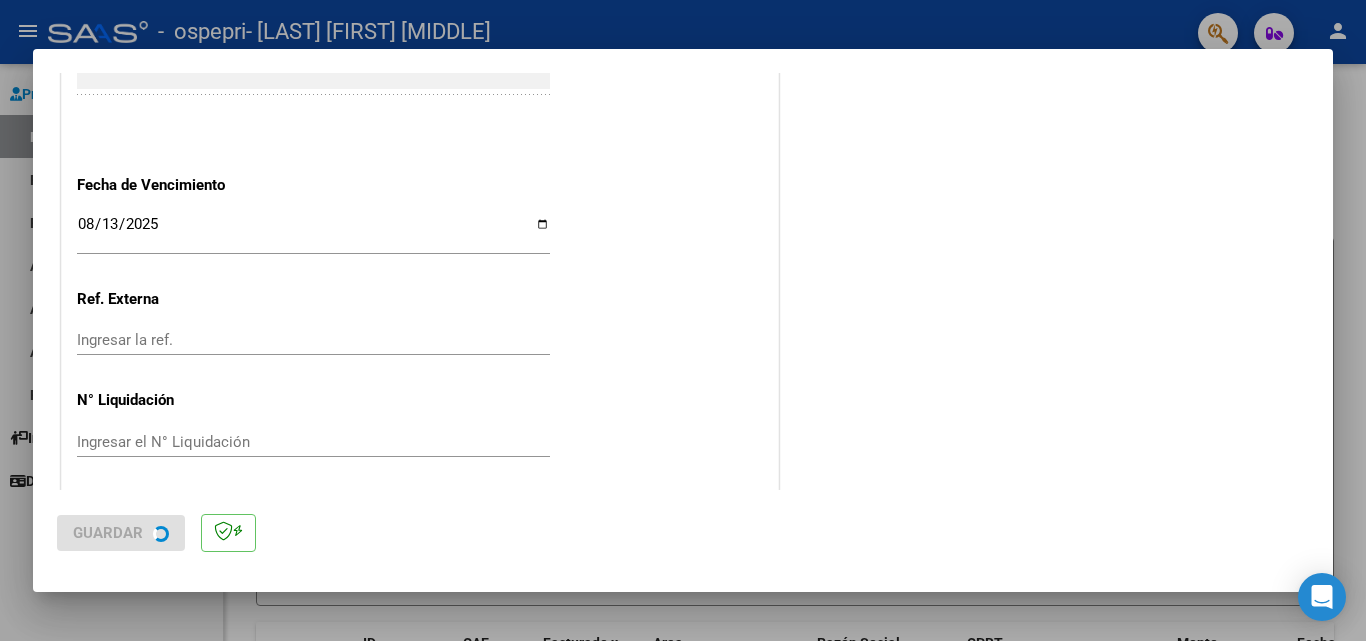 scroll, scrollTop: 0, scrollLeft: 0, axis: both 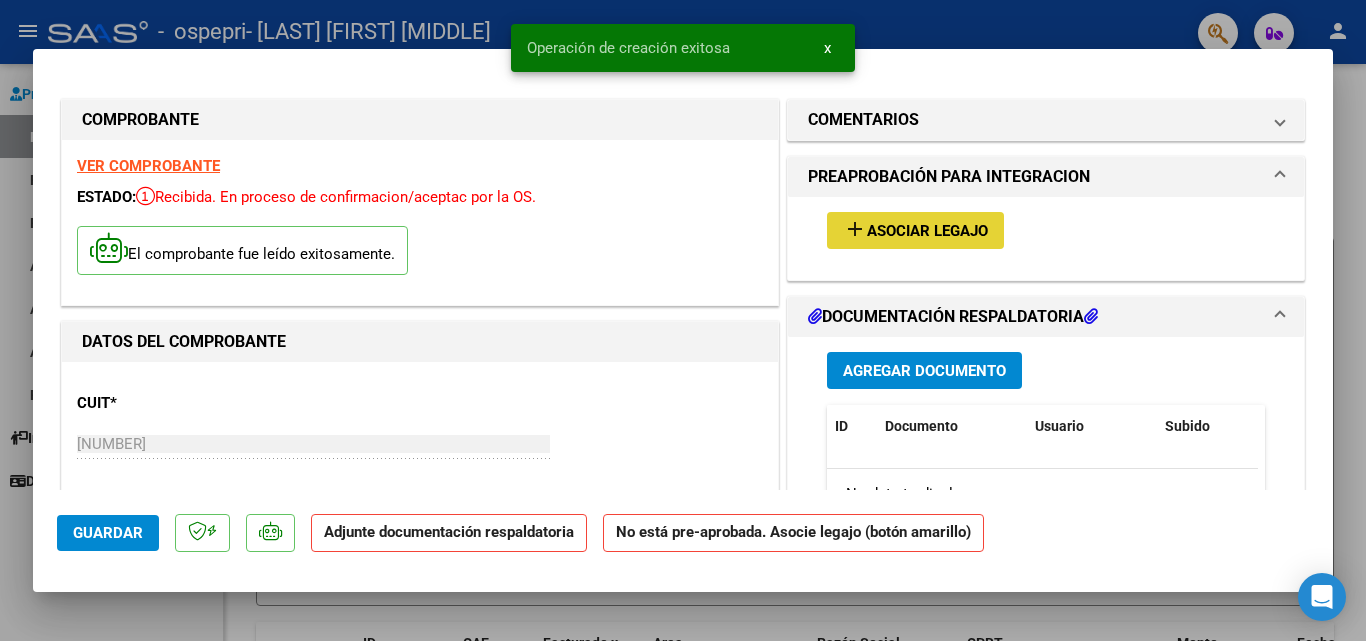 click on "add Asociar Legajo" at bounding box center (915, 230) 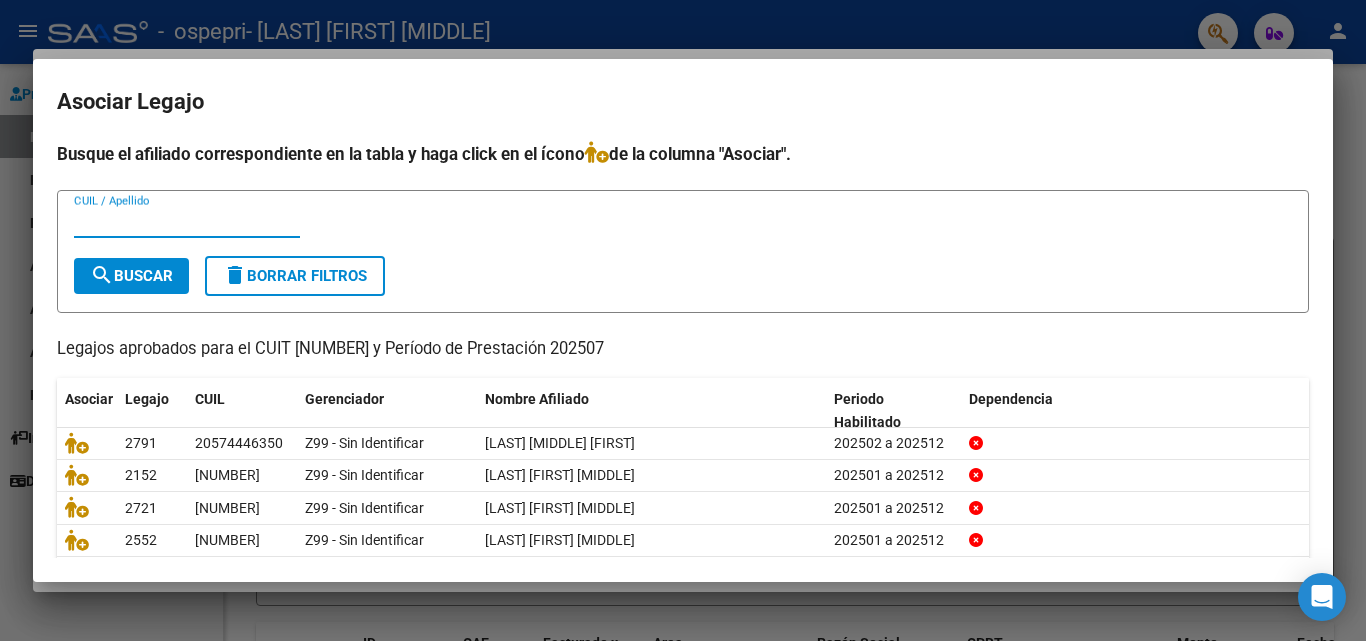 click on "CUIL / Apellido" at bounding box center [187, 222] 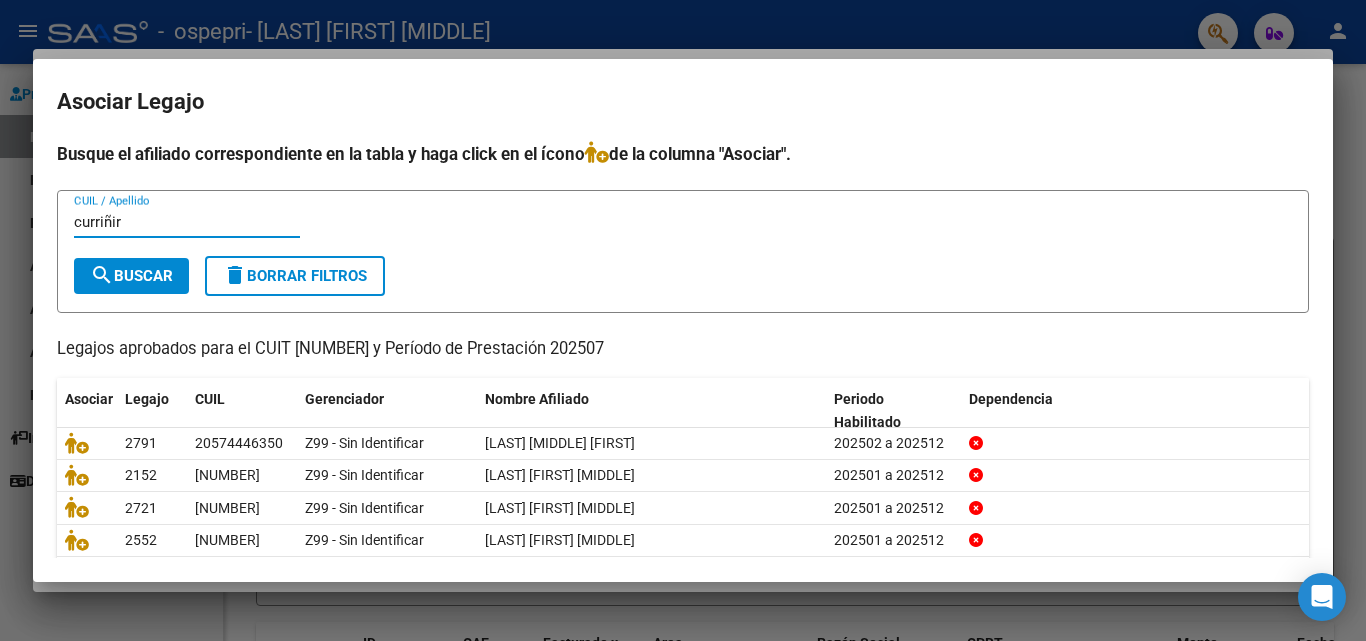 type on "curriñir" 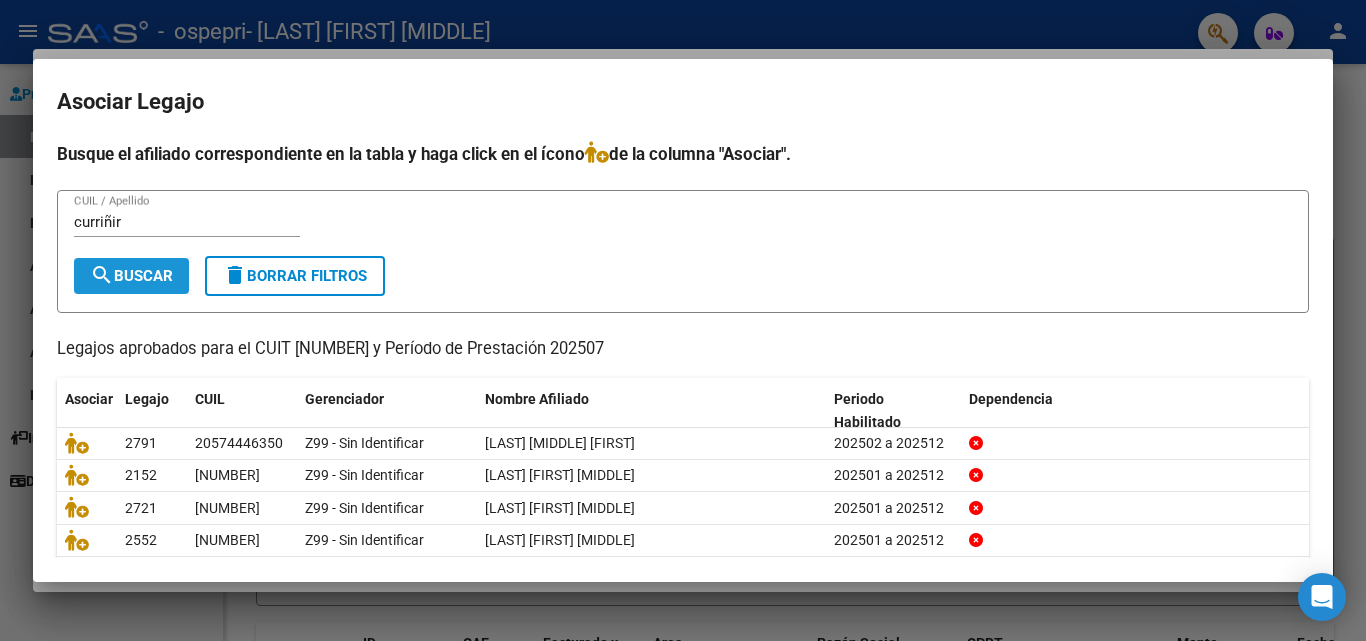 click on "search  Buscar" at bounding box center [131, 276] 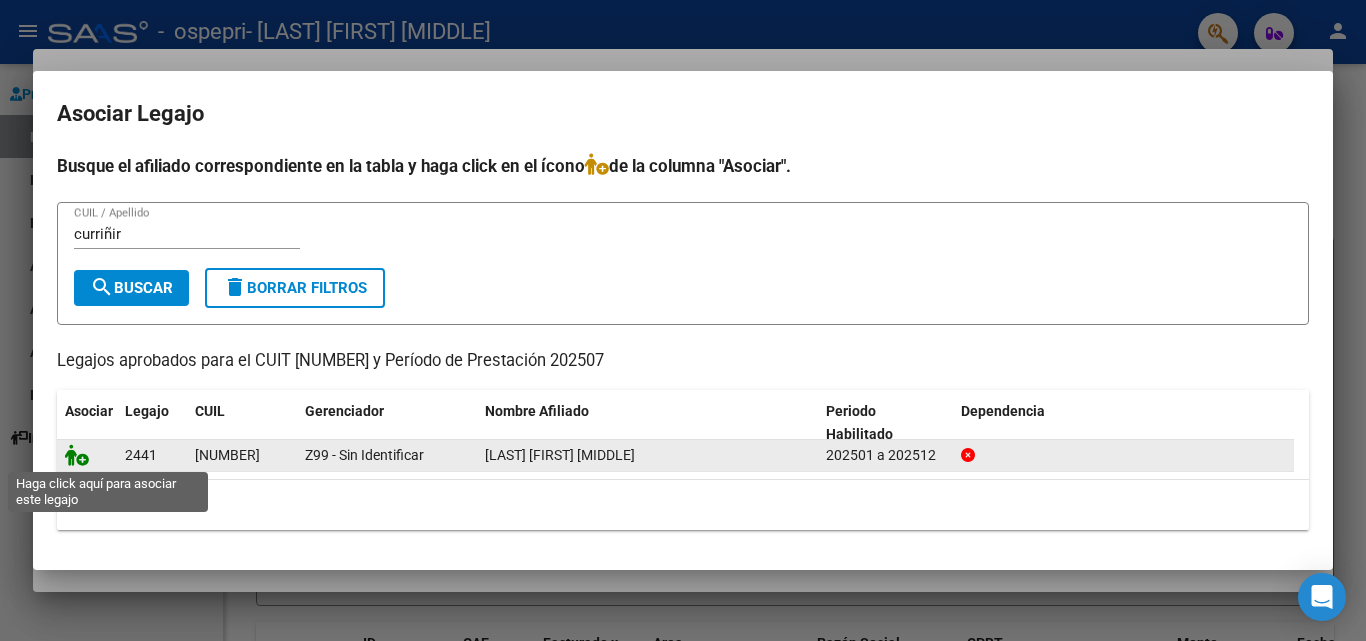 click 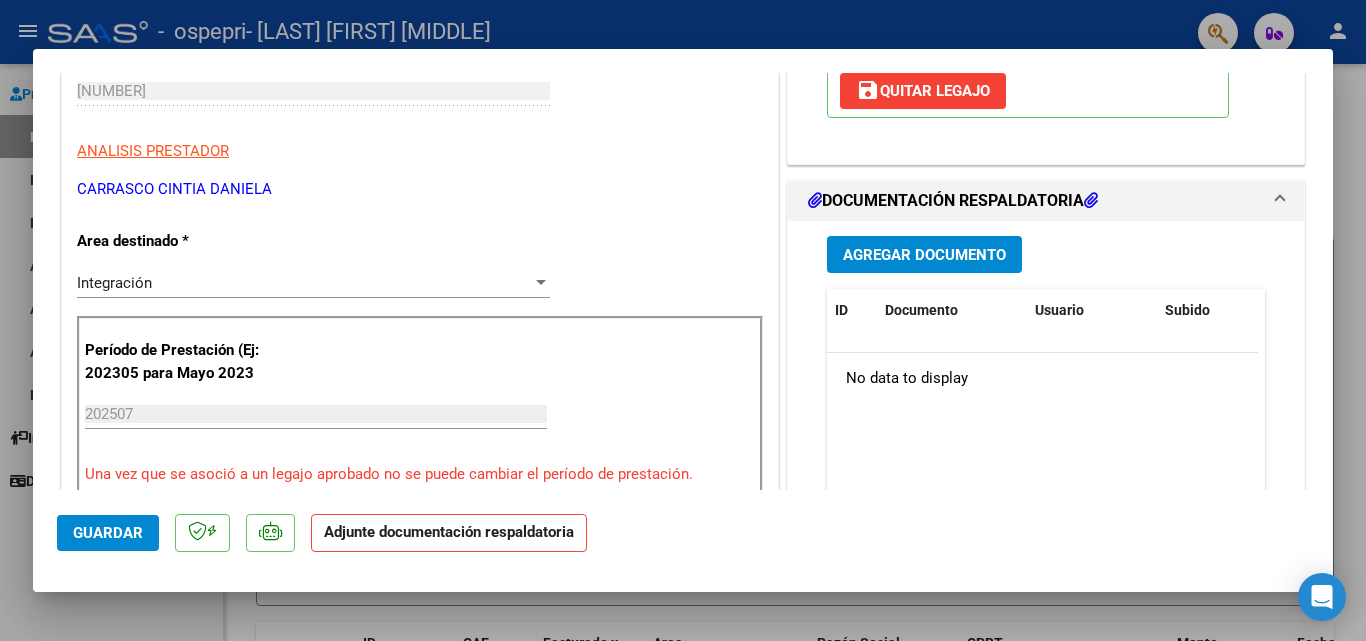 scroll, scrollTop: 400, scrollLeft: 0, axis: vertical 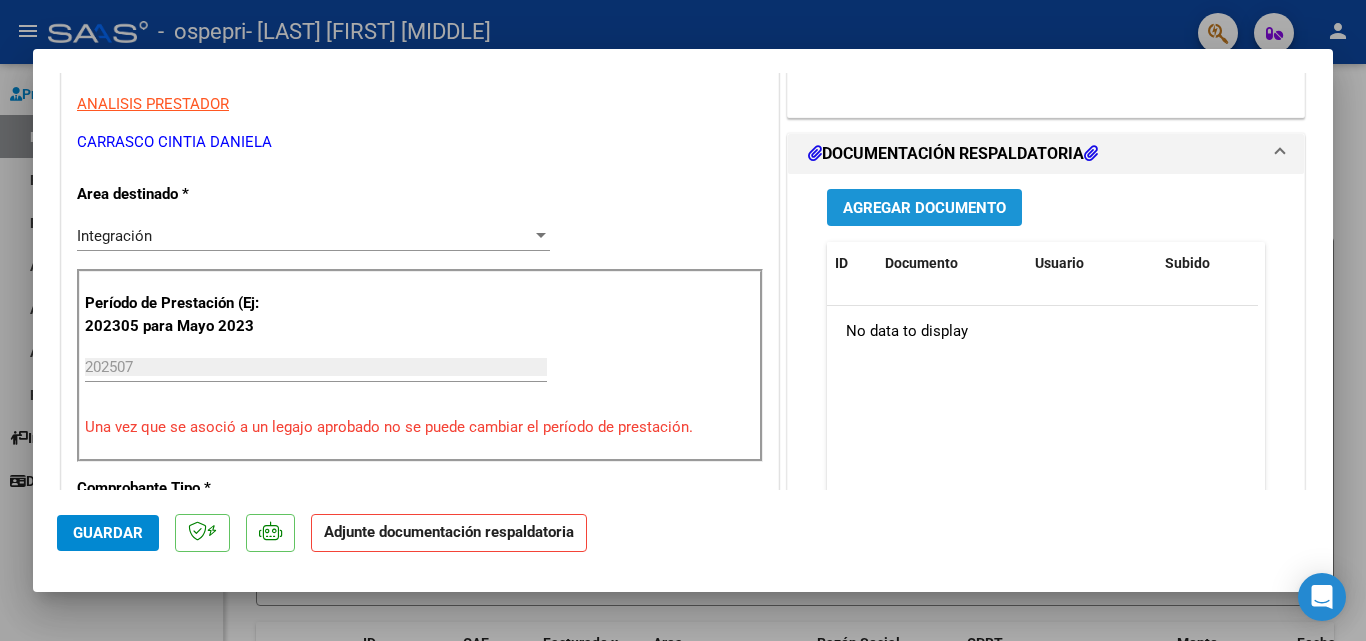 click on "Agregar Documento" at bounding box center (924, 208) 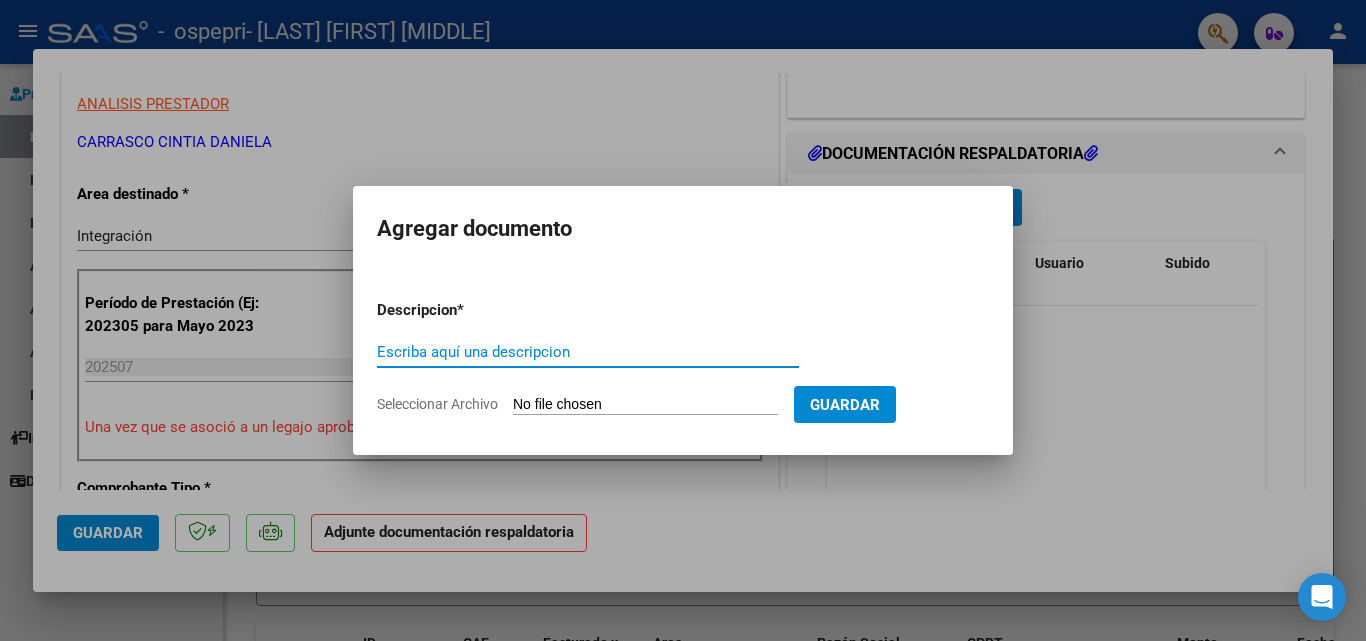 click on "Escriba aquí una descripcion" at bounding box center [588, 352] 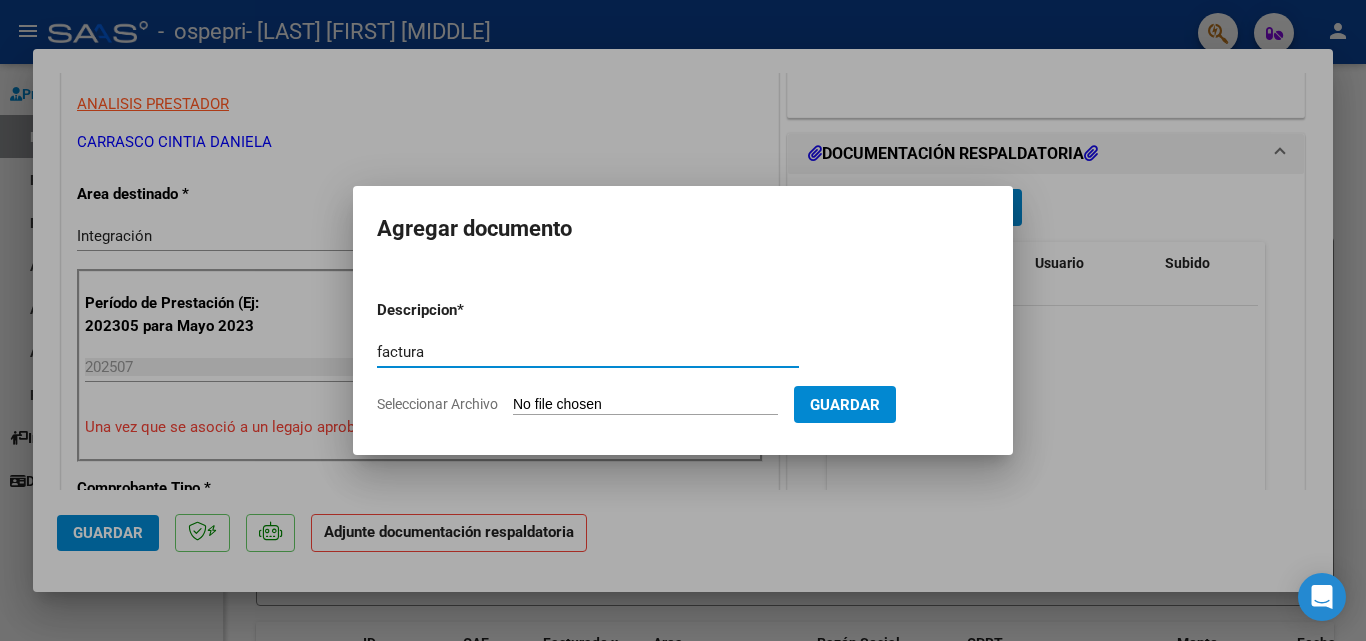 type on "factura" 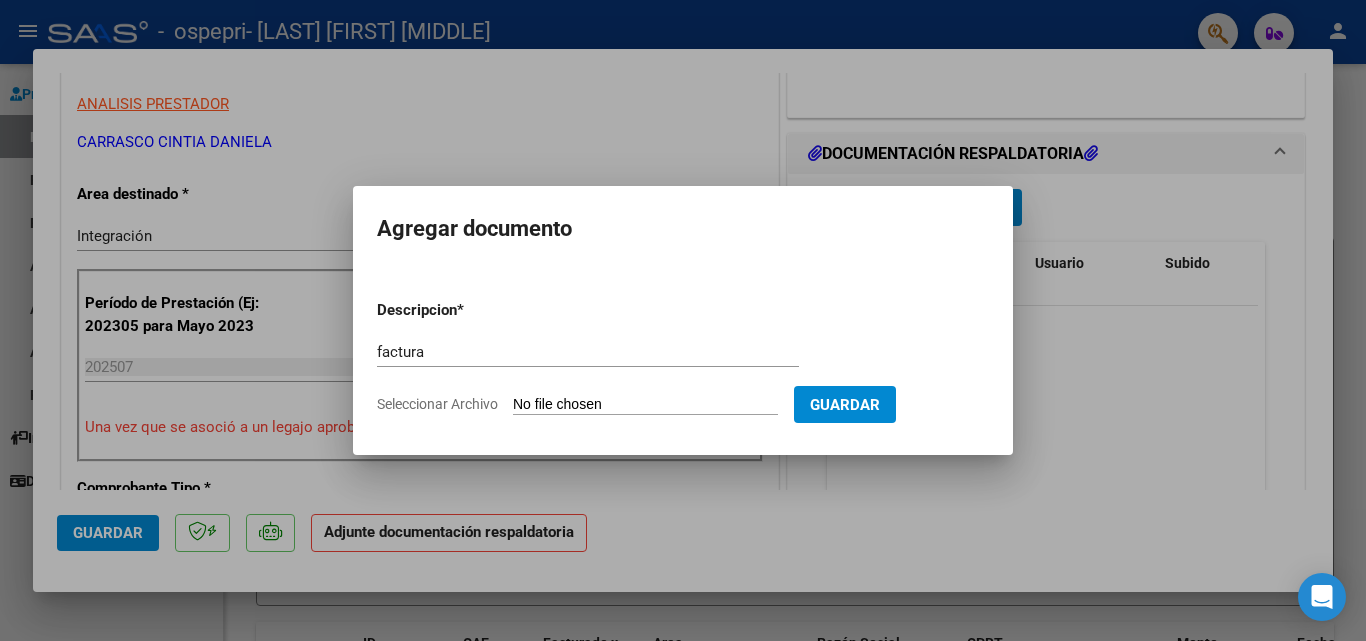 type on "C:\fakepath\27325293999_011_00003_00001999.pdf" 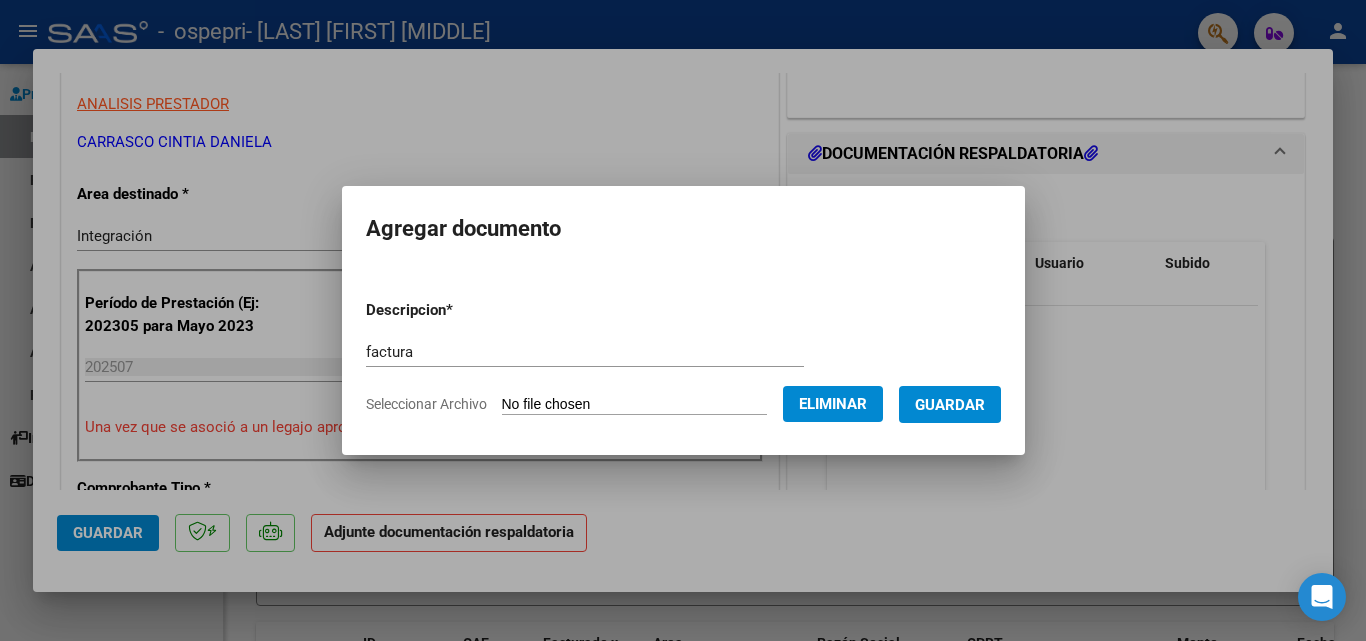 click on "Guardar" at bounding box center (950, 405) 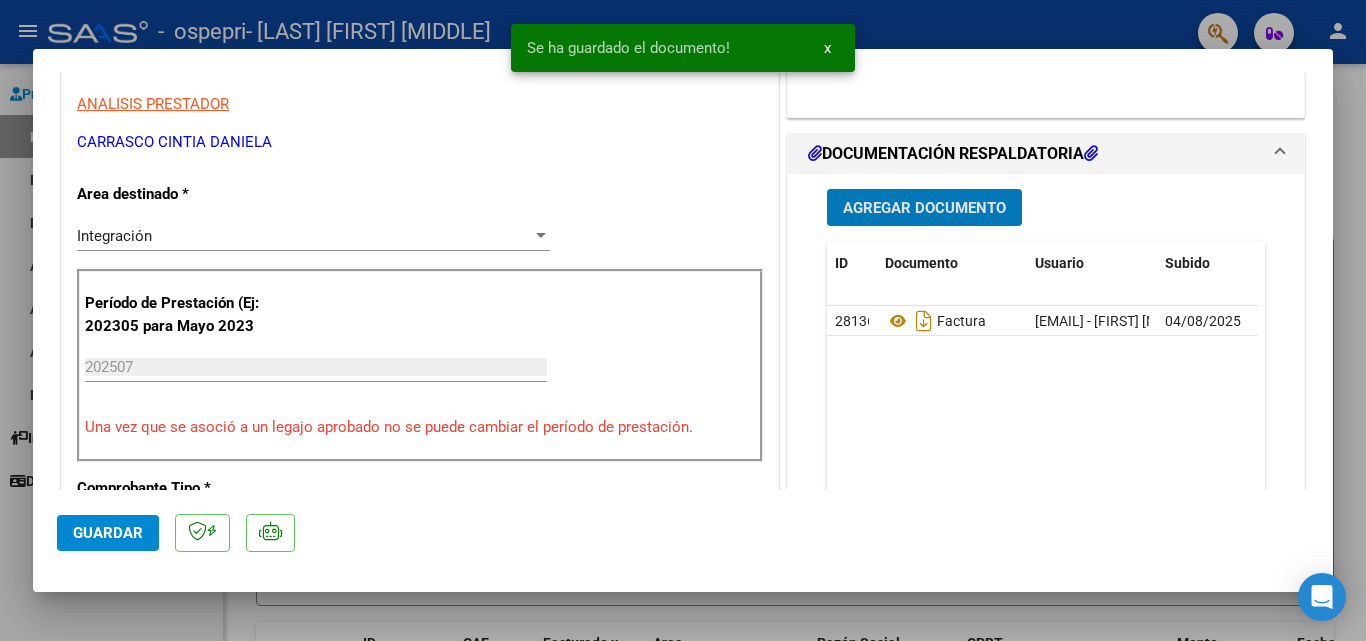click on "Agregar Documento" at bounding box center [924, 208] 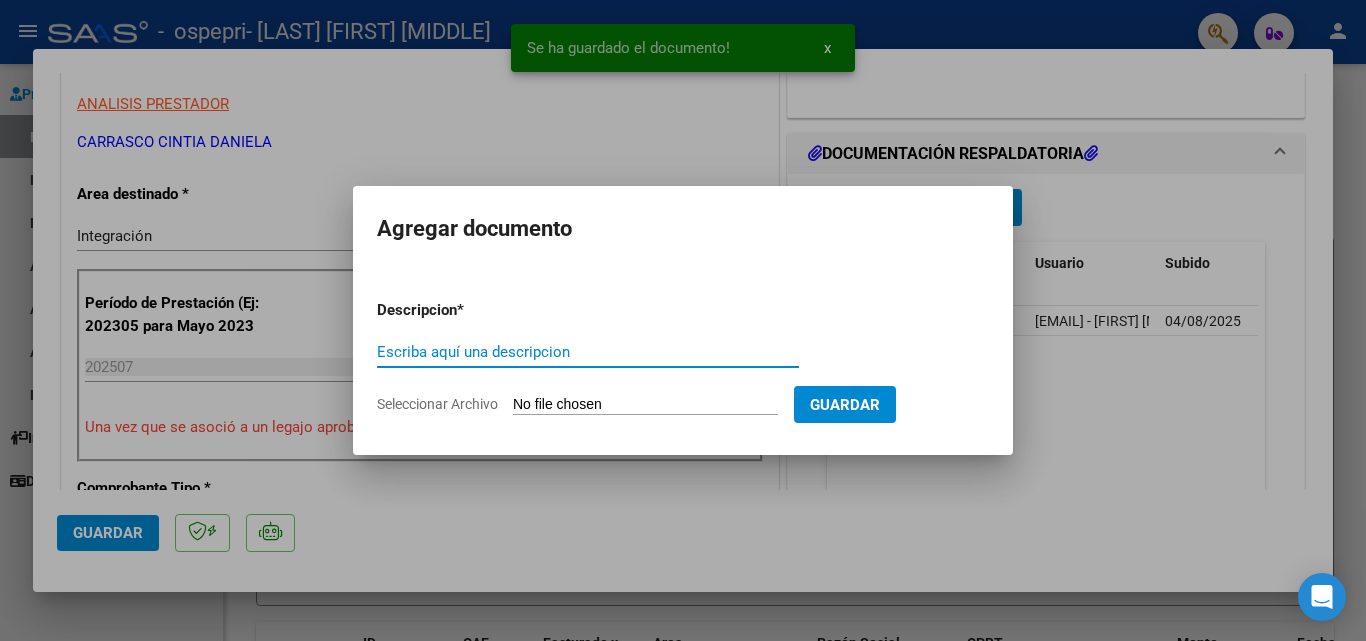 click on "Escriba aquí una descripcion" at bounding box center [588, 352] 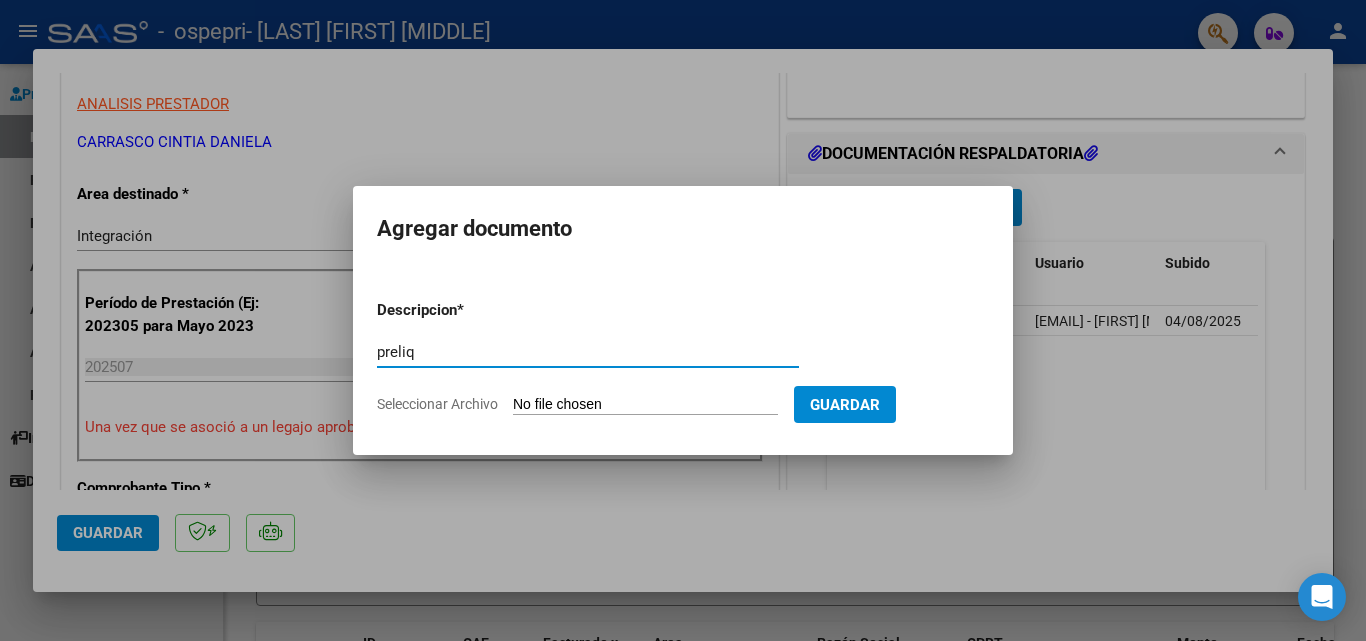 type on "preliq" 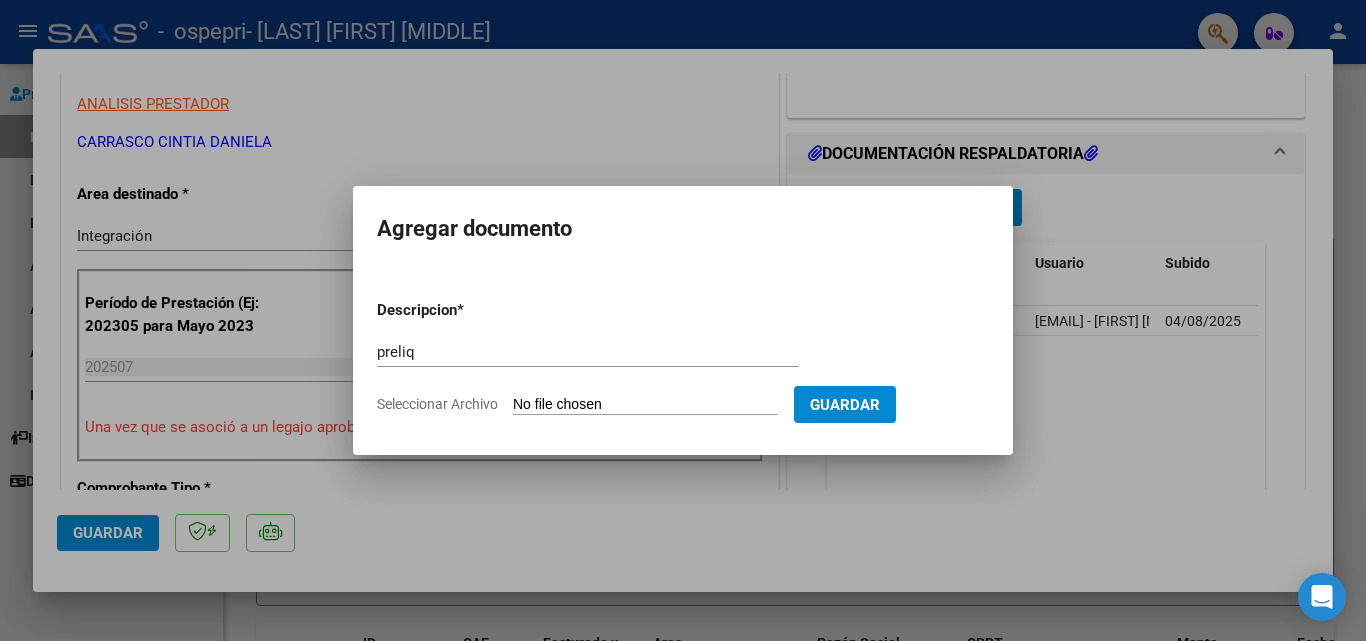 click on "Seleccionar Archivo" at bounding box center [645, 405] 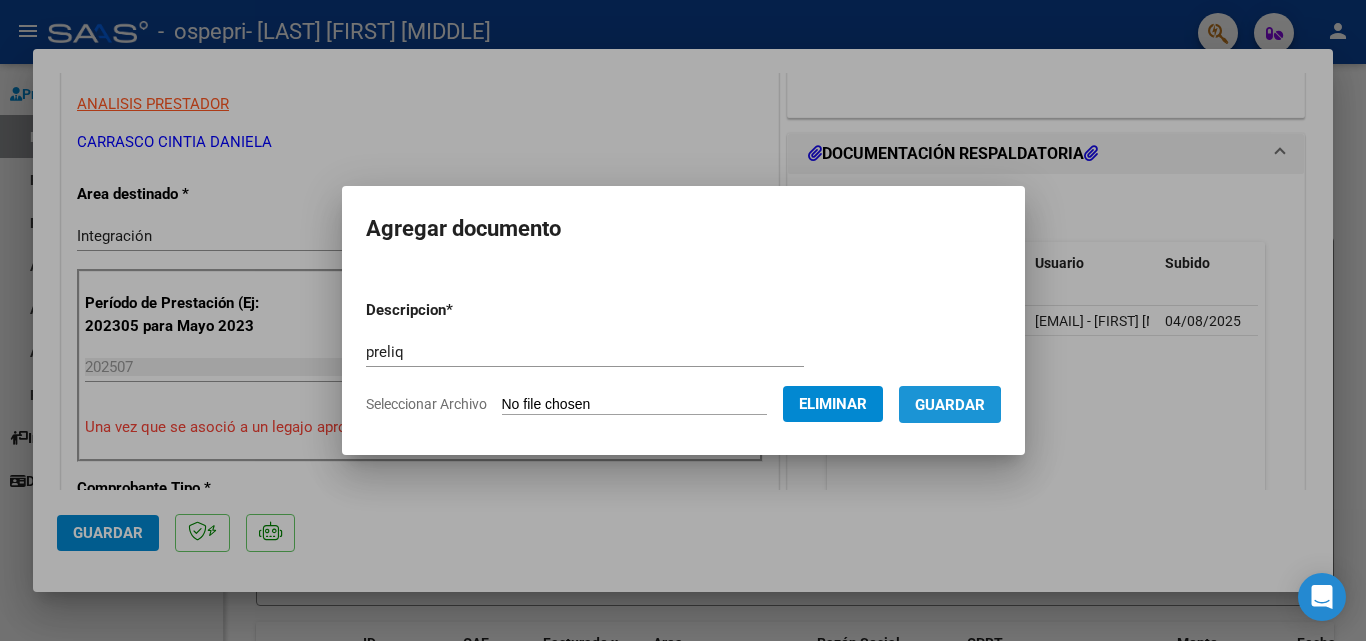 click on "Guardar" at bounding box center [950, 405] 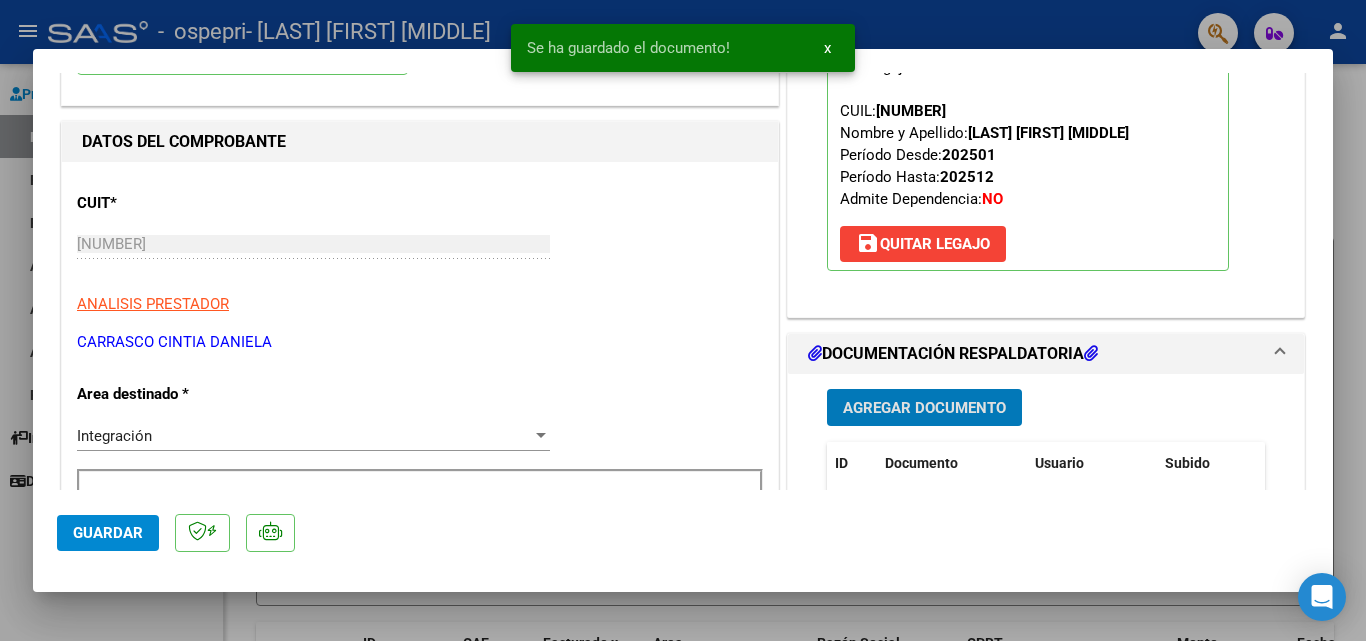 scroll, scrollTop: 200, scrollLeft: 0, axis: vertical 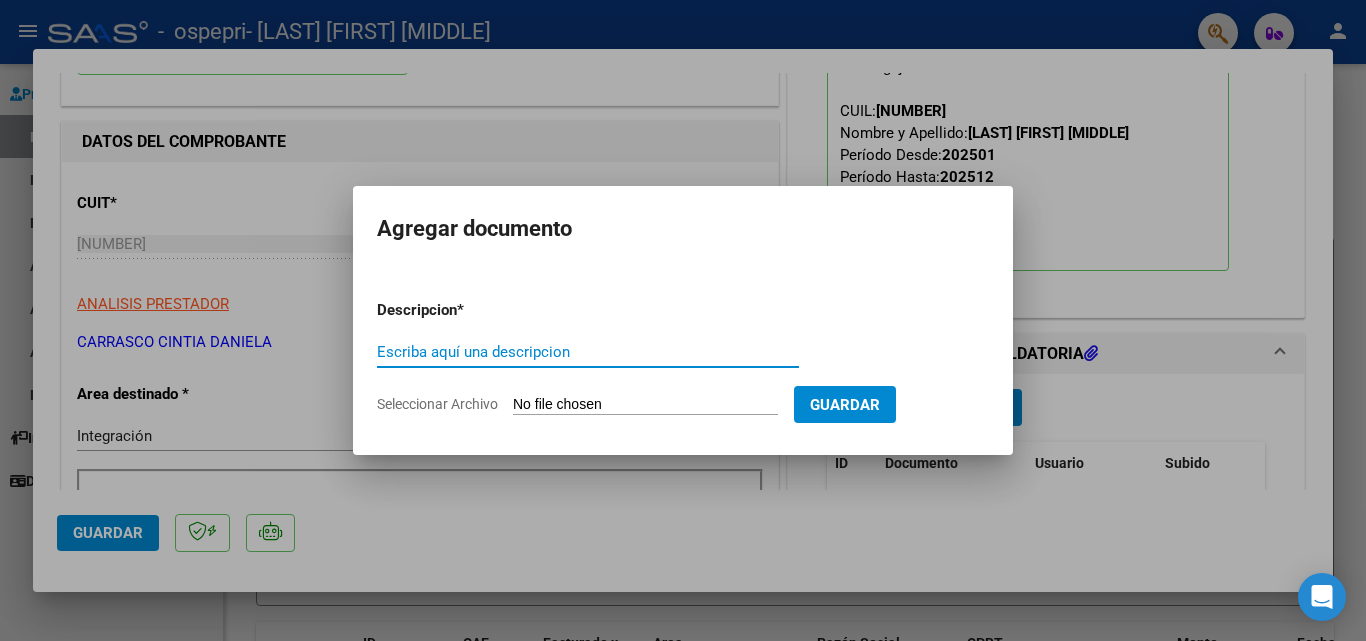 click on "Escriba aquí una descripcion" at bounding box center (588, 352) 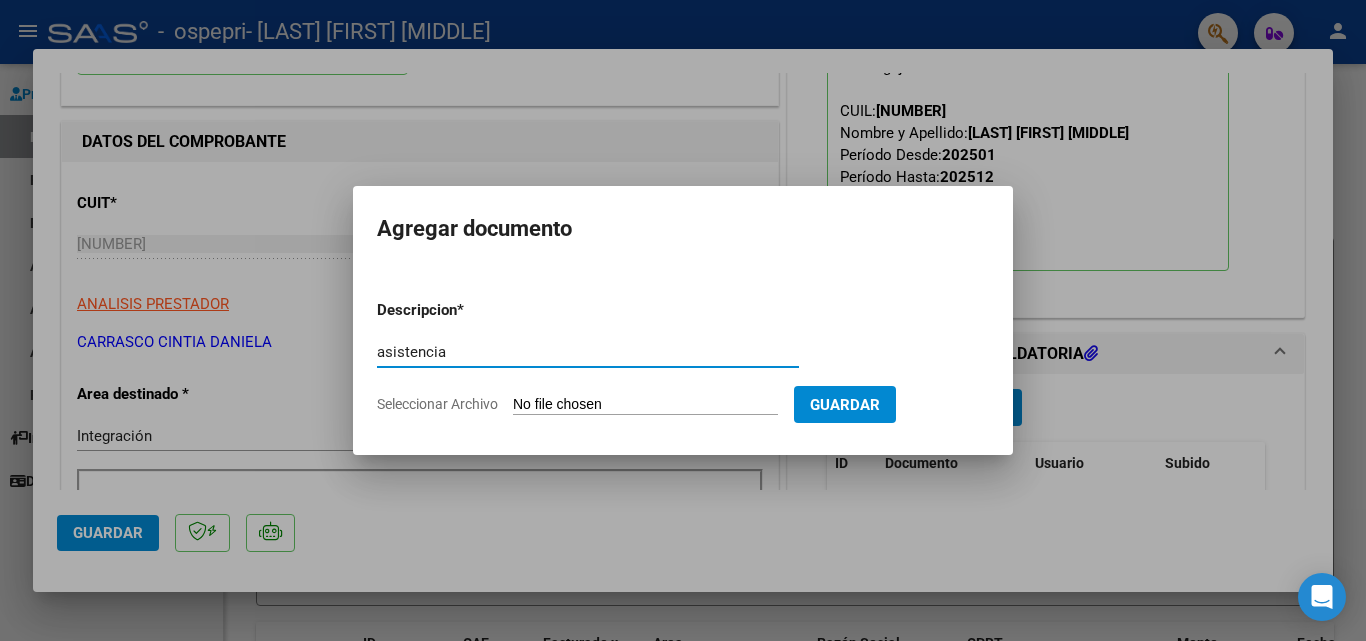 type on "asistencia" 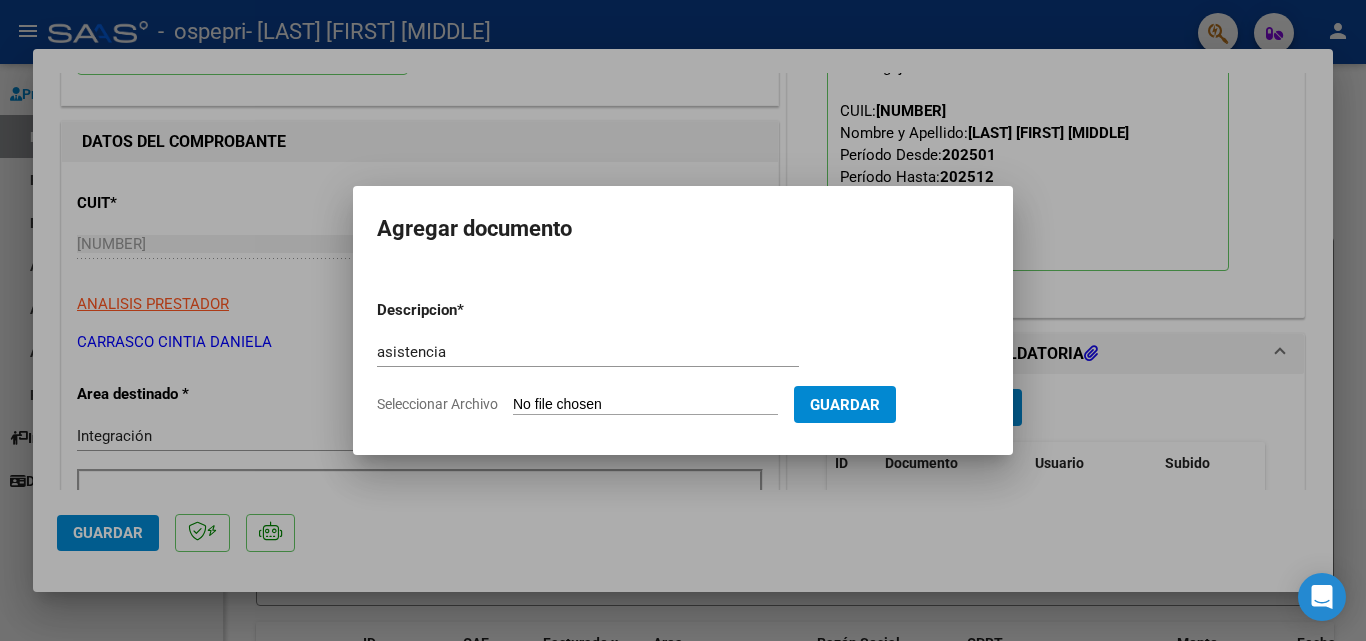 type on "C:\fakepath\Joaquin 0725.pdf" 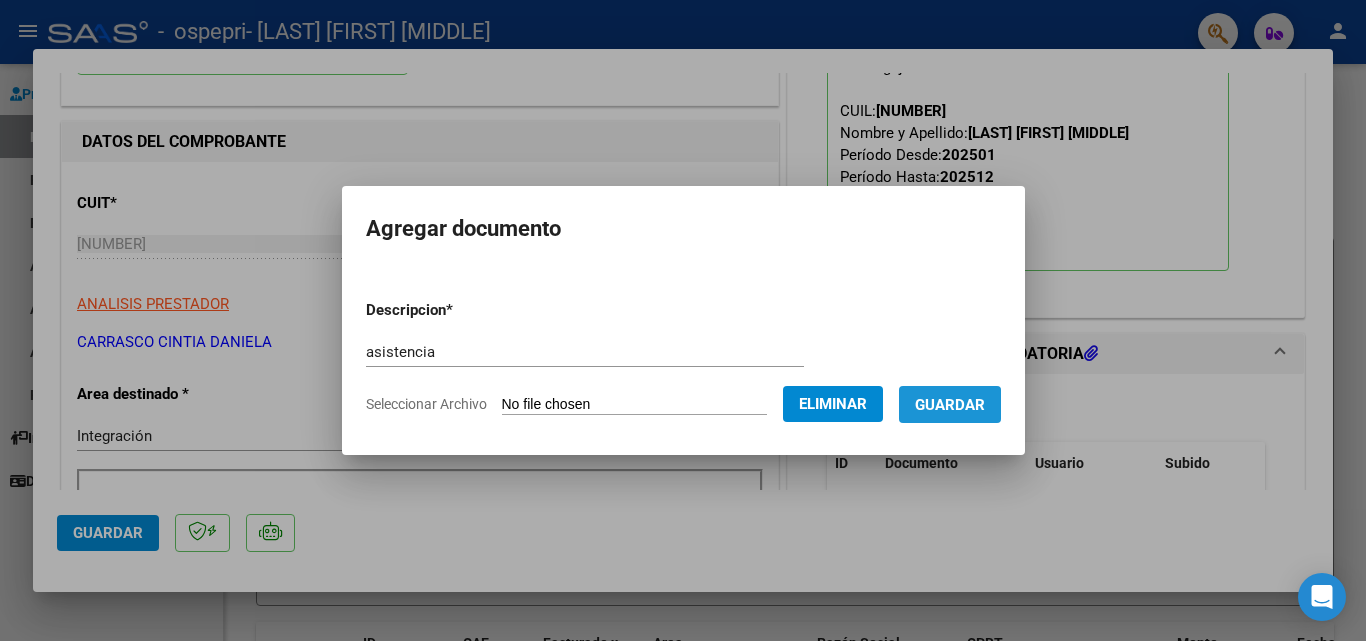 click on "Guardar" at bounding box center (950, 405) 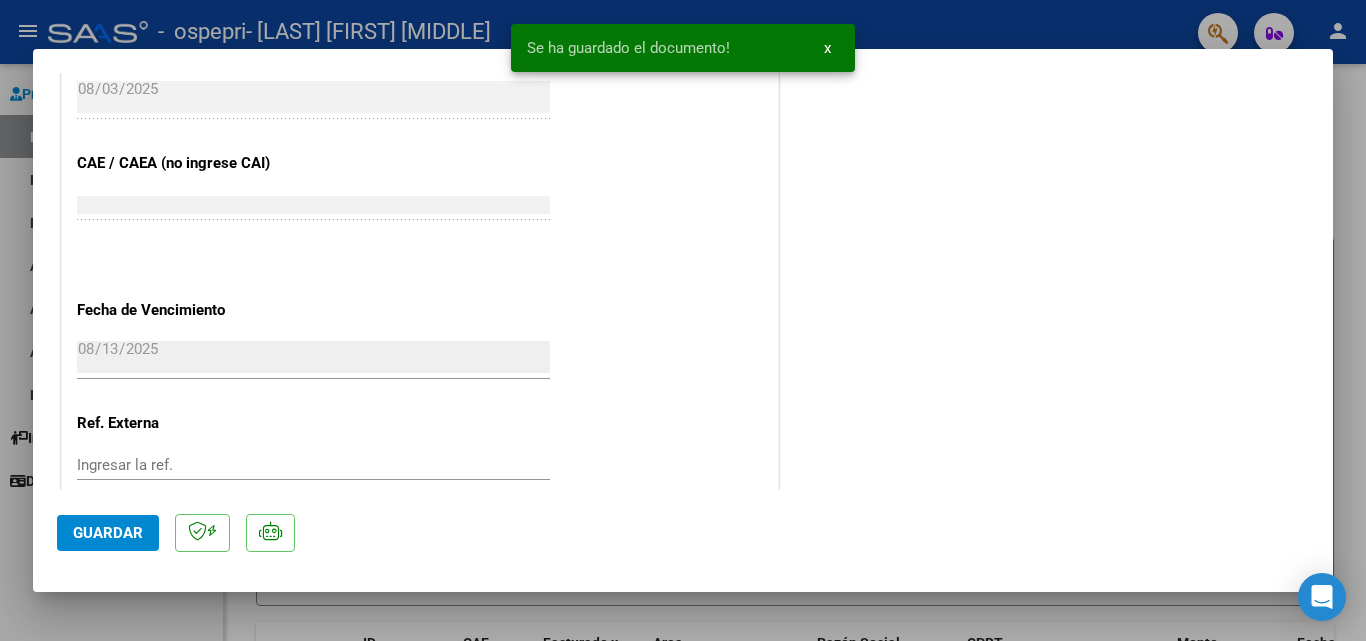 scroll, scrollTop: 1300, scrollLeft: 0, axis: vertical 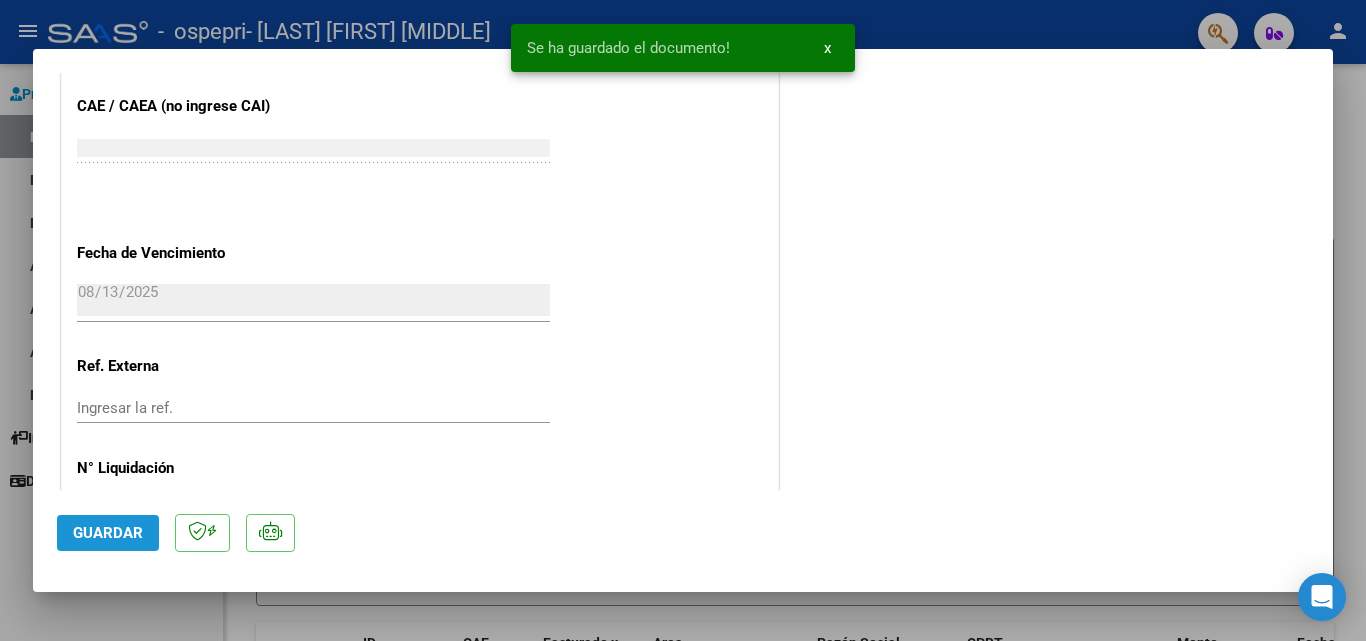 click on "Guardar" 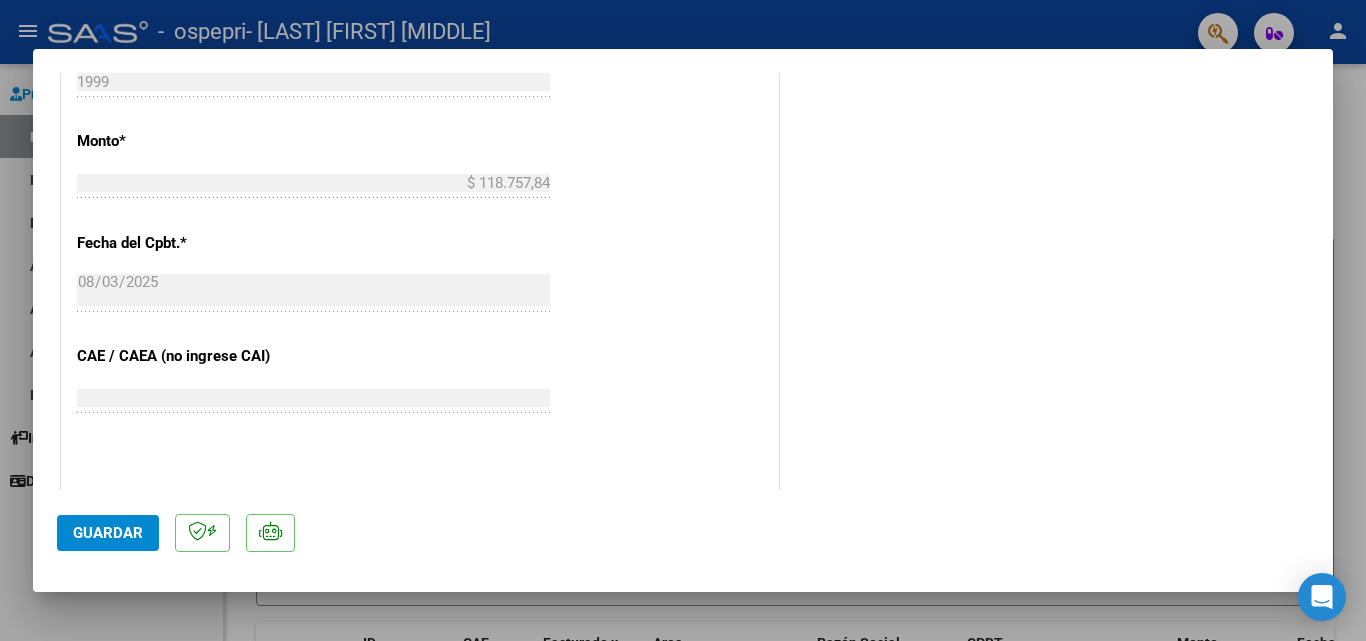 scroll, scrollTop: 1100, scrollLeft: 0, axis: vertical 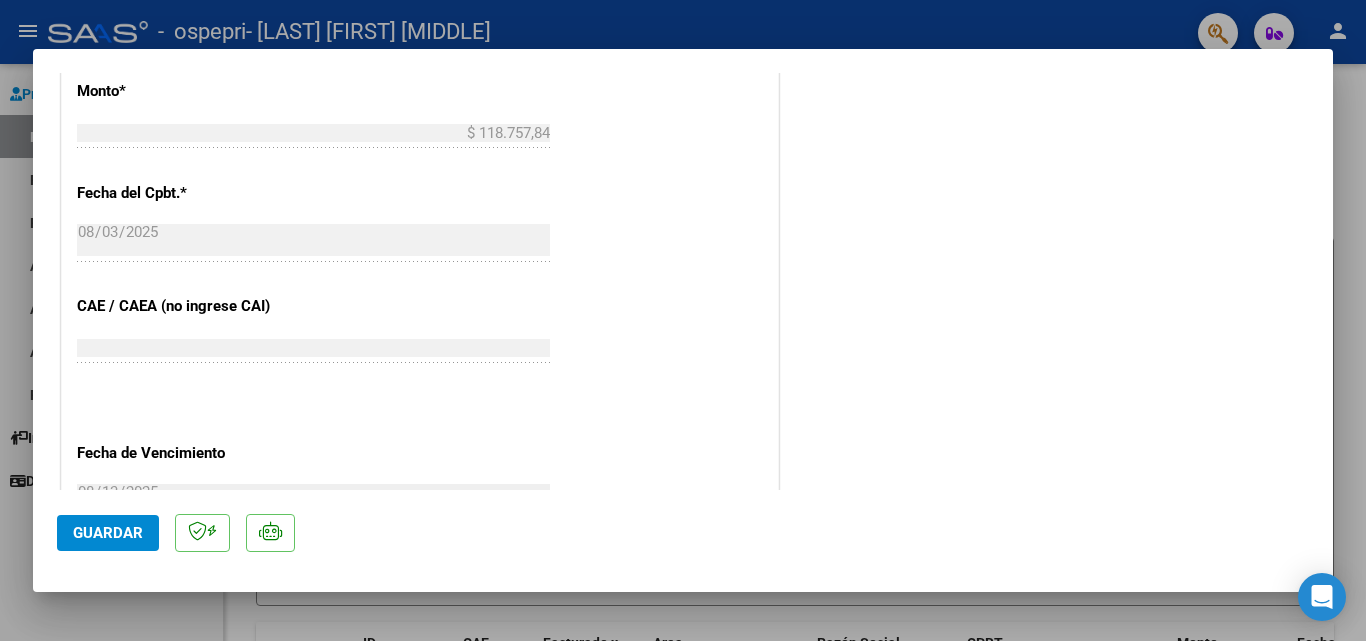 click at bounding box center (683, 320) 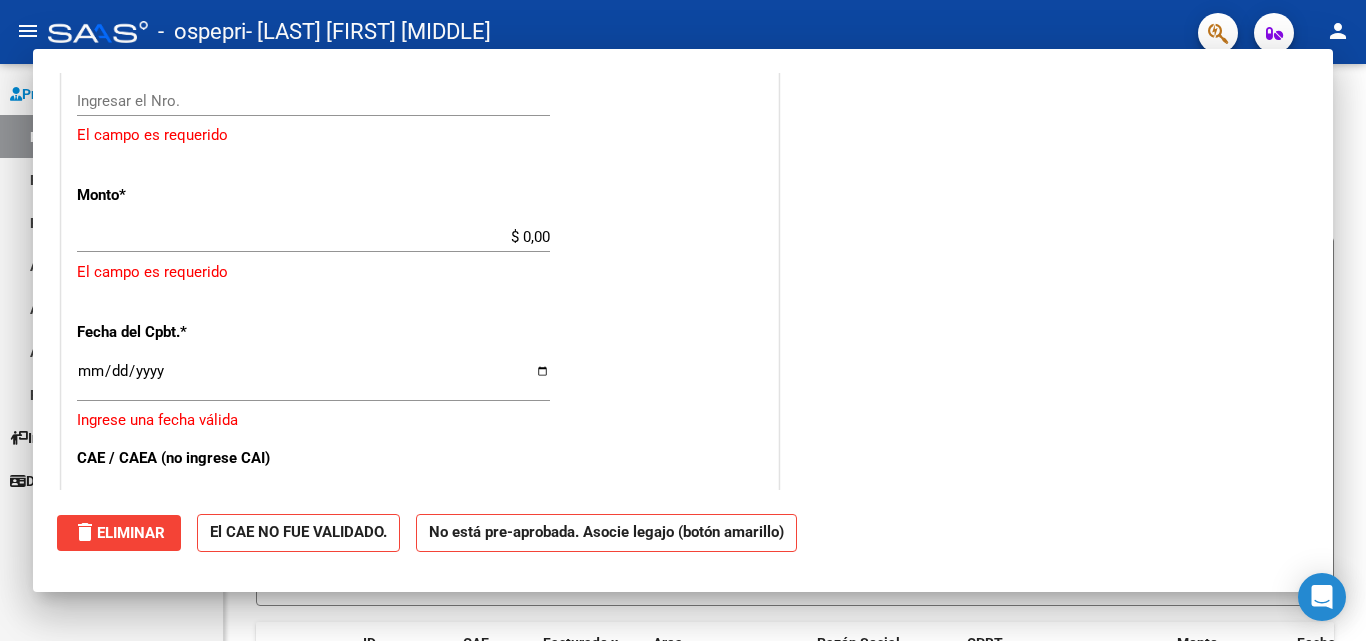 scroll, scrollTop: 0, scrollLeft: 0, axis: both 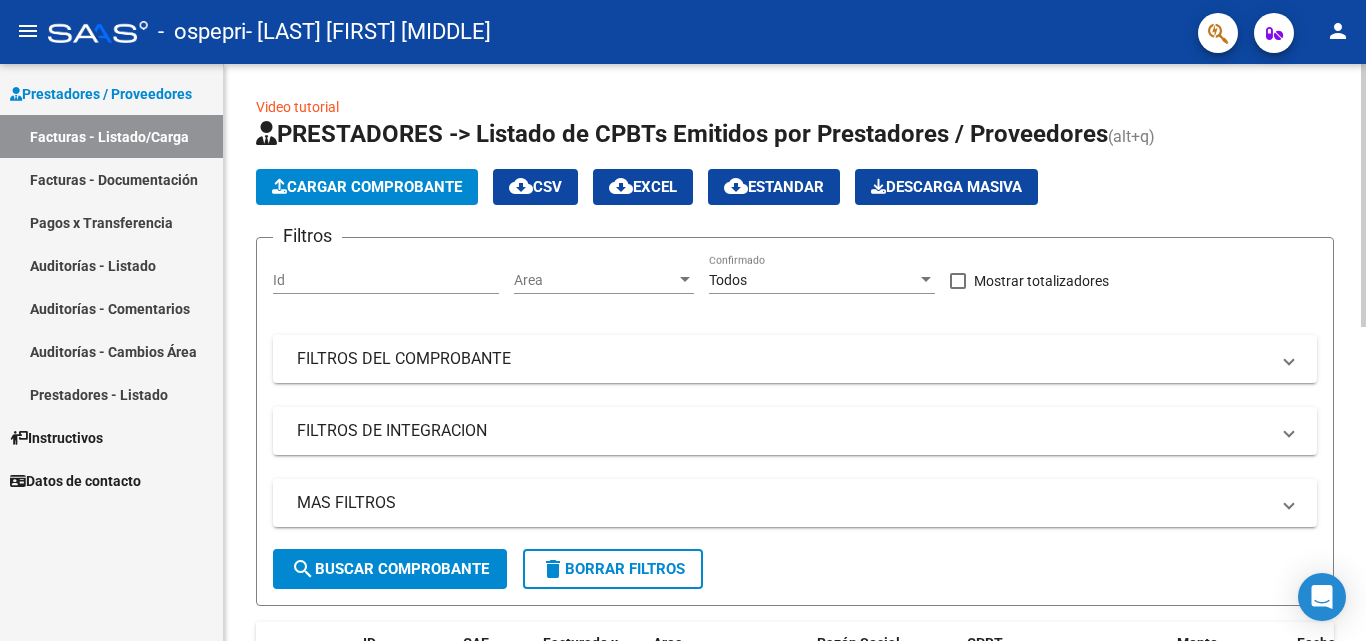 click on "Cargar Comprobante" 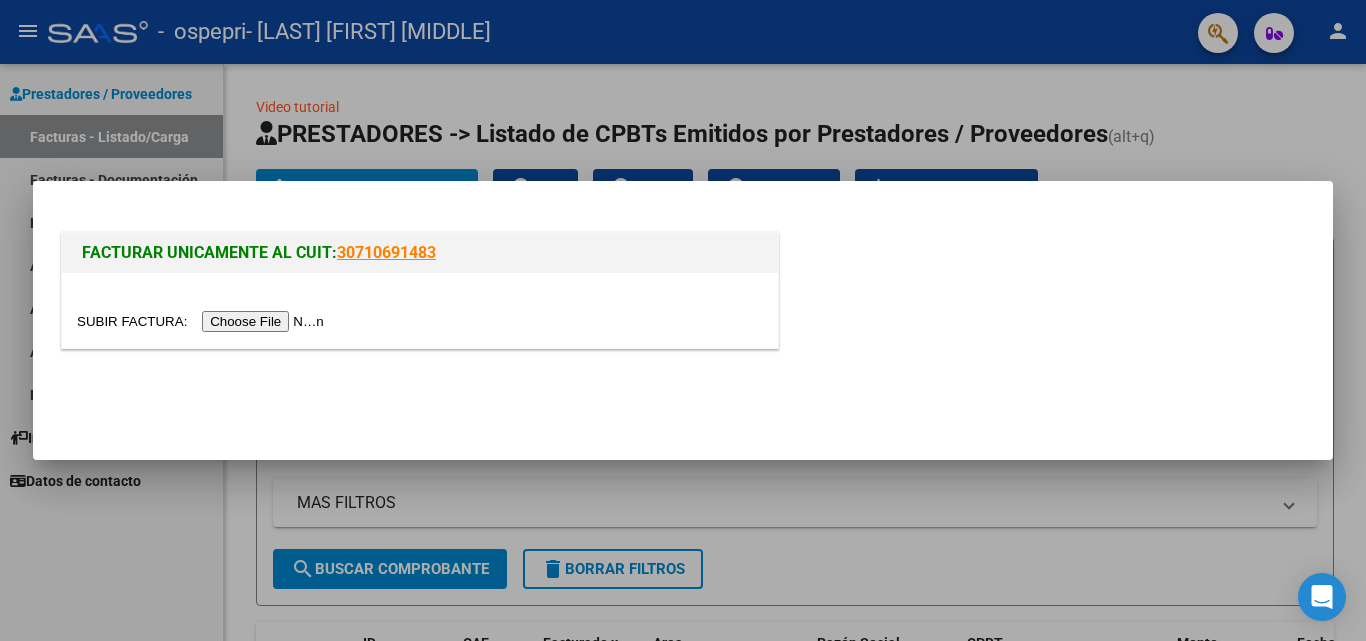 click at bounding box center [203, 321] 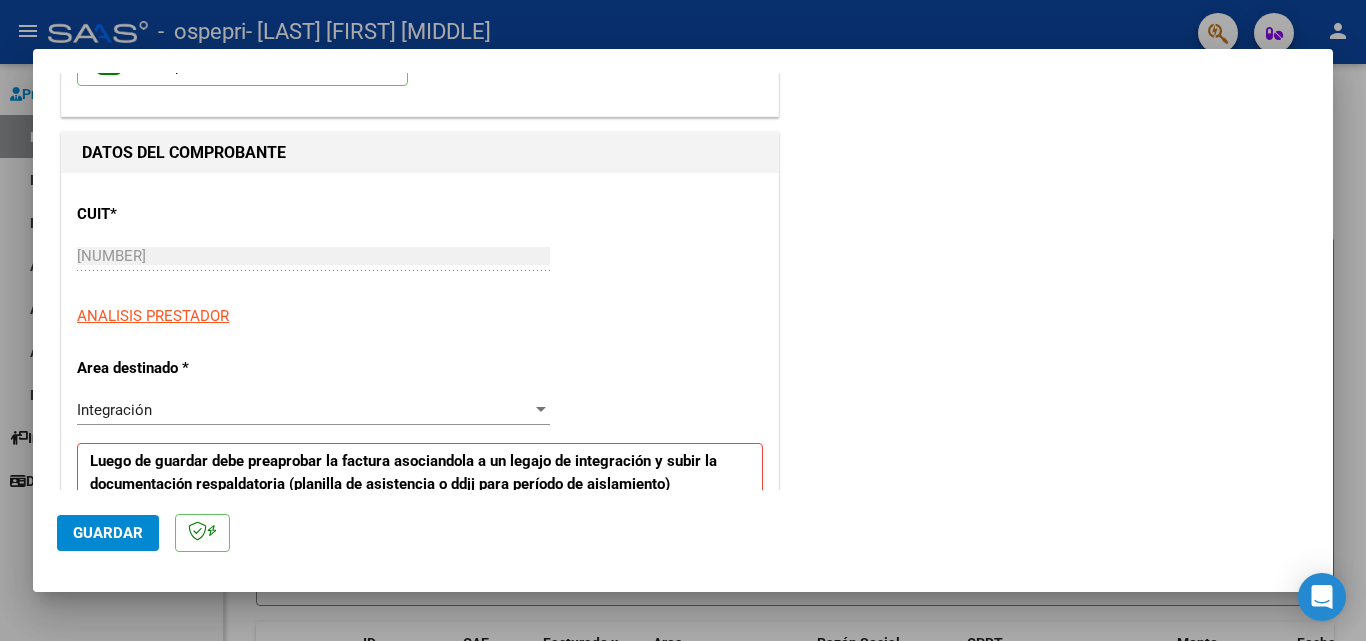scroll, scrollTop: 600, scrollLeft: 0, axis: vertical 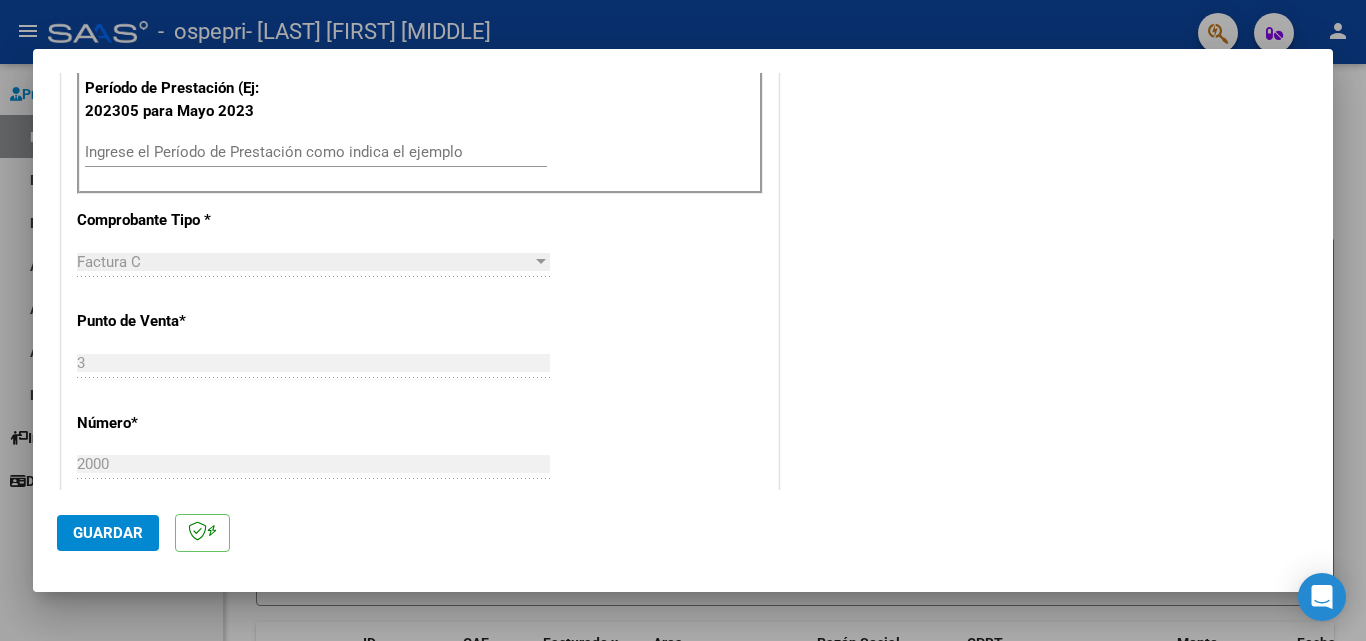 click on "Ingrese el Período de Prestación como indica el ejemplo" at bounding box center (316, 152) 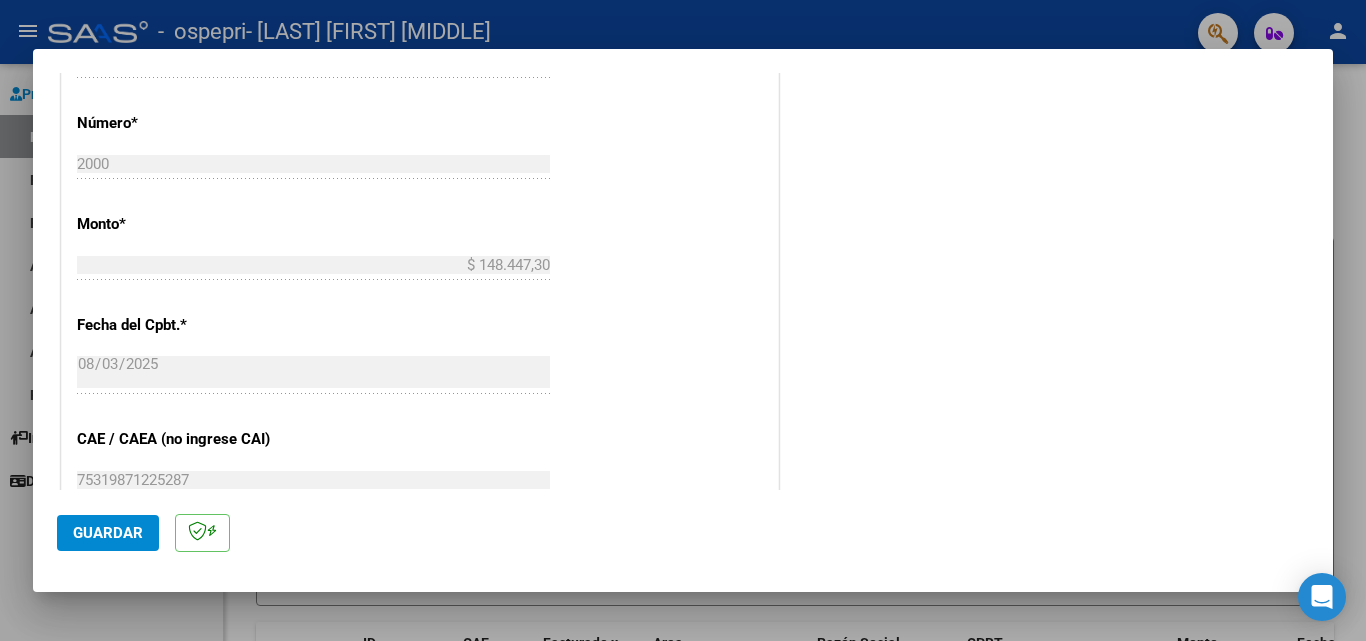 scroll, scrollTop: 1200, scrollLeft: 0, axis: vertical 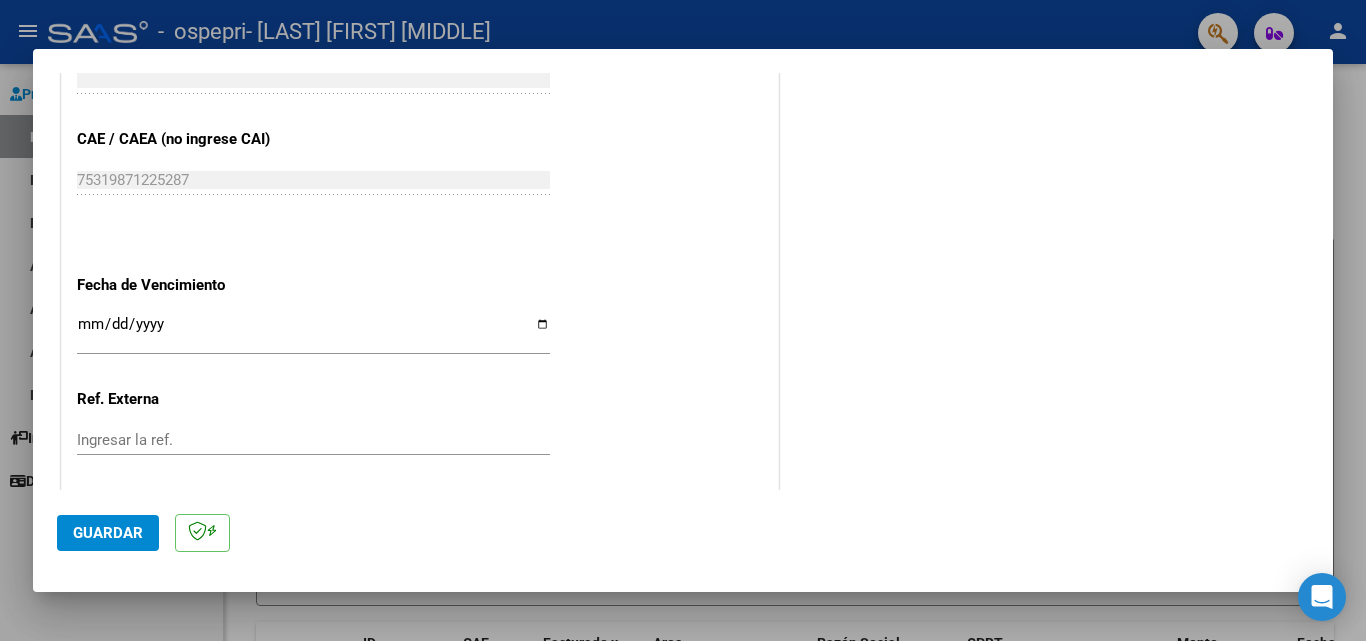 type on "202507" 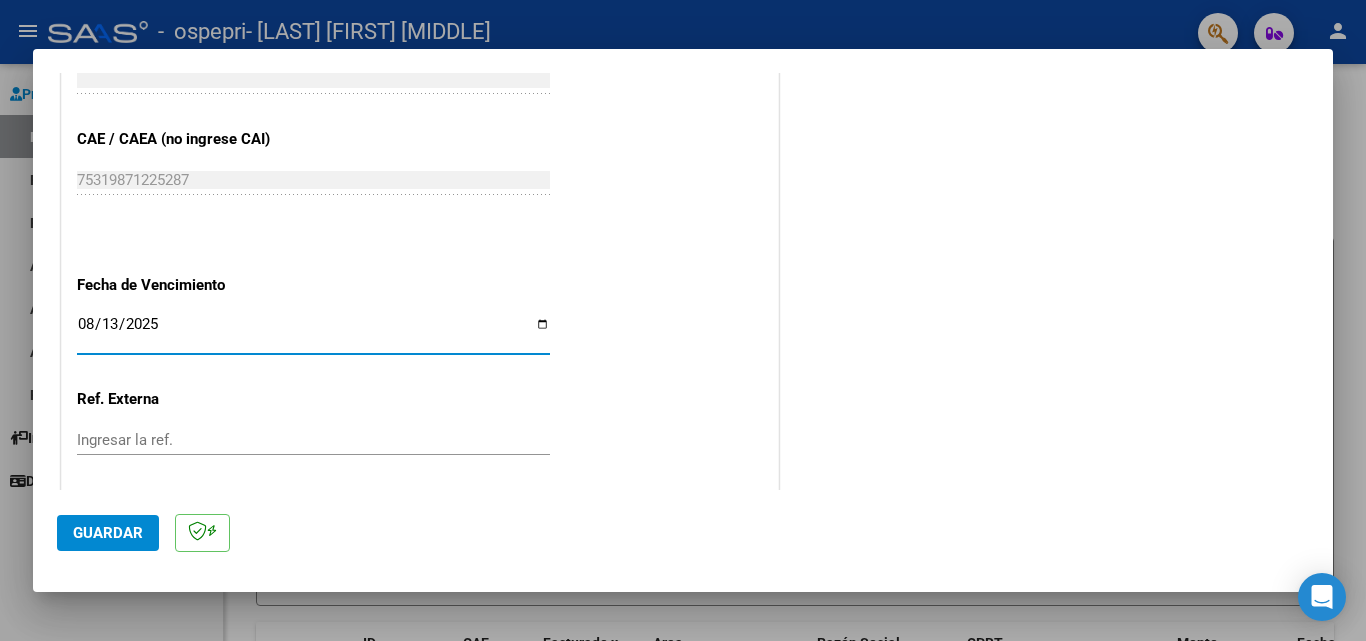 type on "2025-08-13" 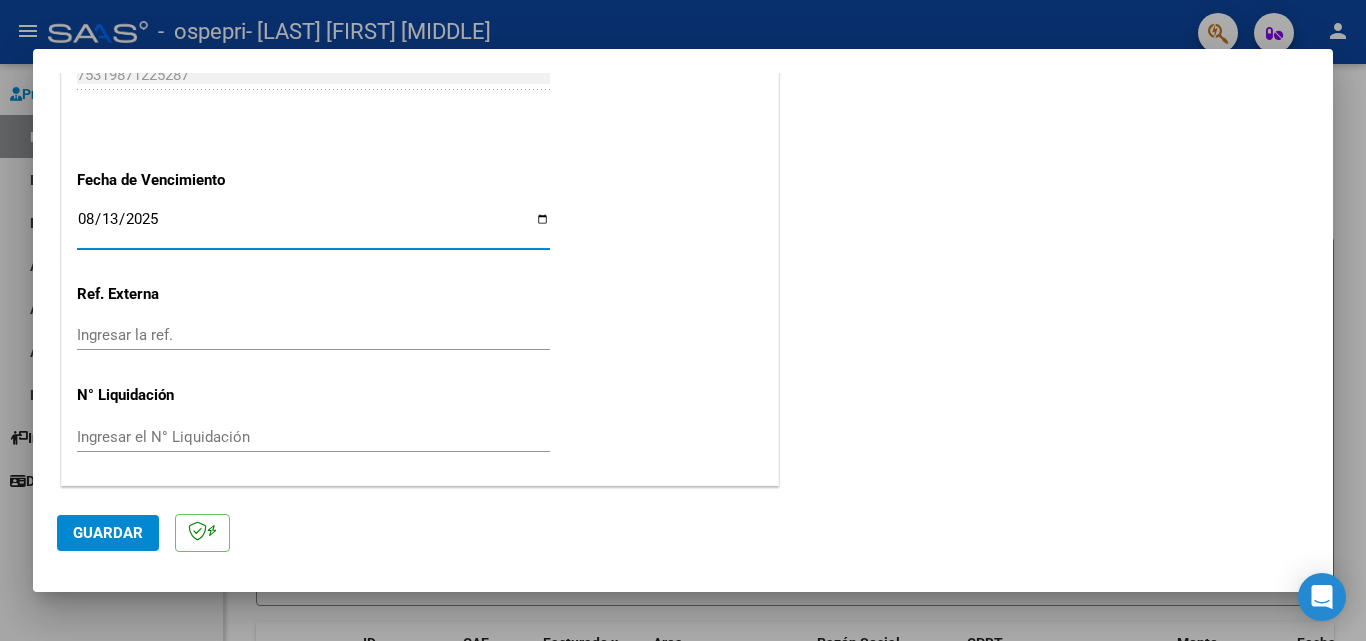 click on "Guardar" 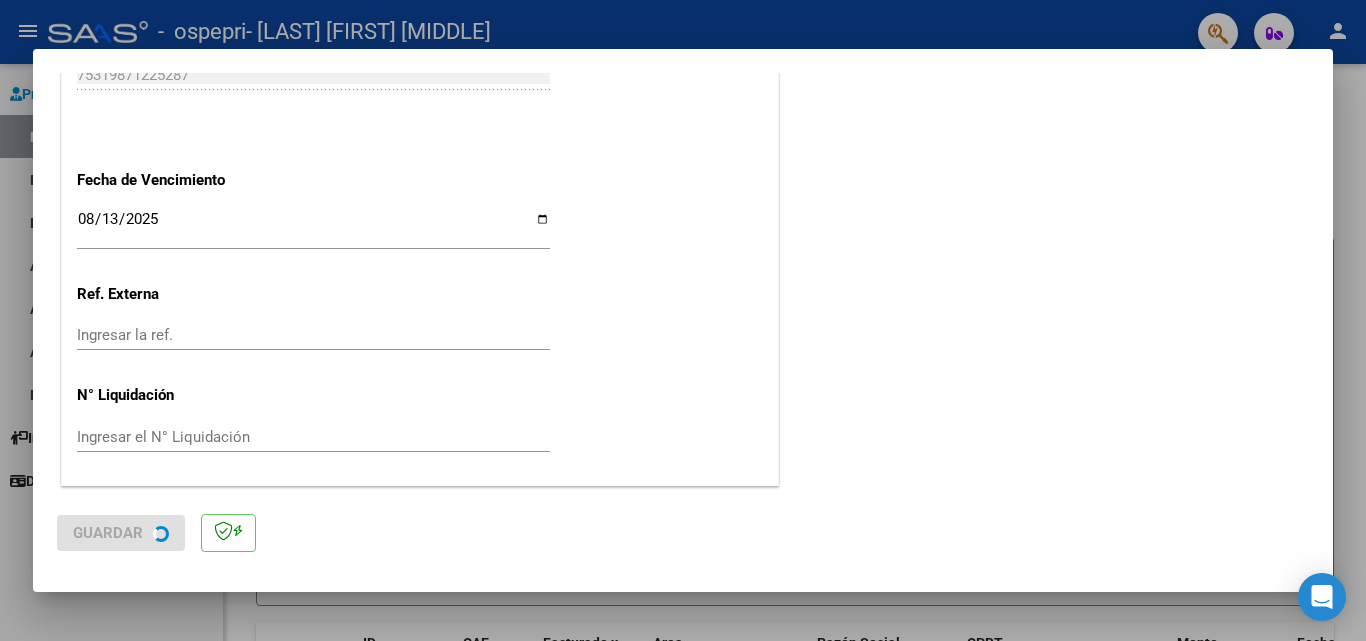 scroll, scrollTop: 0, scrollLeft: 0, axis: both 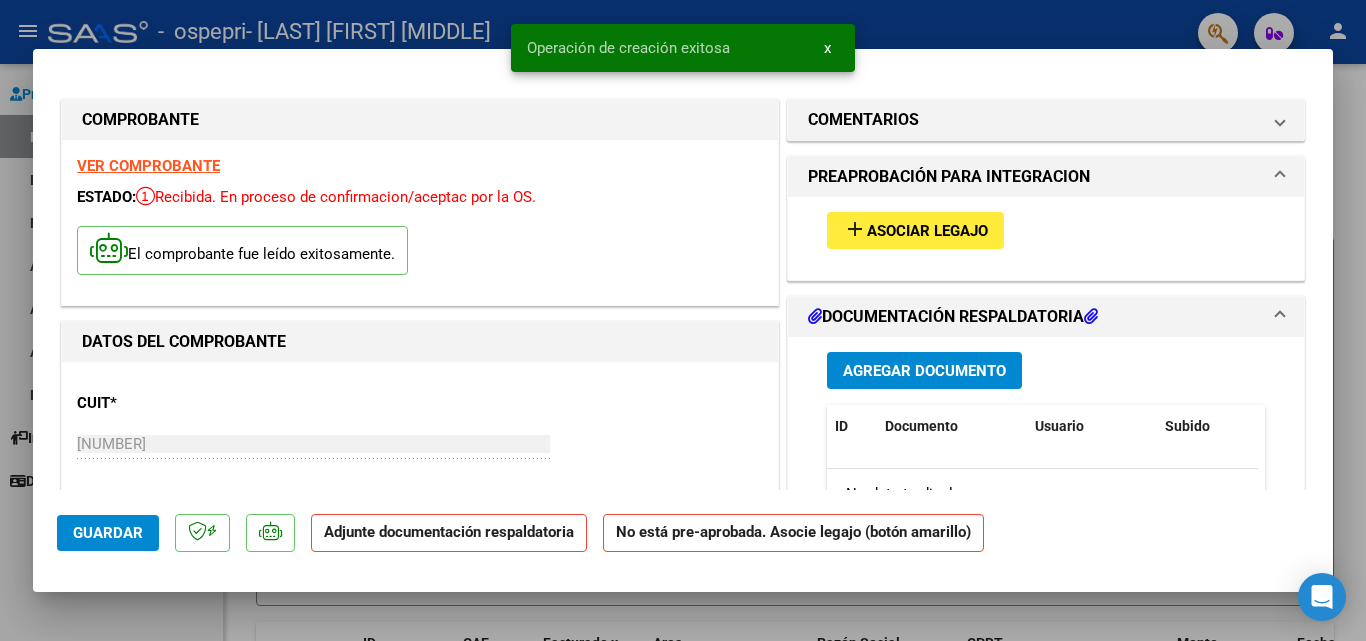 click on "Asociar Legajo" at bounding box center (927, 231) 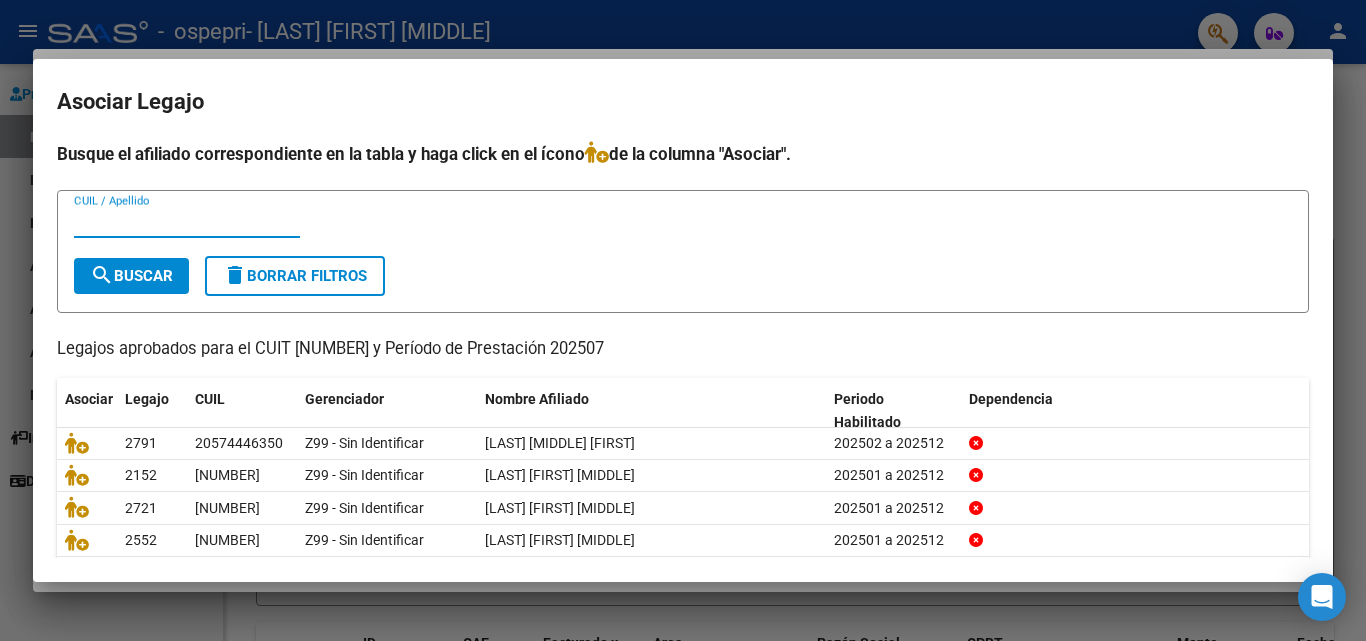 click on "CUIL / Apellido" at bounding box center [187, 222] 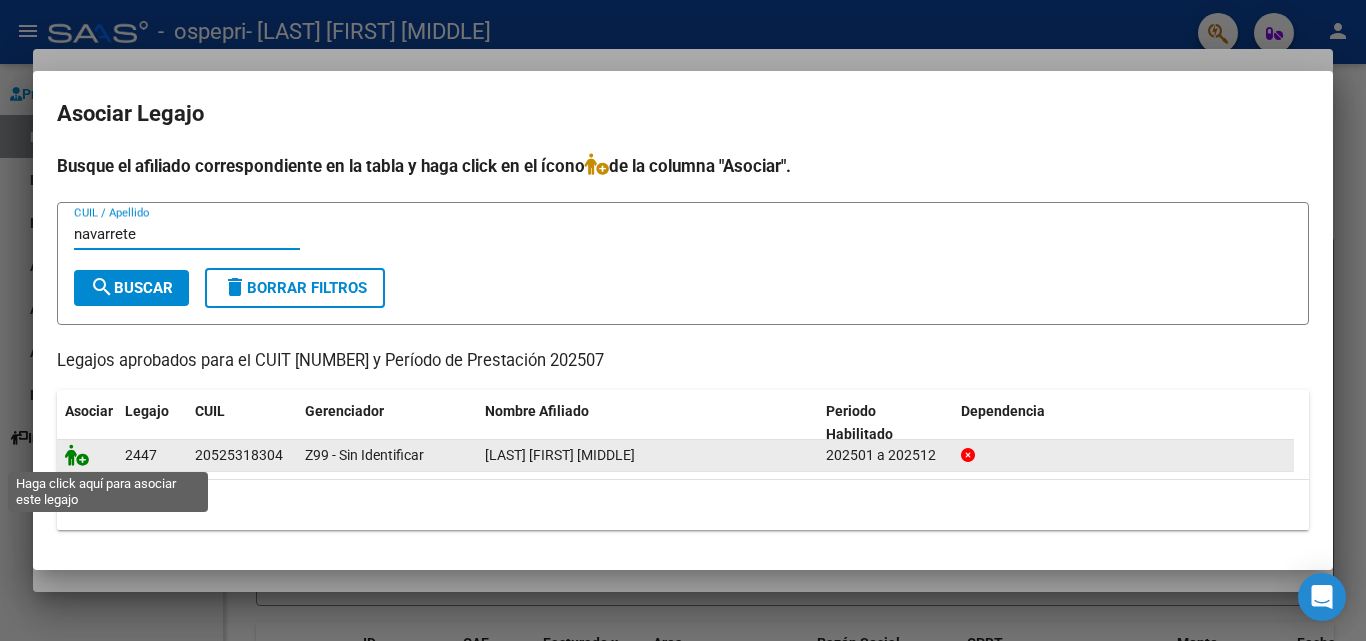 type on "navarrete" 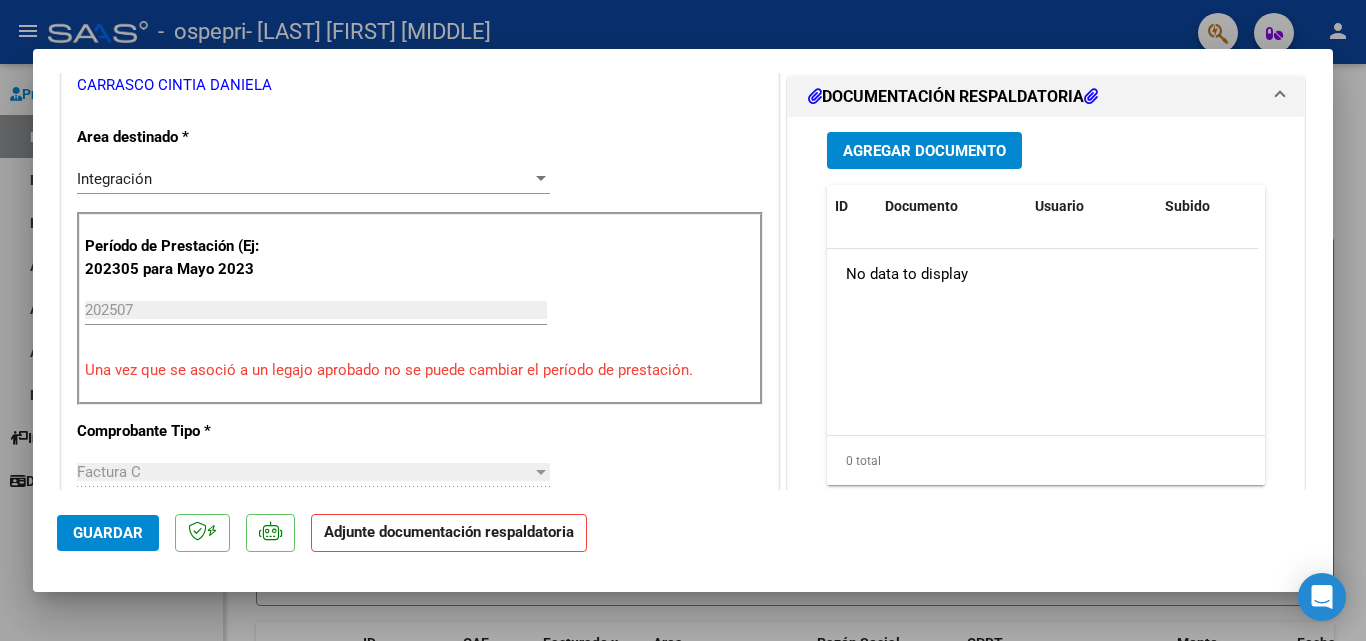 scroll, scrollTop: 300, scrollLeft: 0, axis: vertical 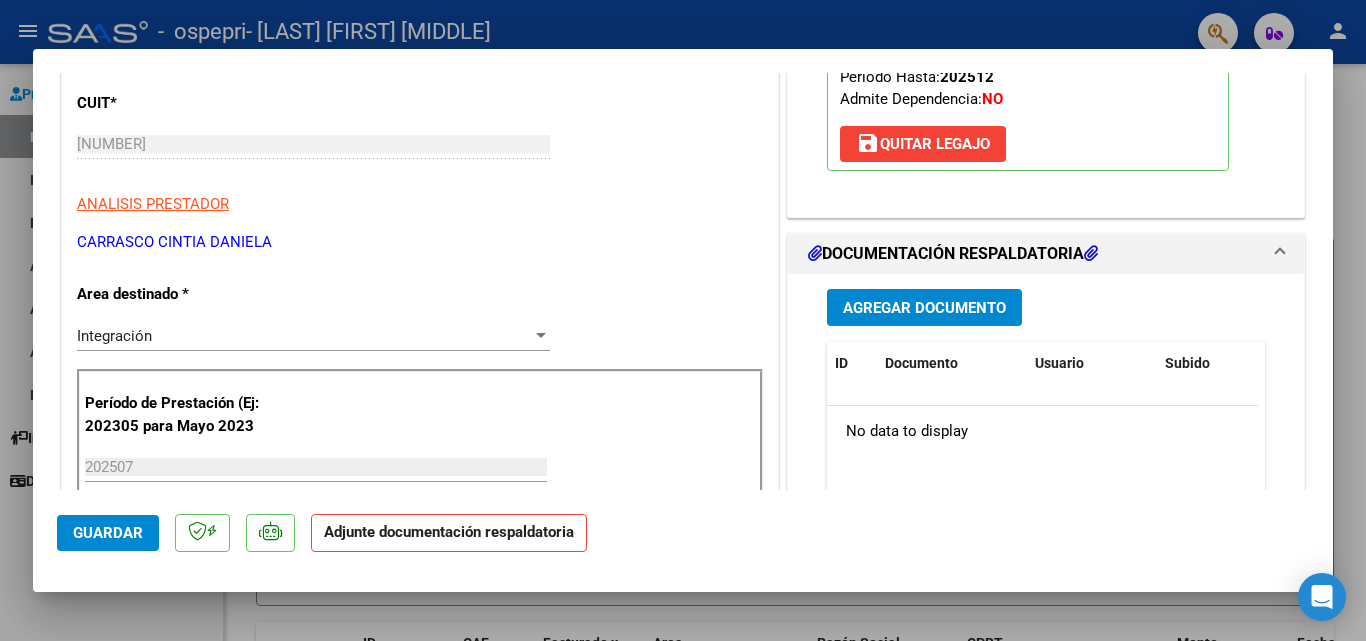click on "Agregar Documento" at bounding box center (924, 308) 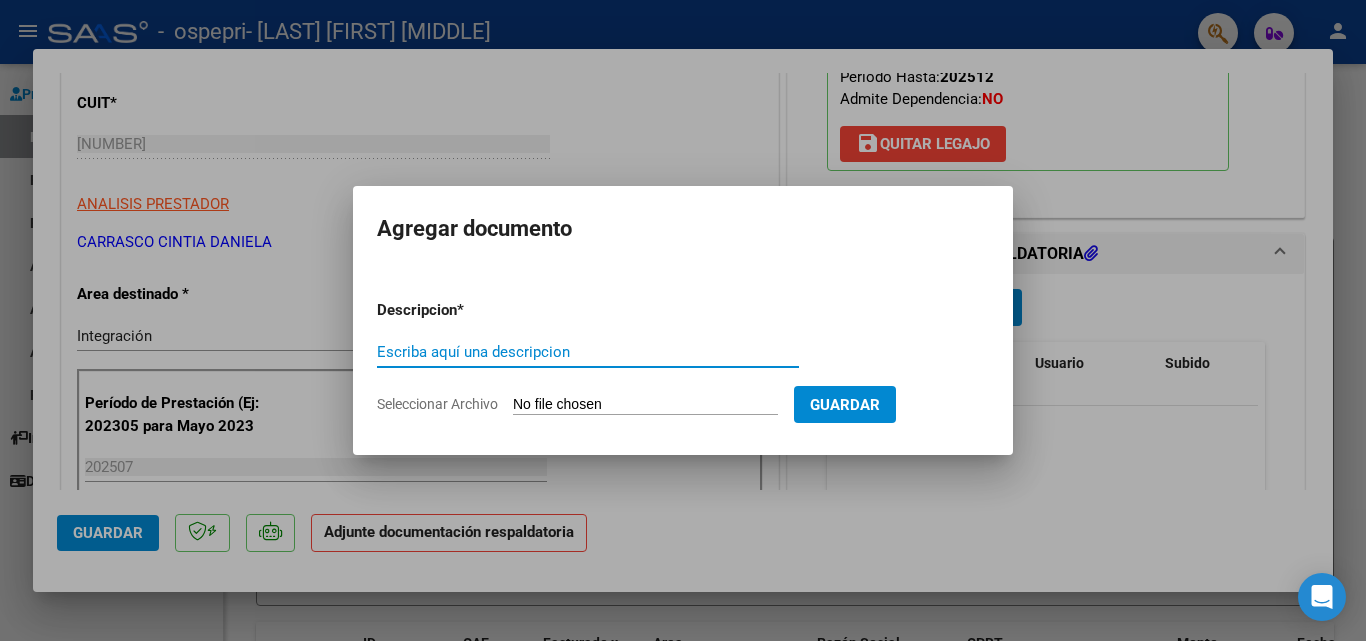 click on "Escriba aquí una descripcion" at bounding box center (588, 352) 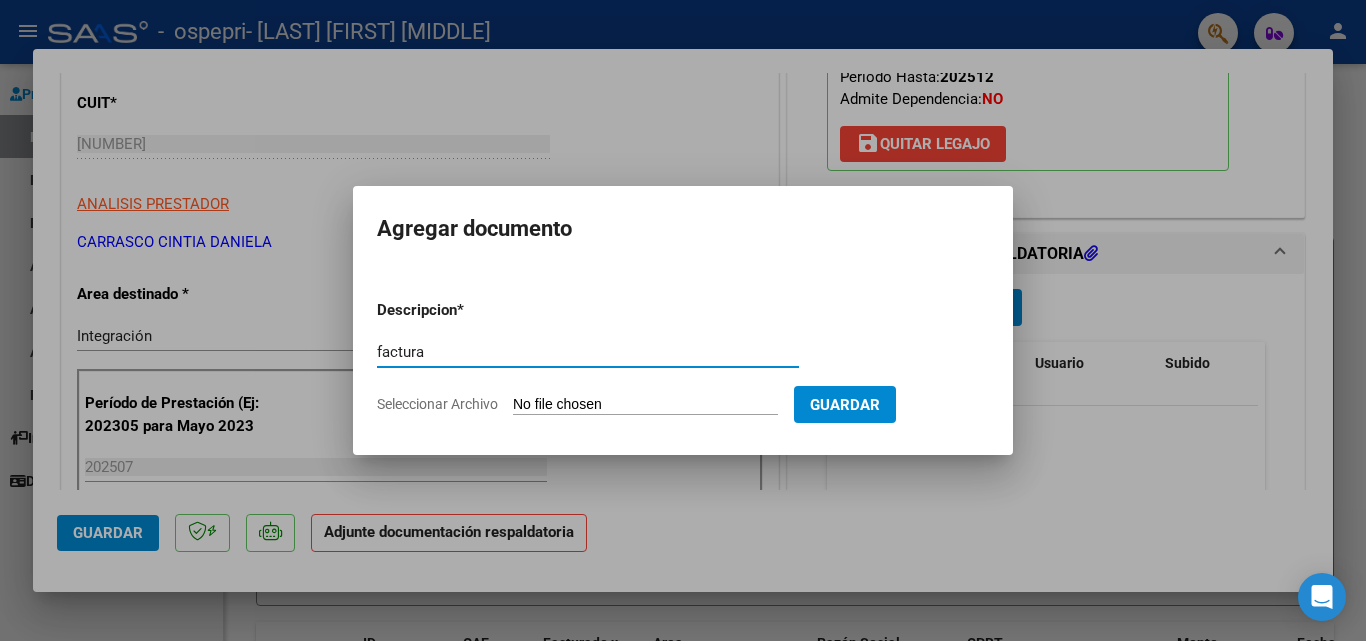 type on "factura" 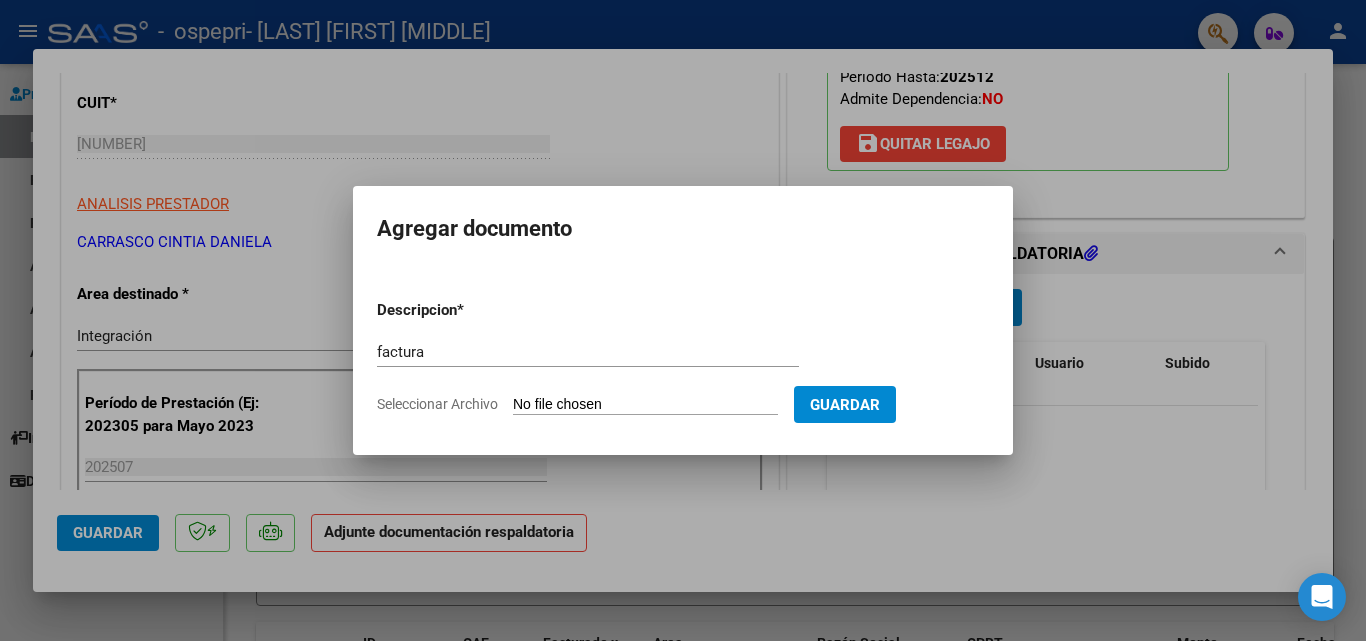 type on "C:\fakepath\27325293999_011_00003_00002000.pdf" 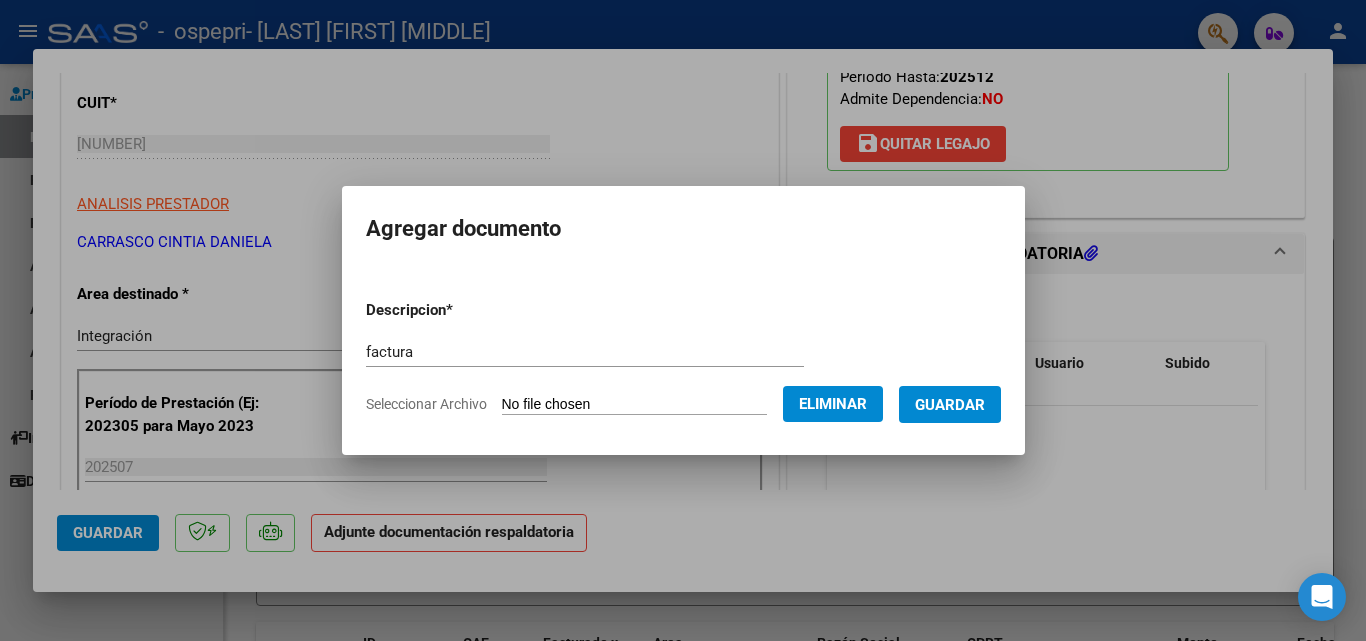 click on "Guardar" at bounding box center [950, 405] 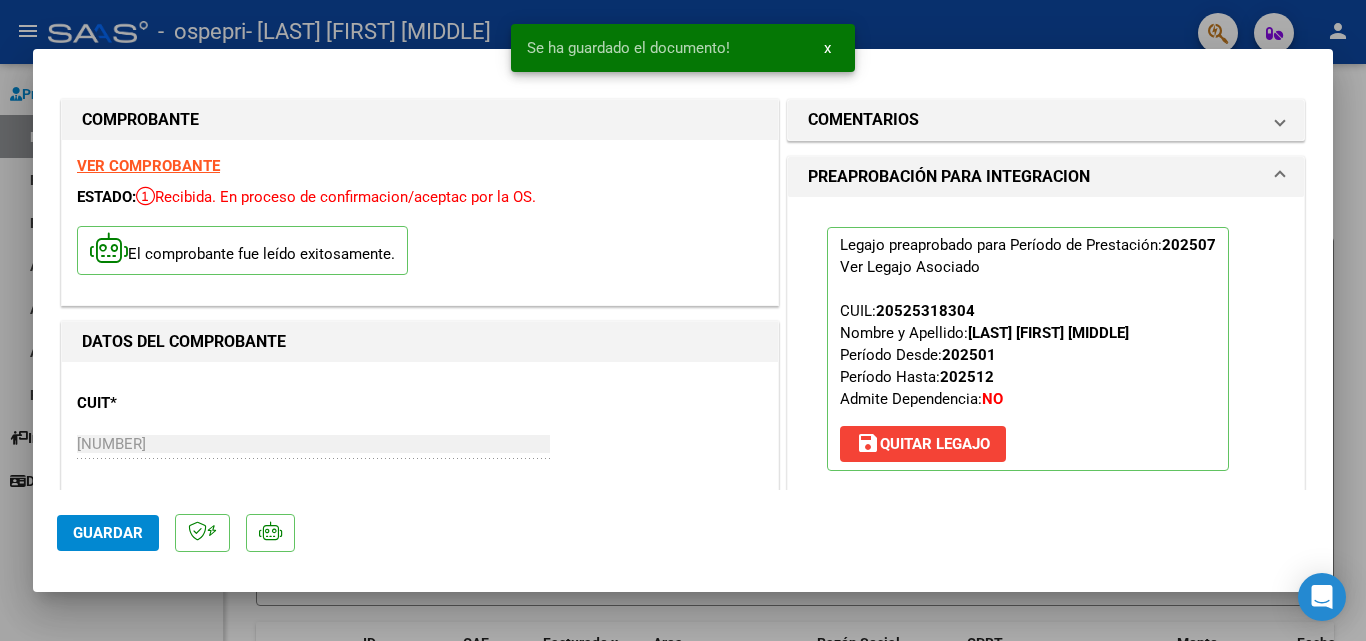 scroll, scrollTop: 300, scrollLeft: 0, axis: vertical 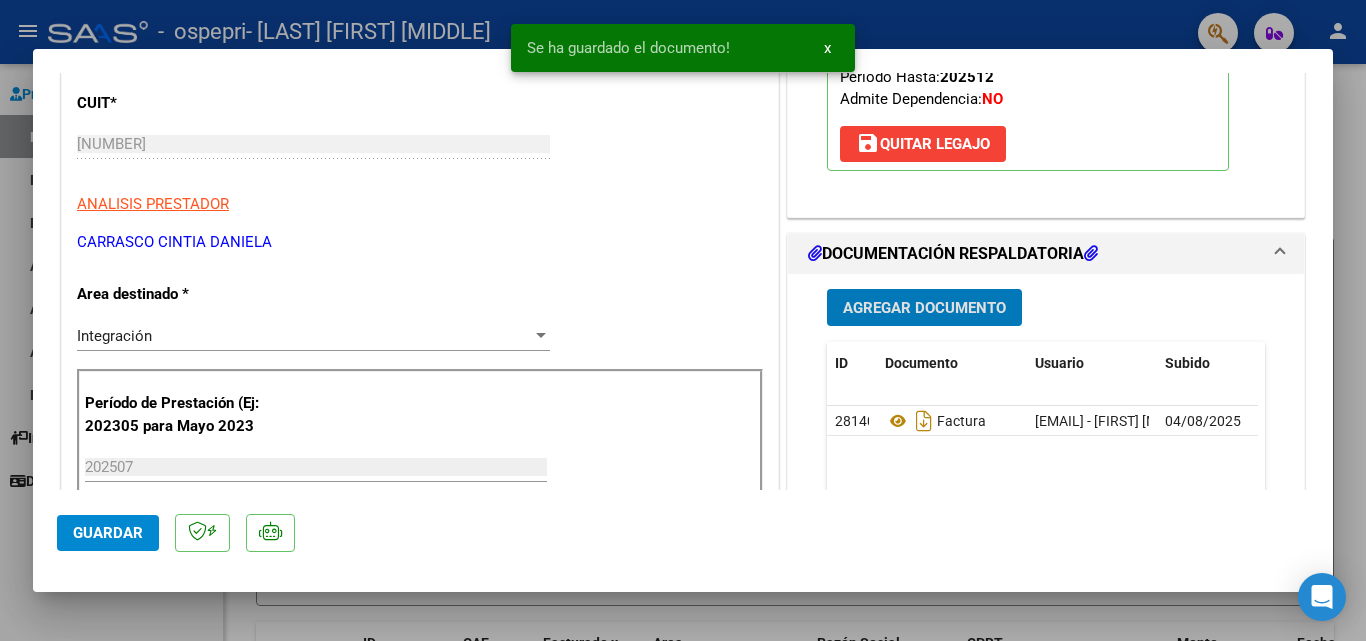 click on "Agregar Documento" at bounding box center [924, 308] 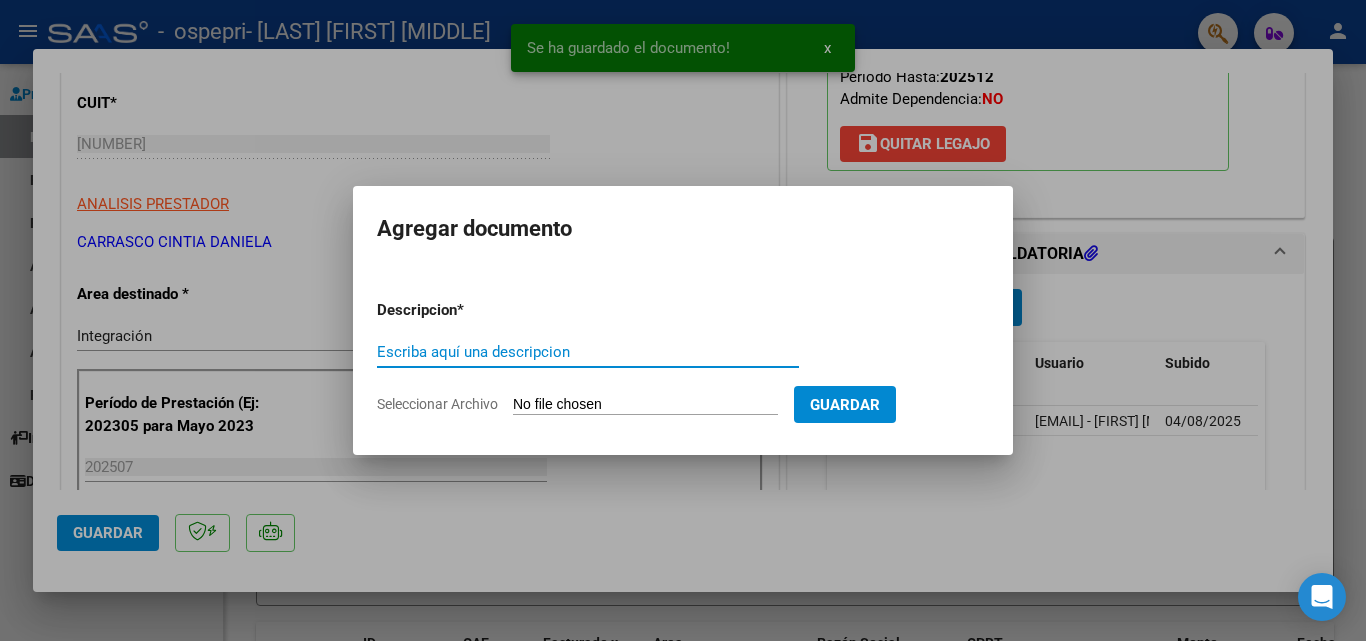 click on "Escriba aquí una descripcion" at bounding box center [588, 352] 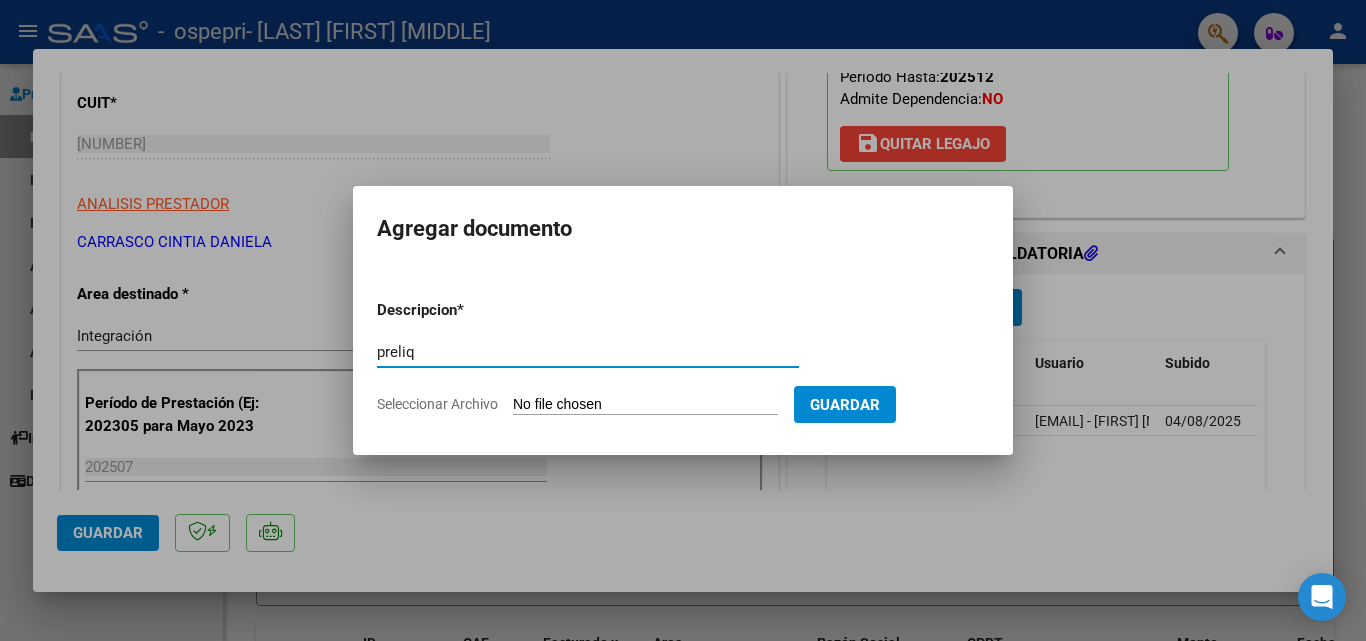 type on "preliq" 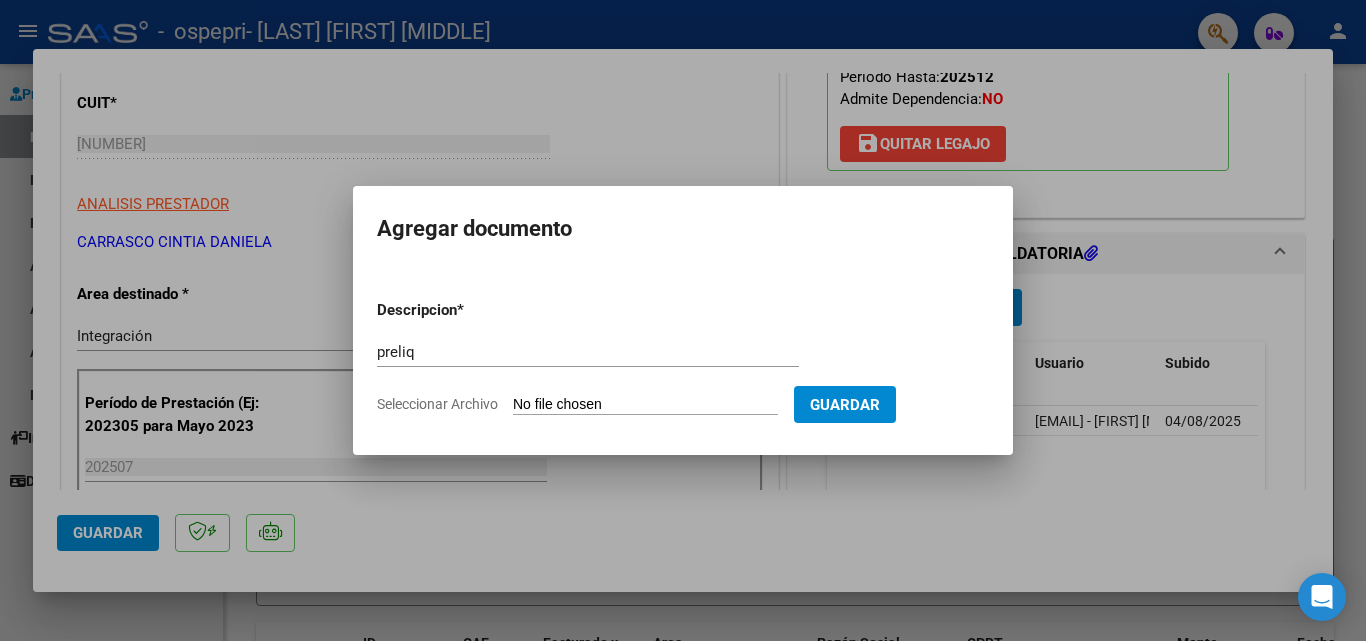 type on "C:\fakepath\apfmimpresionpreliq_navarrete_ (2).pdf" 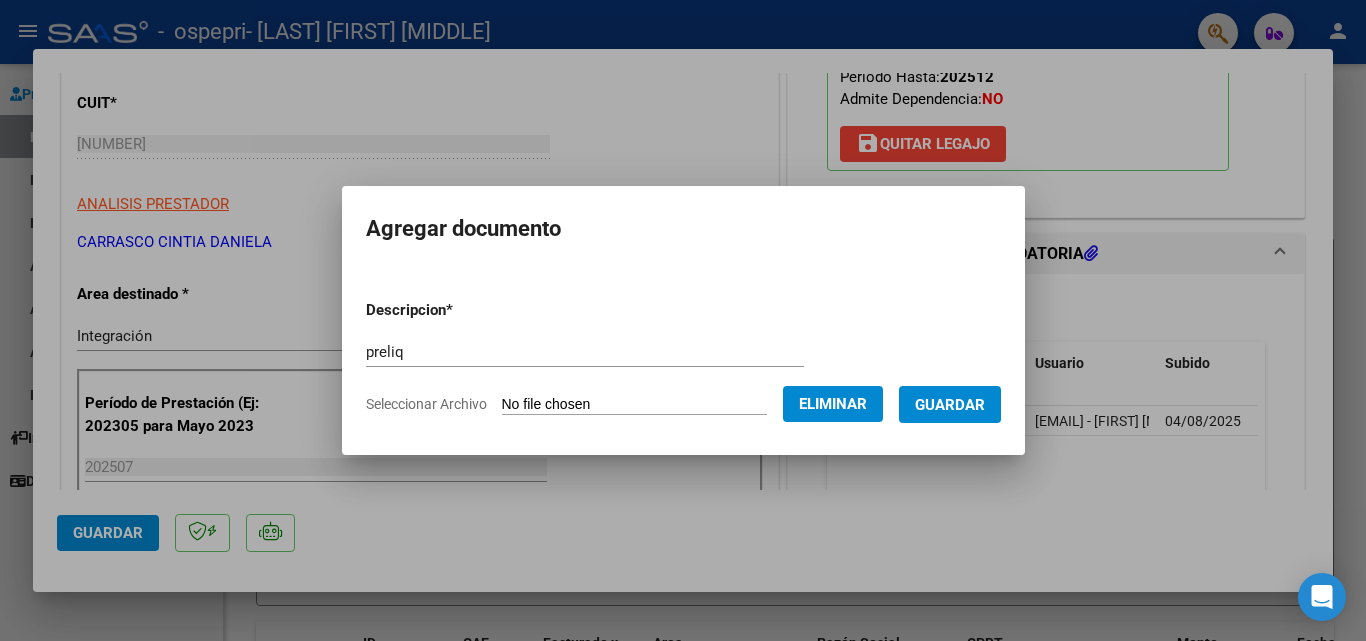 click on "Guardar" at bounding box center (950, 405) 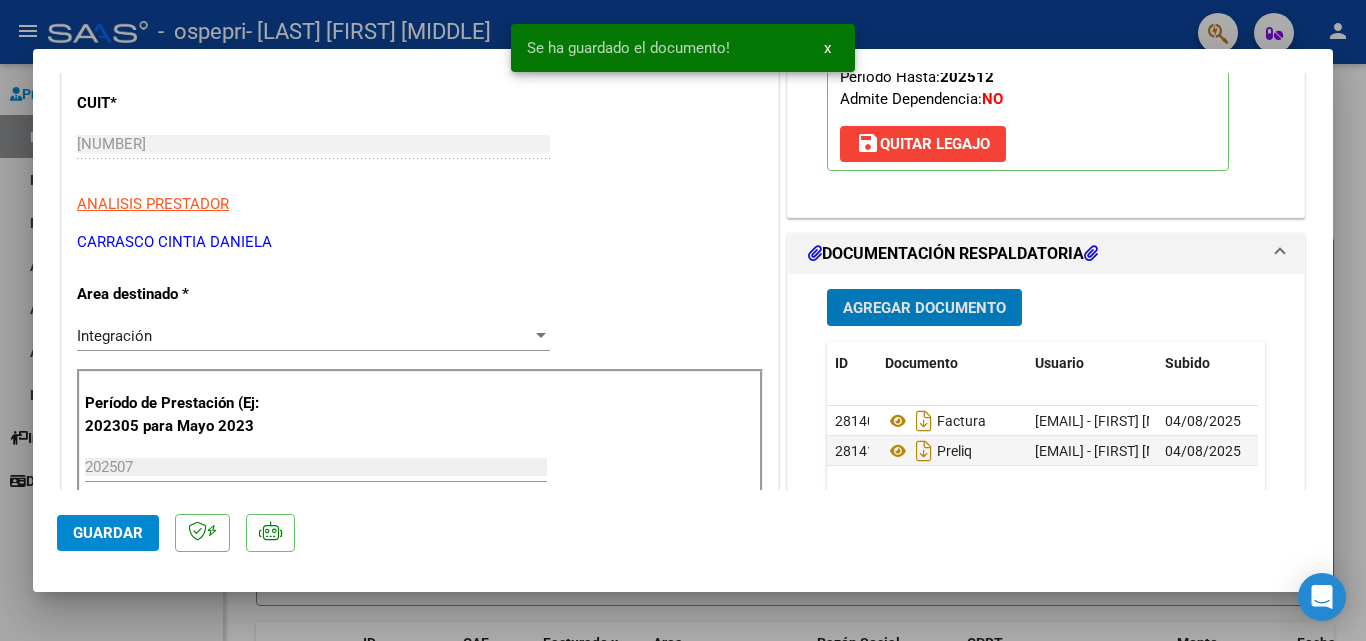 click on "Agregar Documento" at bounding box center [924, 308] 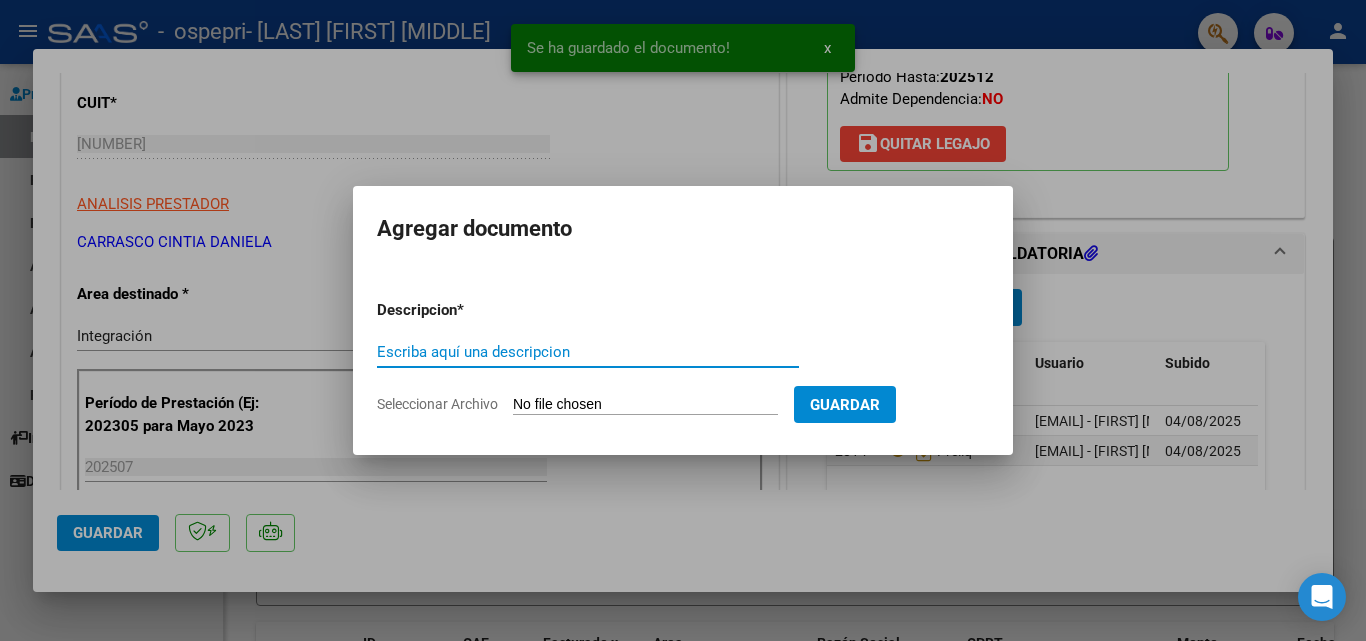 click on "Escriba aquí una descripcion" at bounding box center (588, 352) 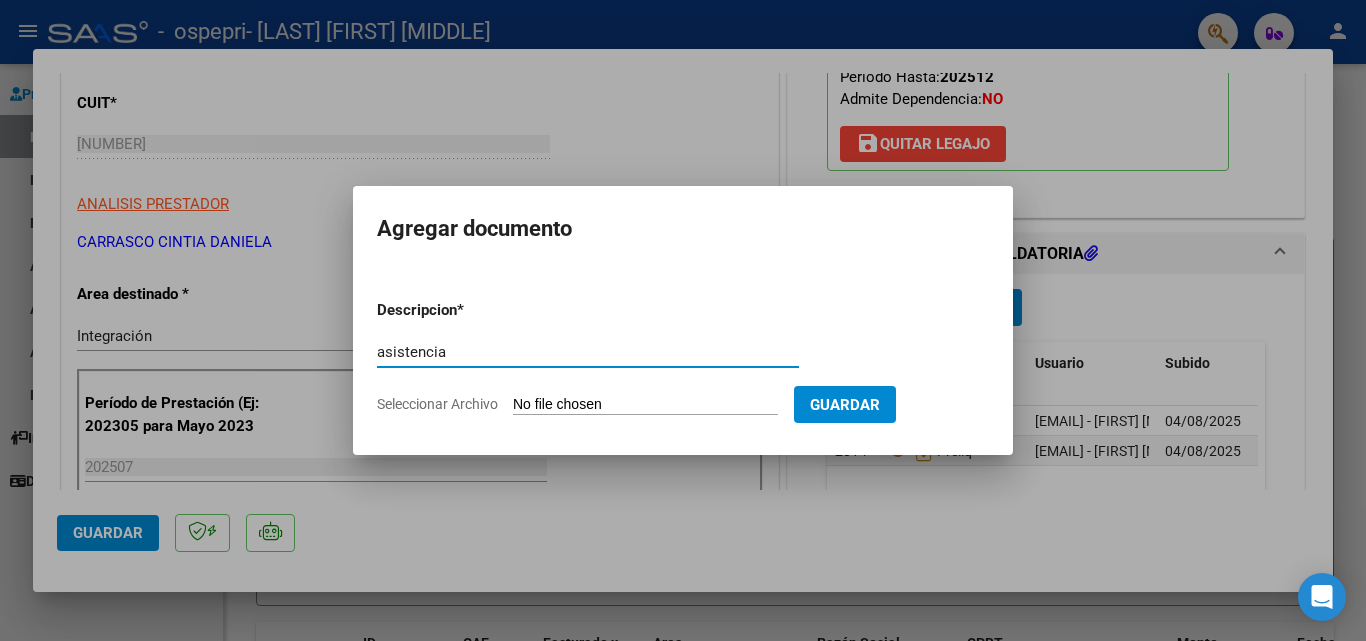 type on "asistencia" 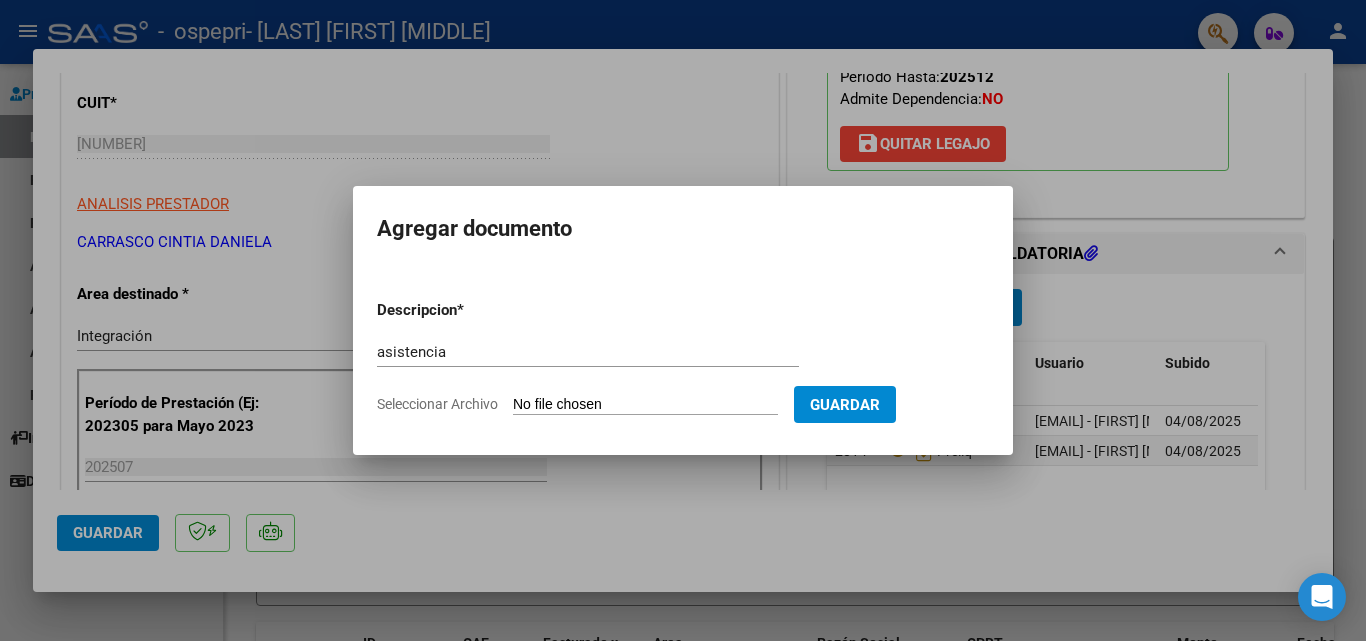 click on "Seleccionar Archivo" at bounding box center (645, 405) 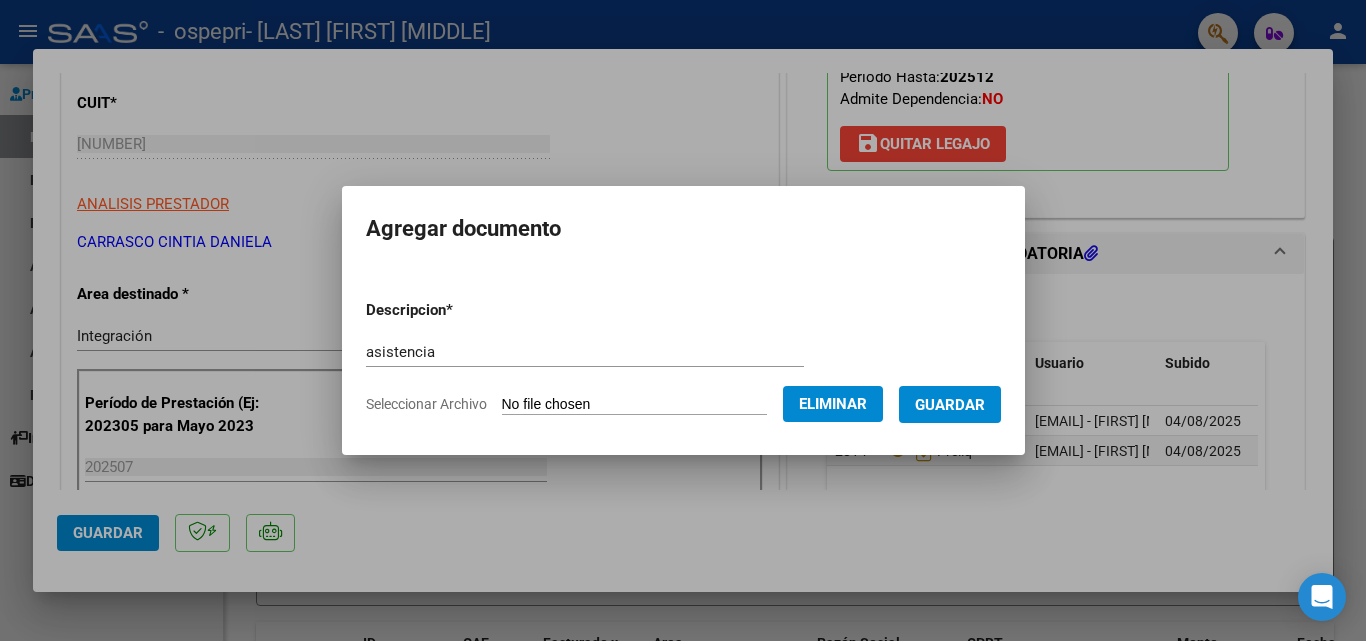 click on "Guardar" at bounding box center (950, 405) 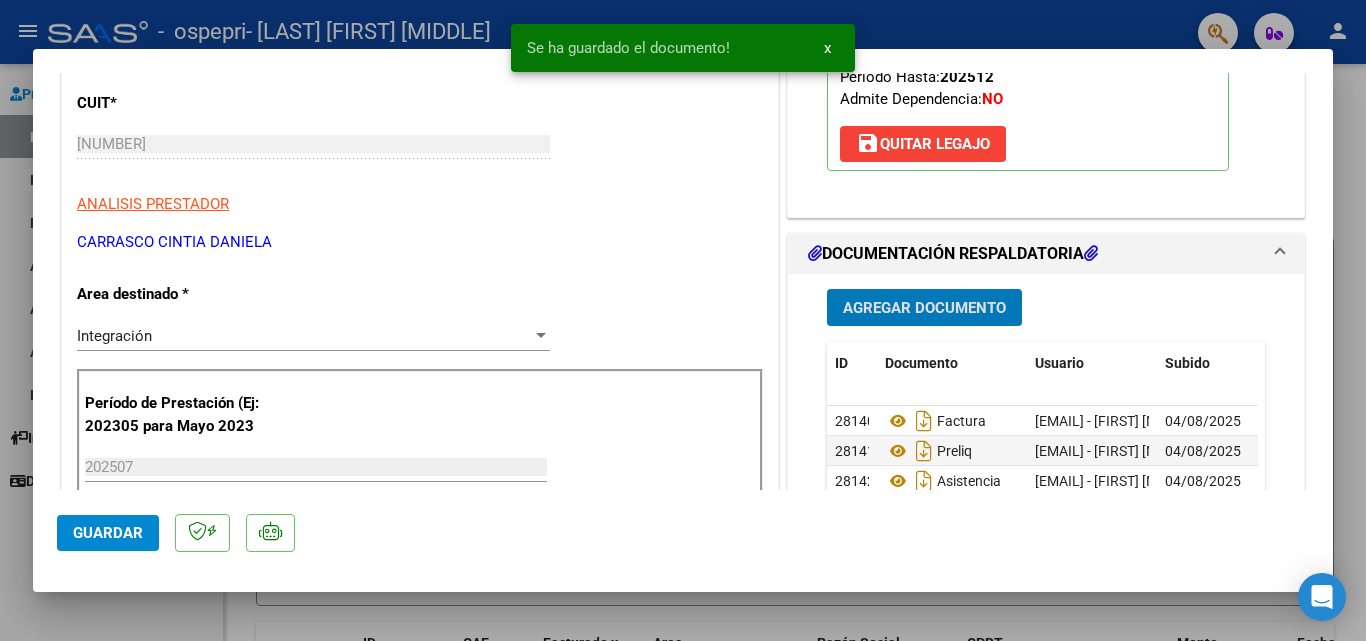 click on "Guardar" 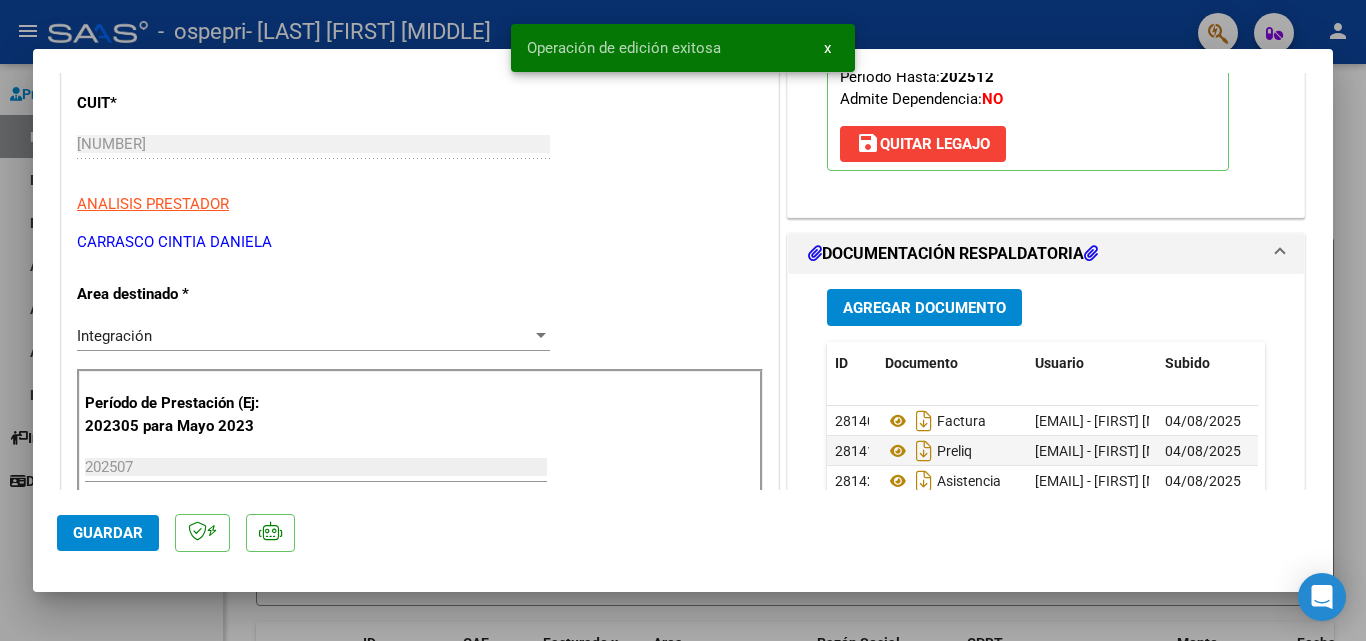 click on "x" at bounding box center (827, 48) 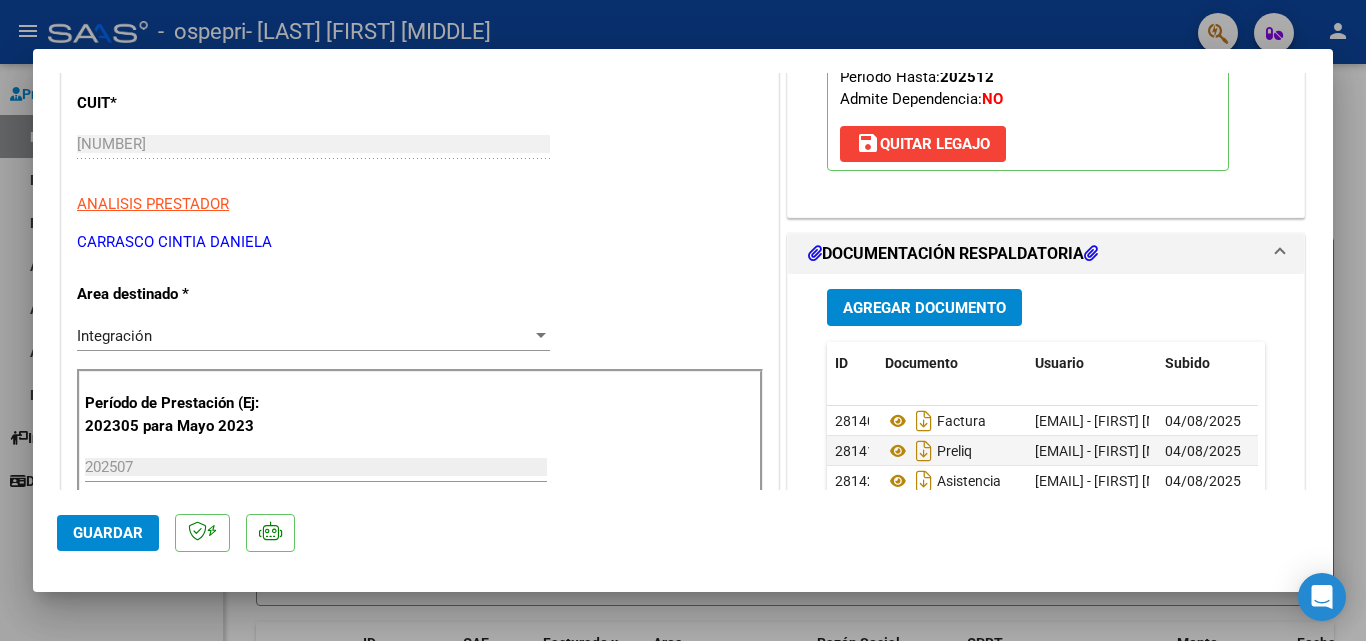 click at bounding box center (683, 320) 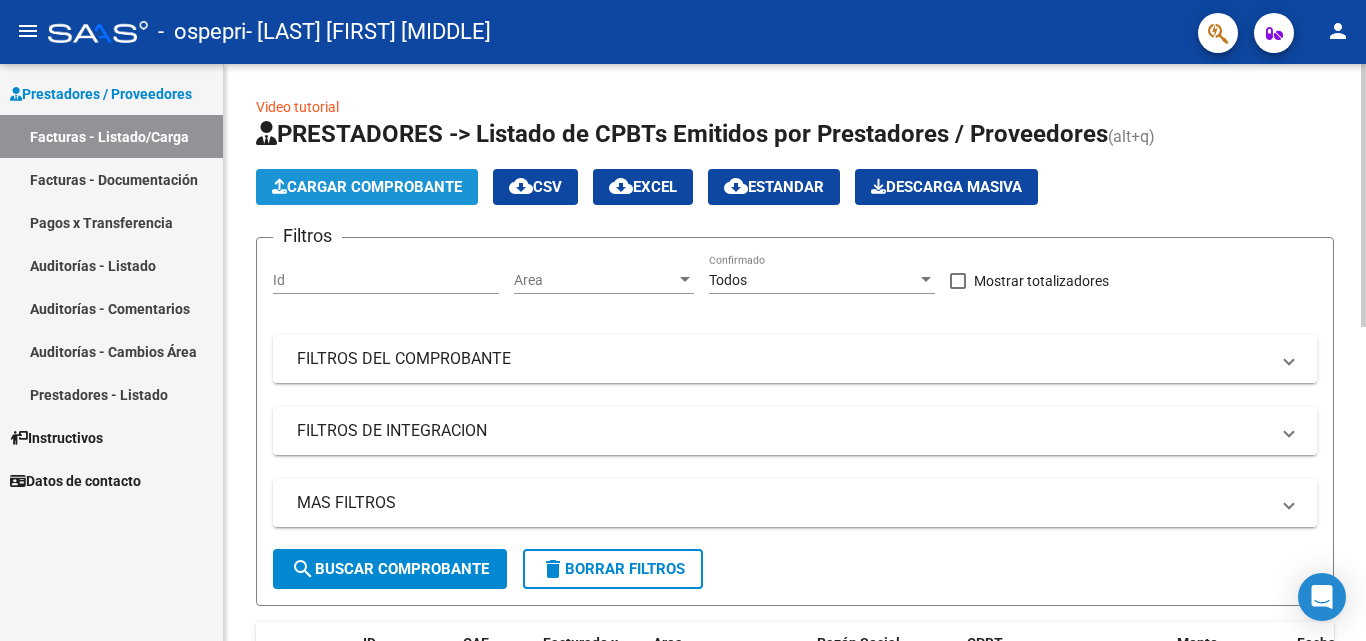 click on "Cargar Comprobante" 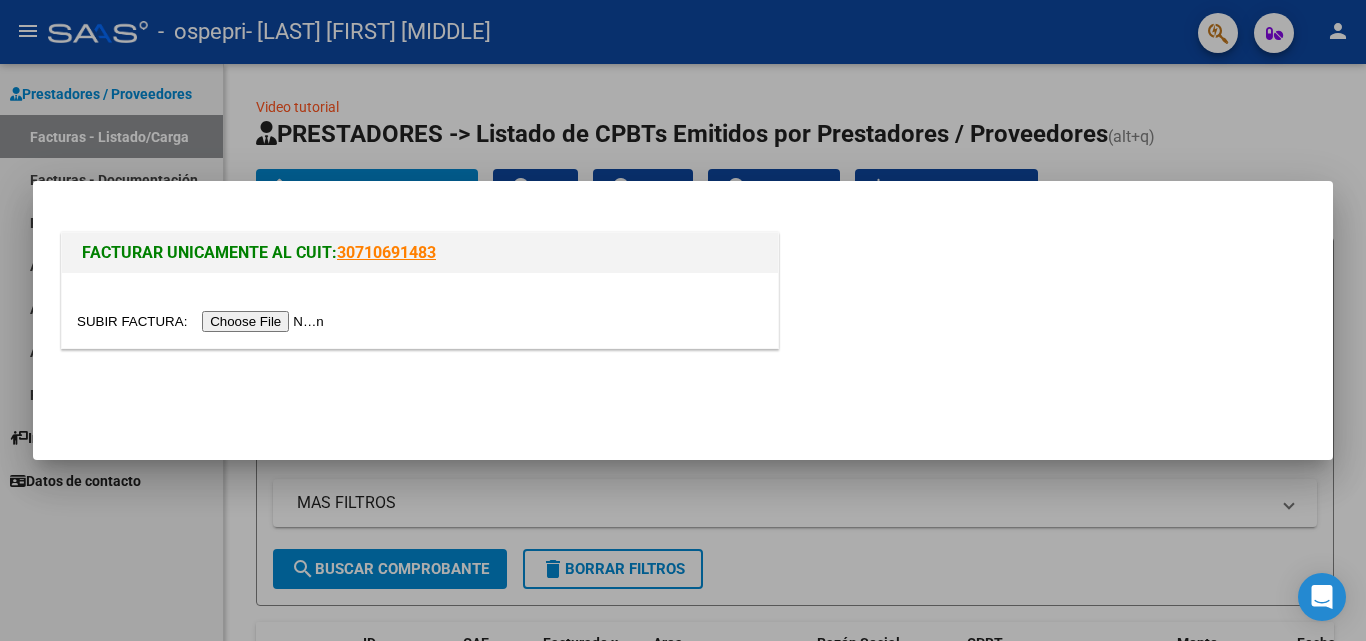 click at bounding box center (203, 321) 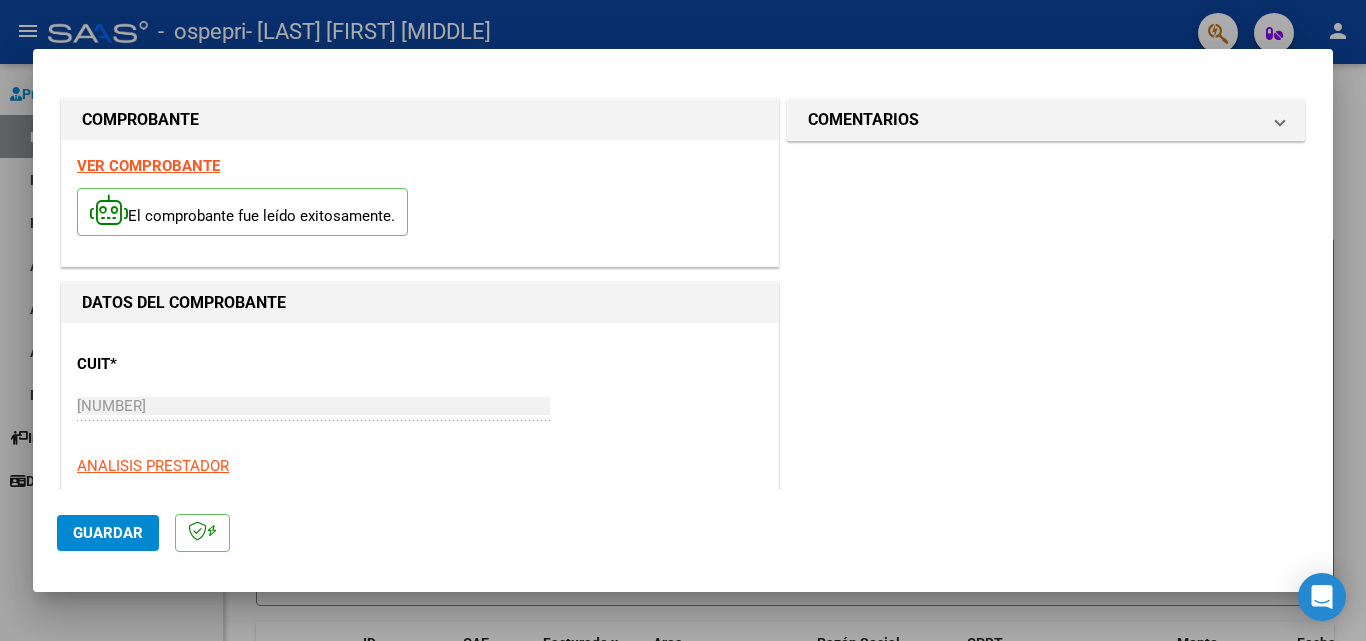 scroll, scrollTop: 600, scrollLeft: 0, axis: vertical 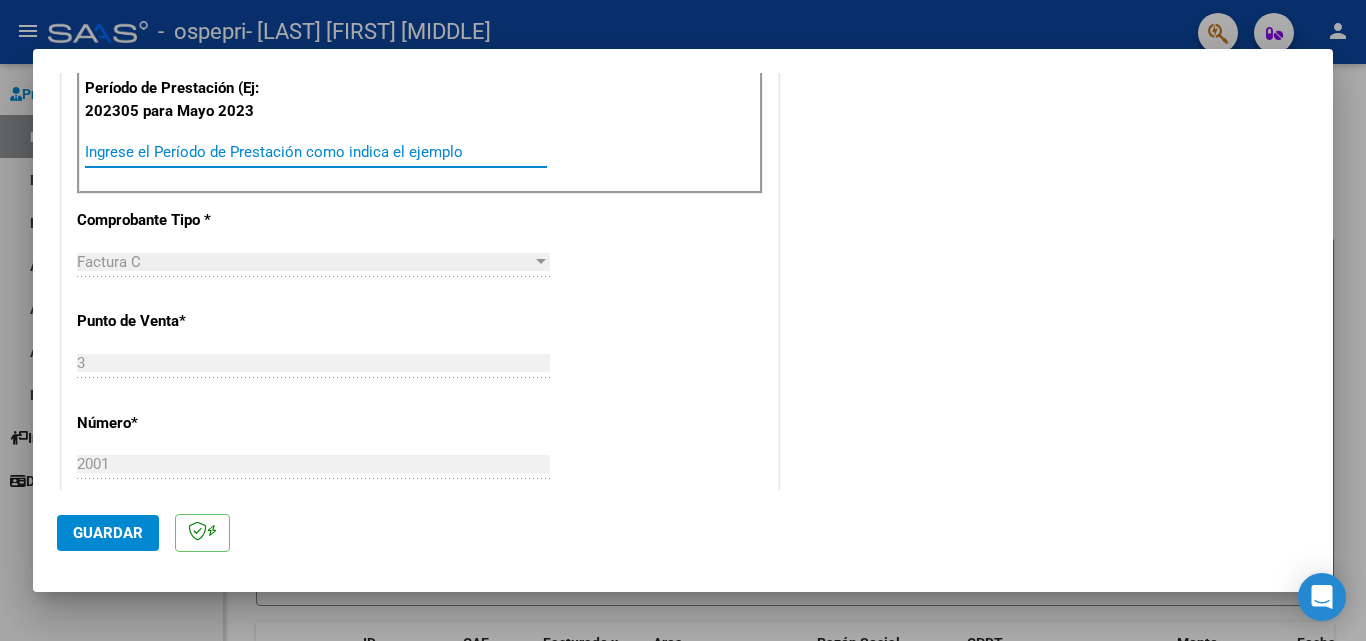 click on "Ingrese el Período de Prestación como indica el ejemplo" at bounding box center [316, 152] 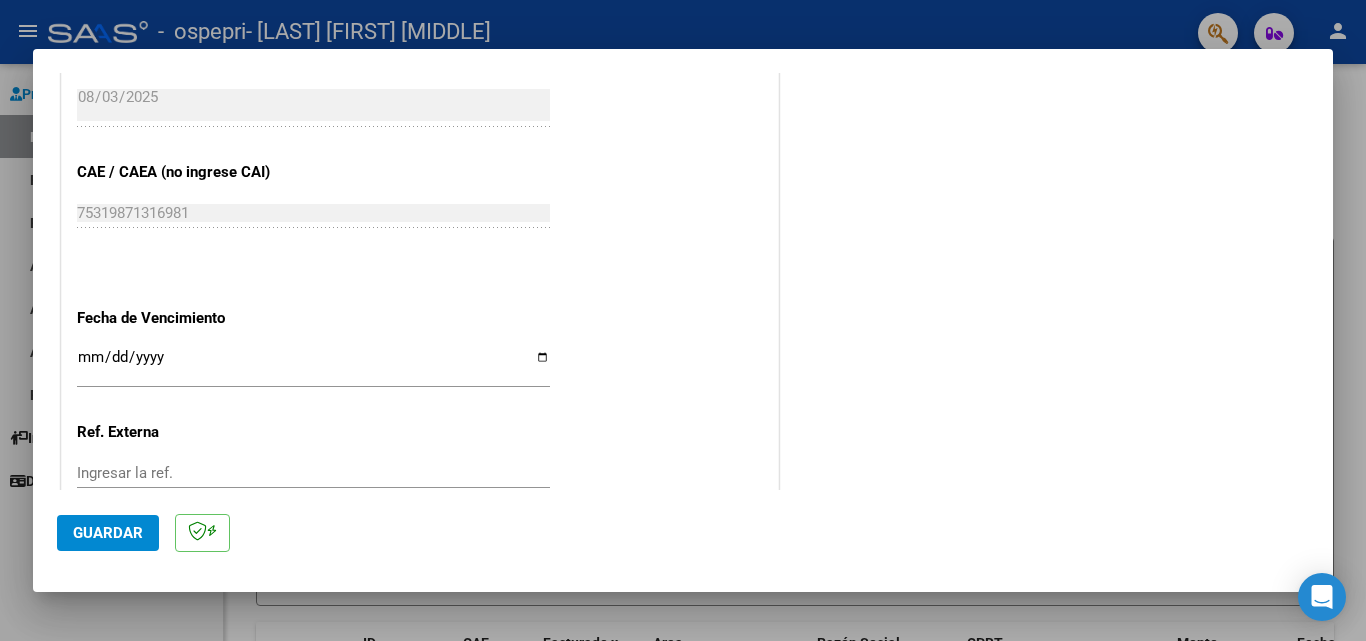 scroll, scrollTop: 1200, scrollLeft: 0, axis: vertical 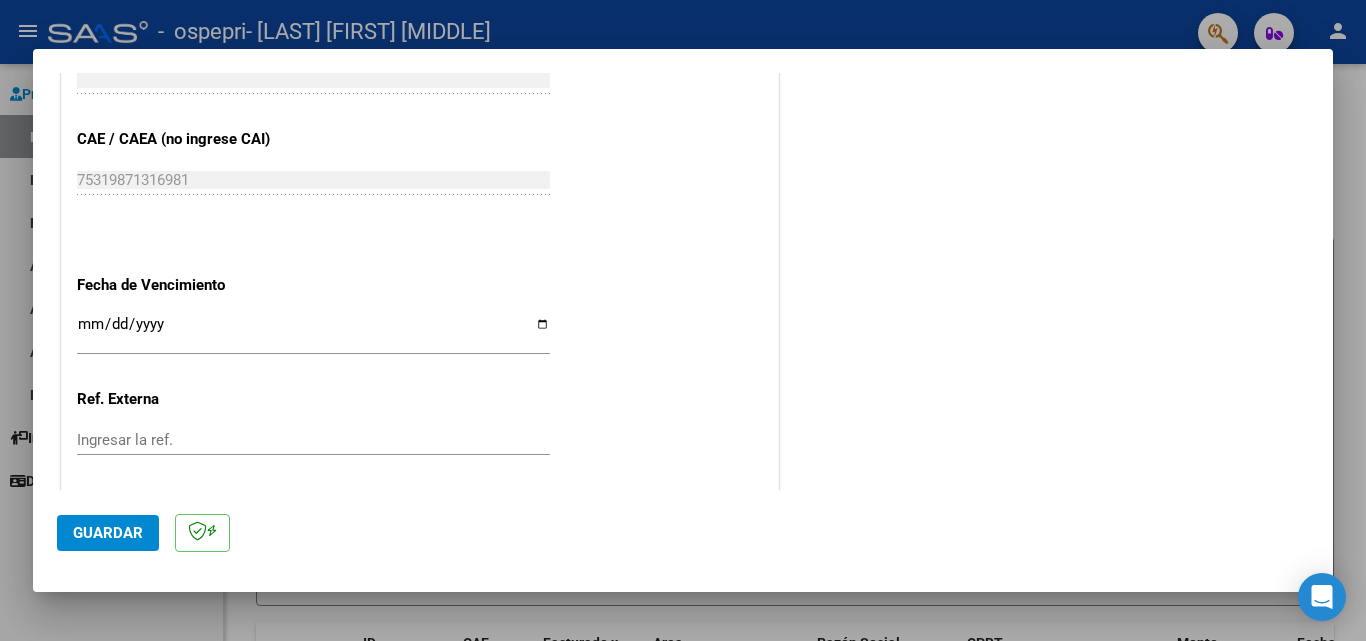 type on "202407" 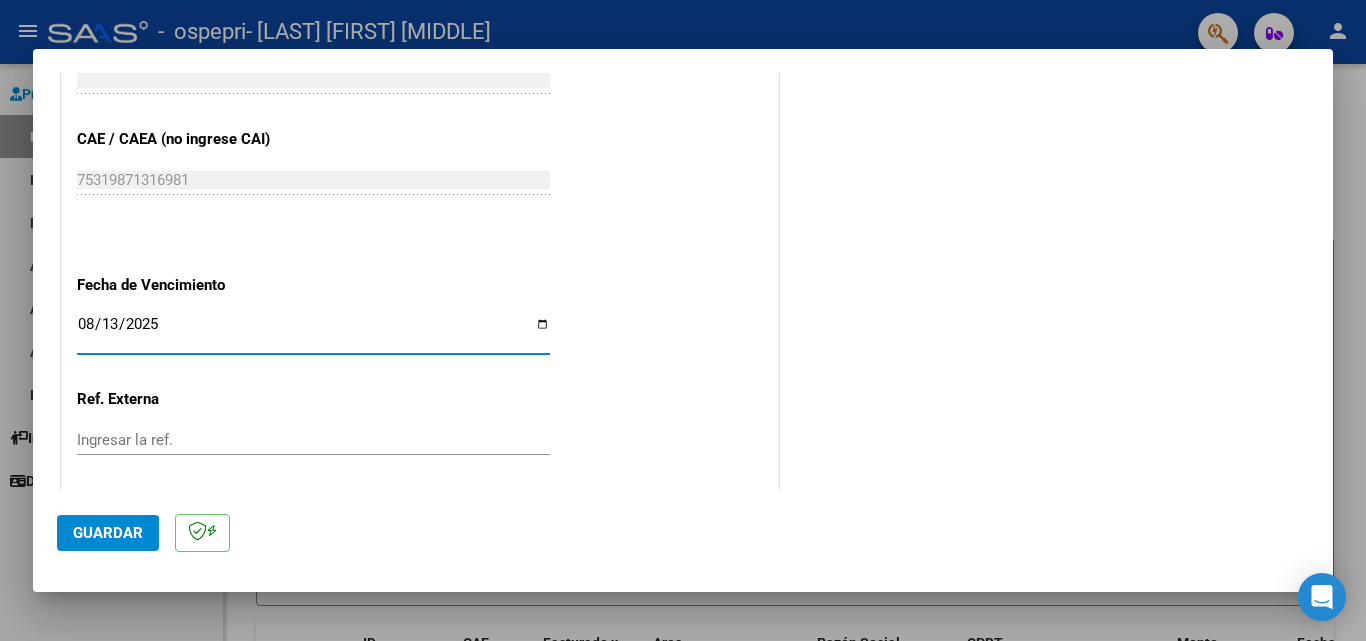 type on "2025-08-13" 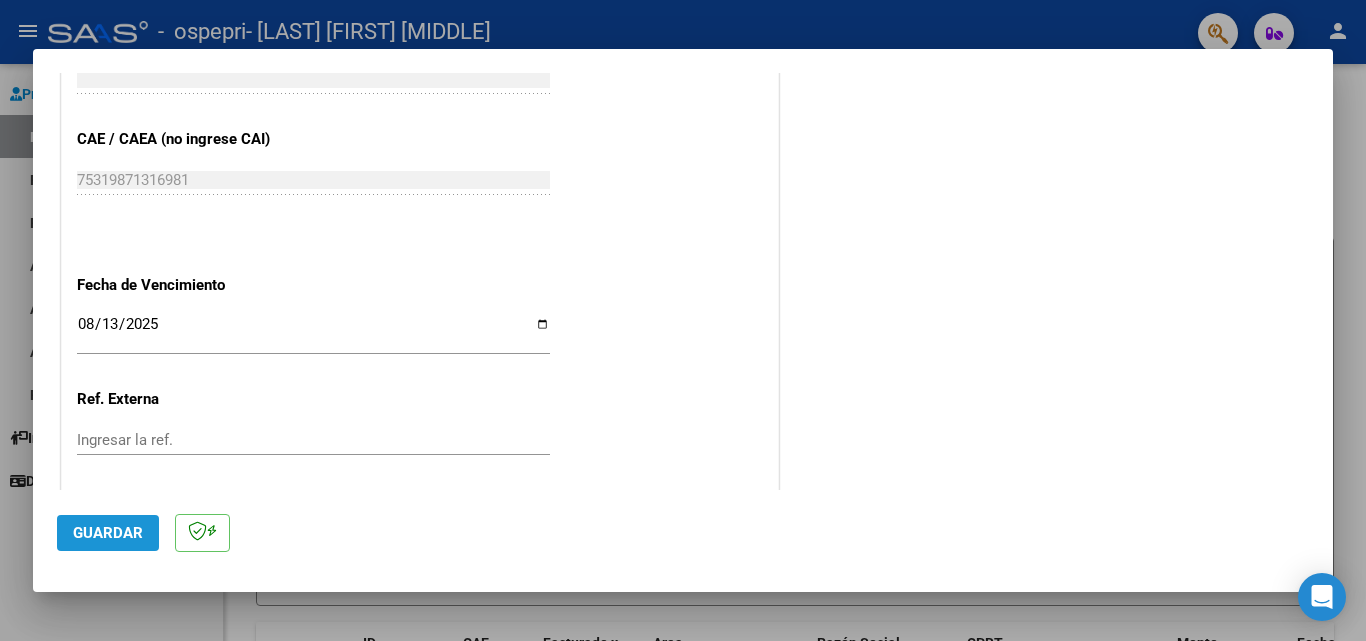 click on "Guardar" 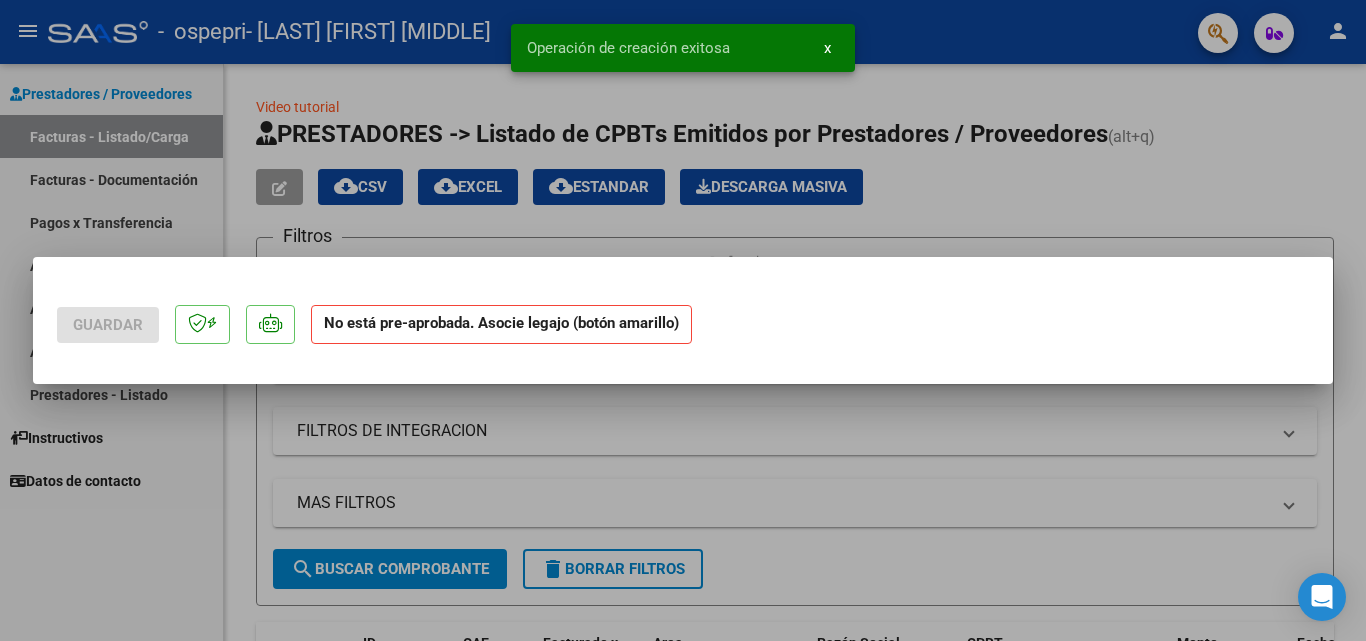 scroll, scrollTop: 0, scrollLeft: 0, axis: both 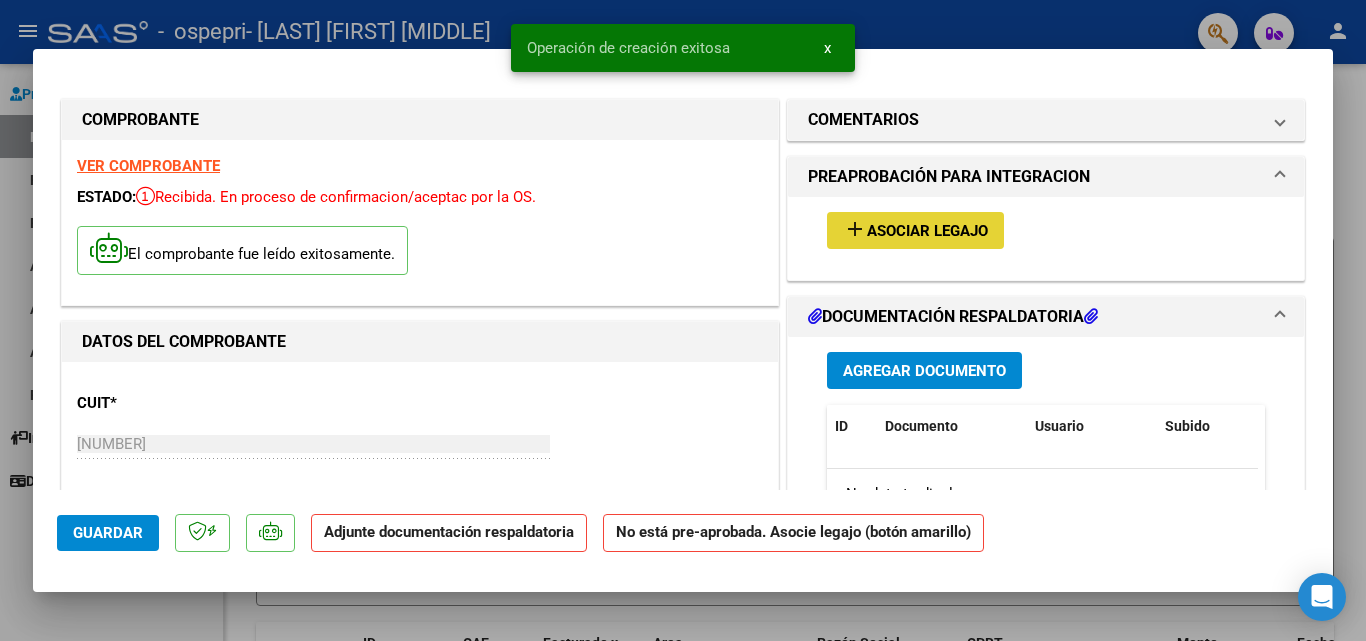 click on "Asociar Legajo" at bounding box center (927, 231) 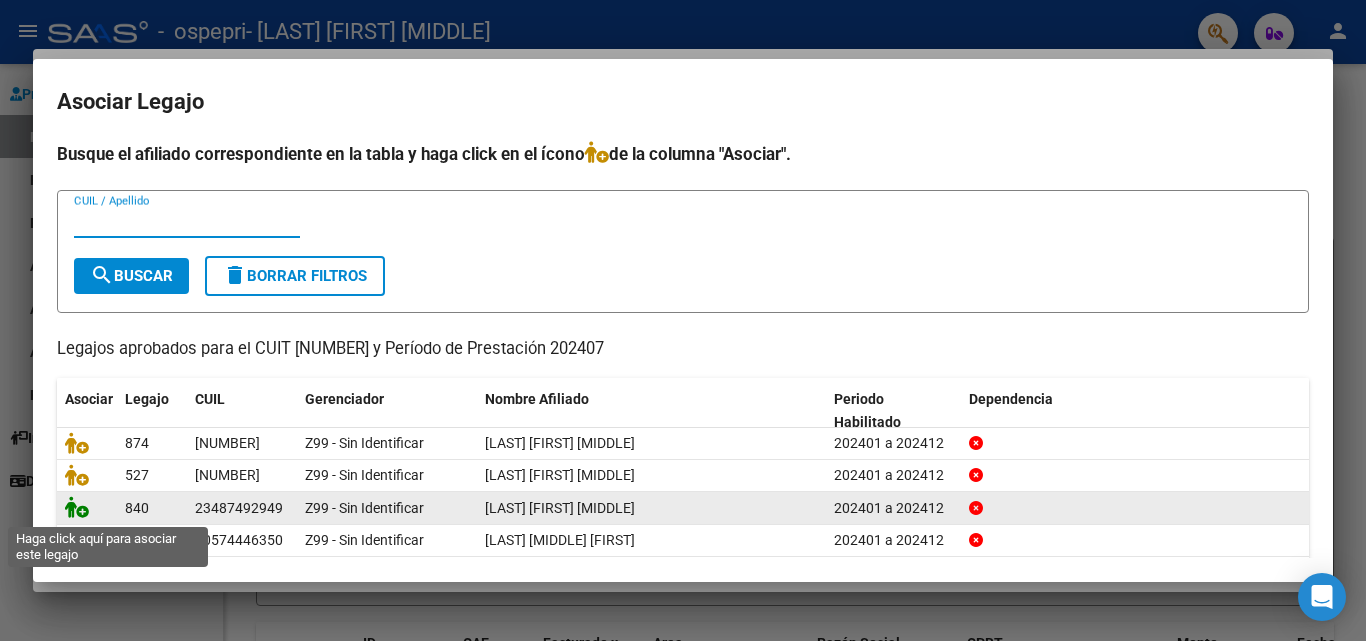 click 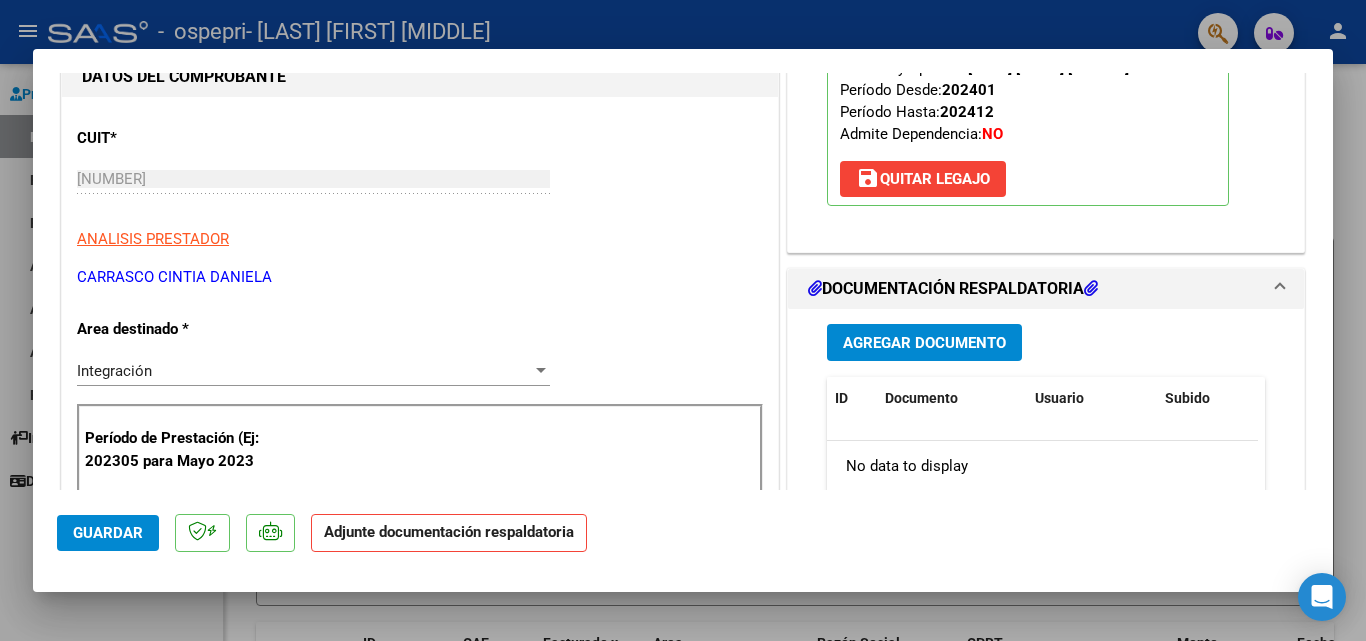 scroll, scrollTop: 300, scrollLeft: 0, axis: vertical 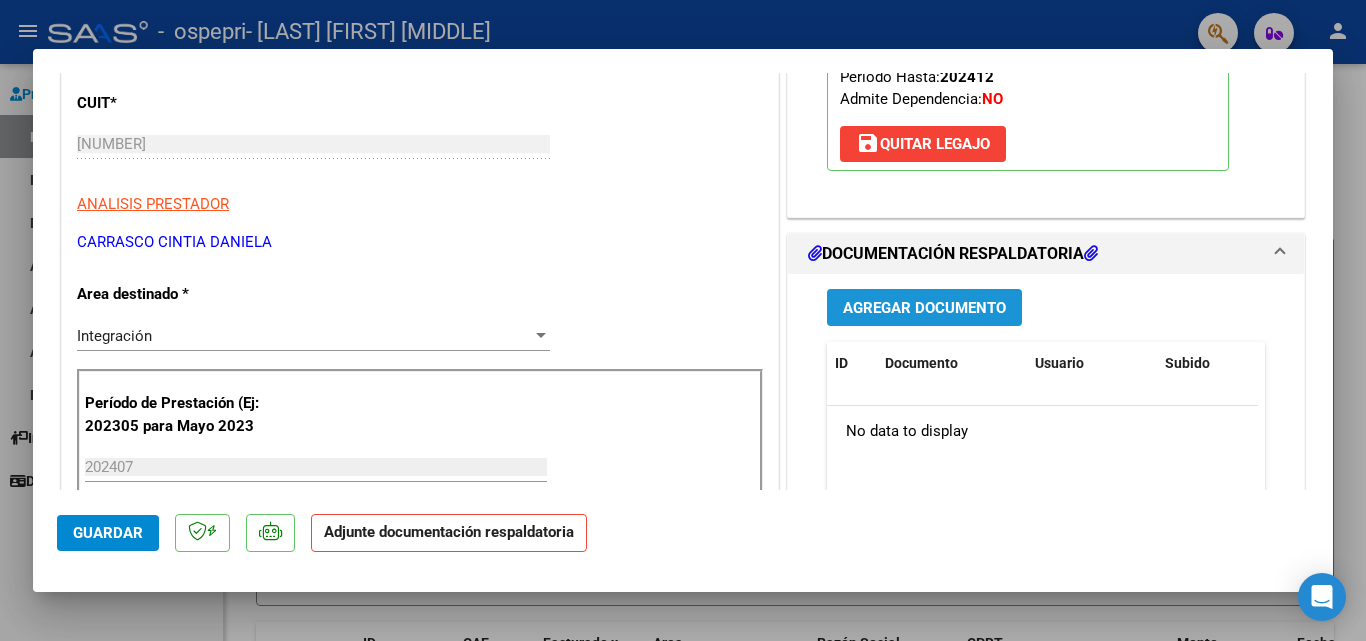 click on "Agregar Documento" at bounding box center (924, 308) 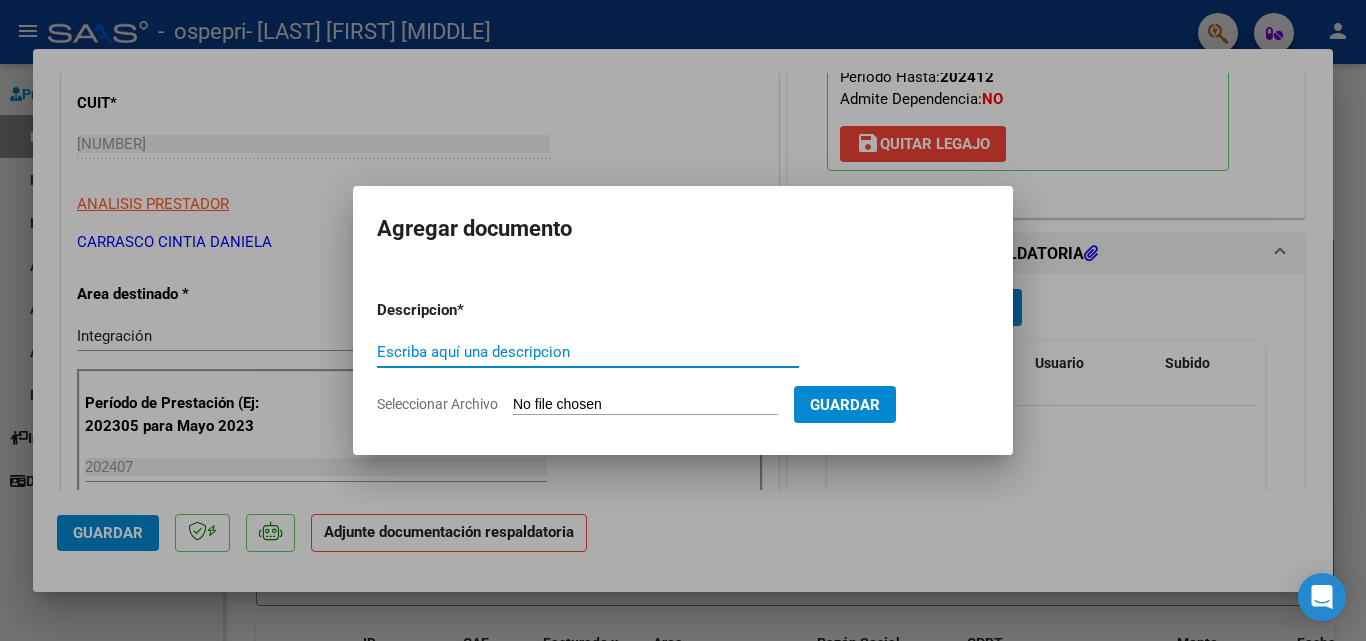 click on "Escriba aquí una descripcion" at bounding box center [588, 352] 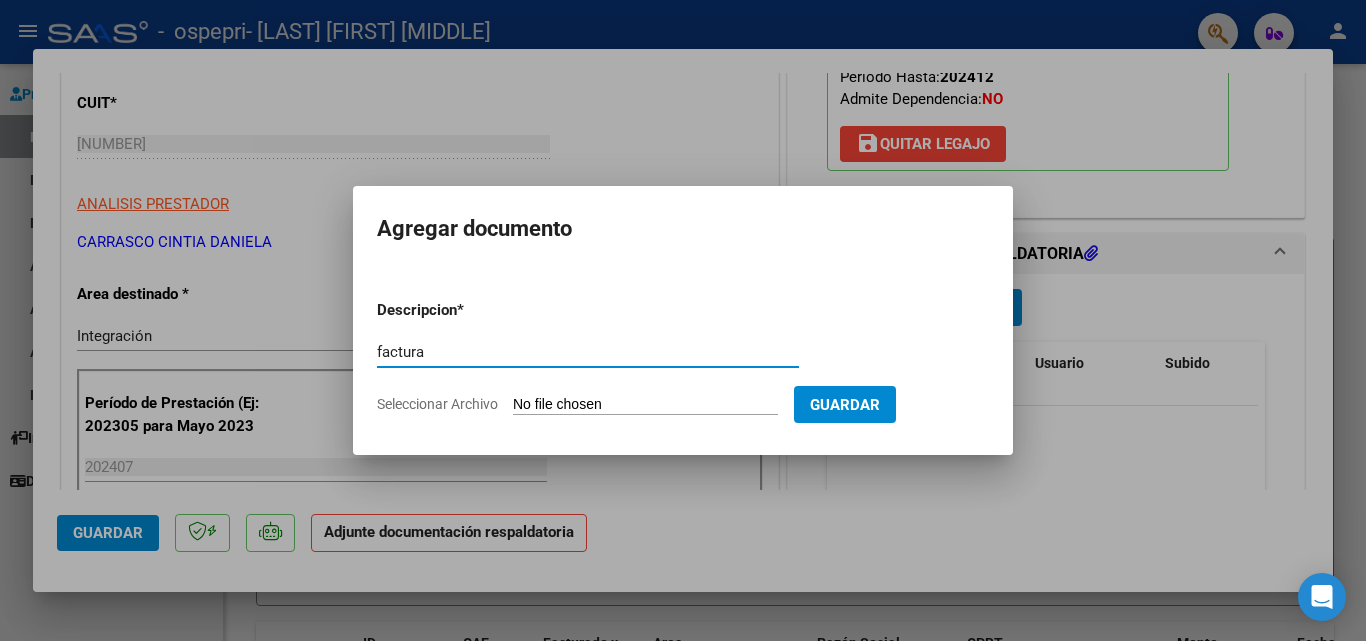 type on "factura" 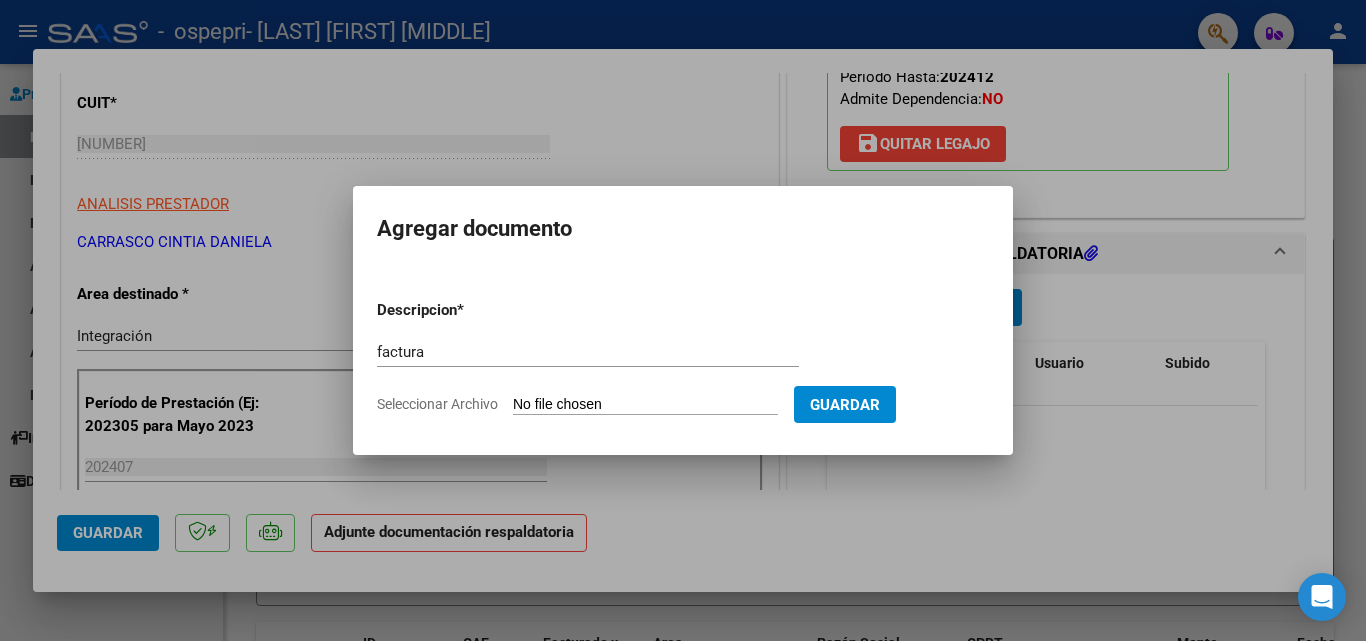 type on "C:\fakepath\27325293999_011_00003_00002001.pdf" 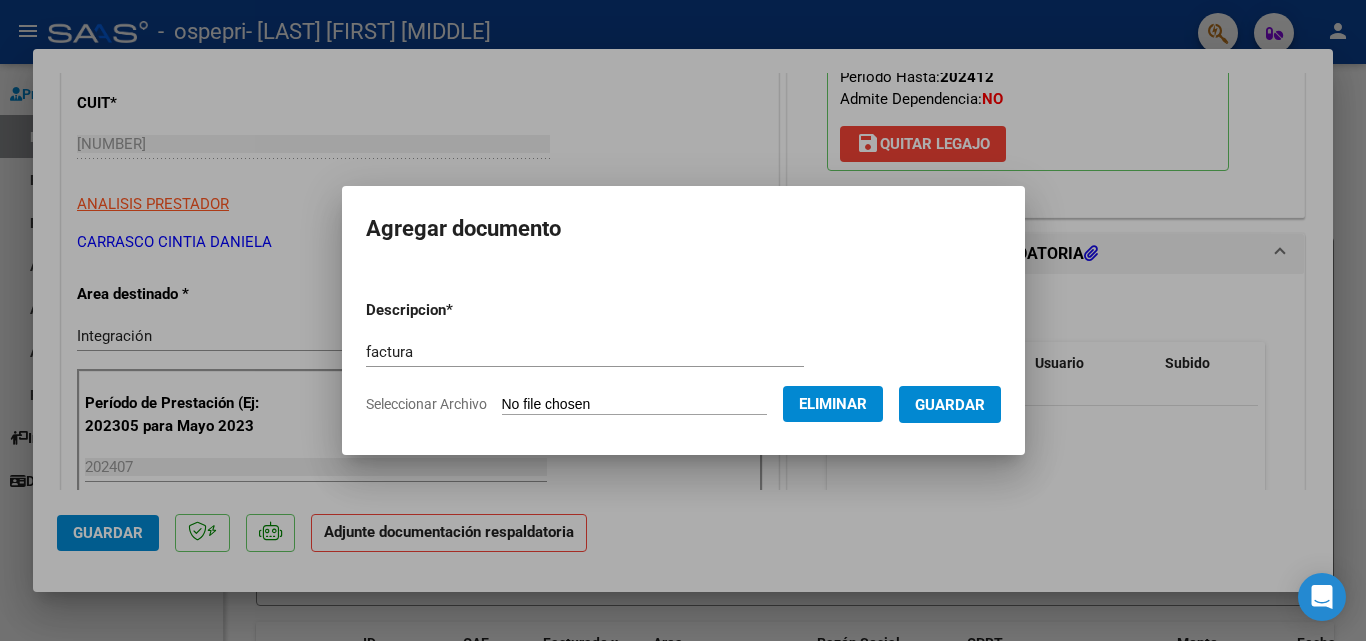 click on "Guardar" at bounding box center (950, 404) 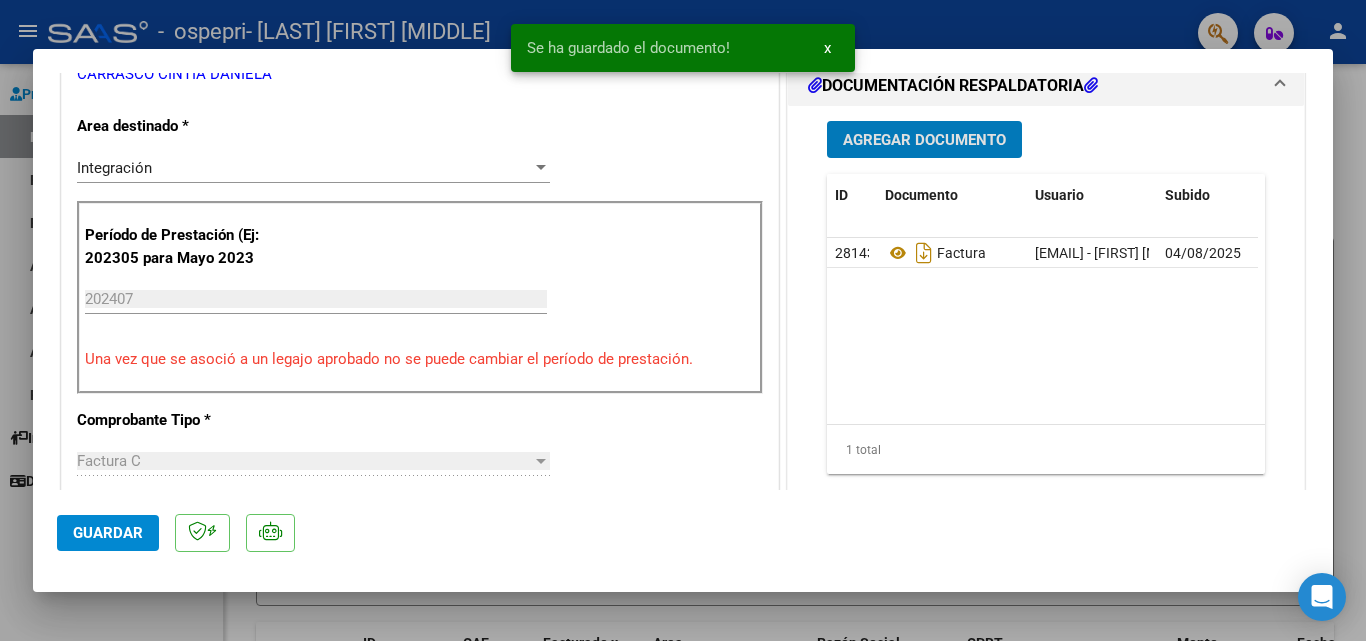 scroll, scrollTop: 500, scrollLeft: 0, axis: vertical 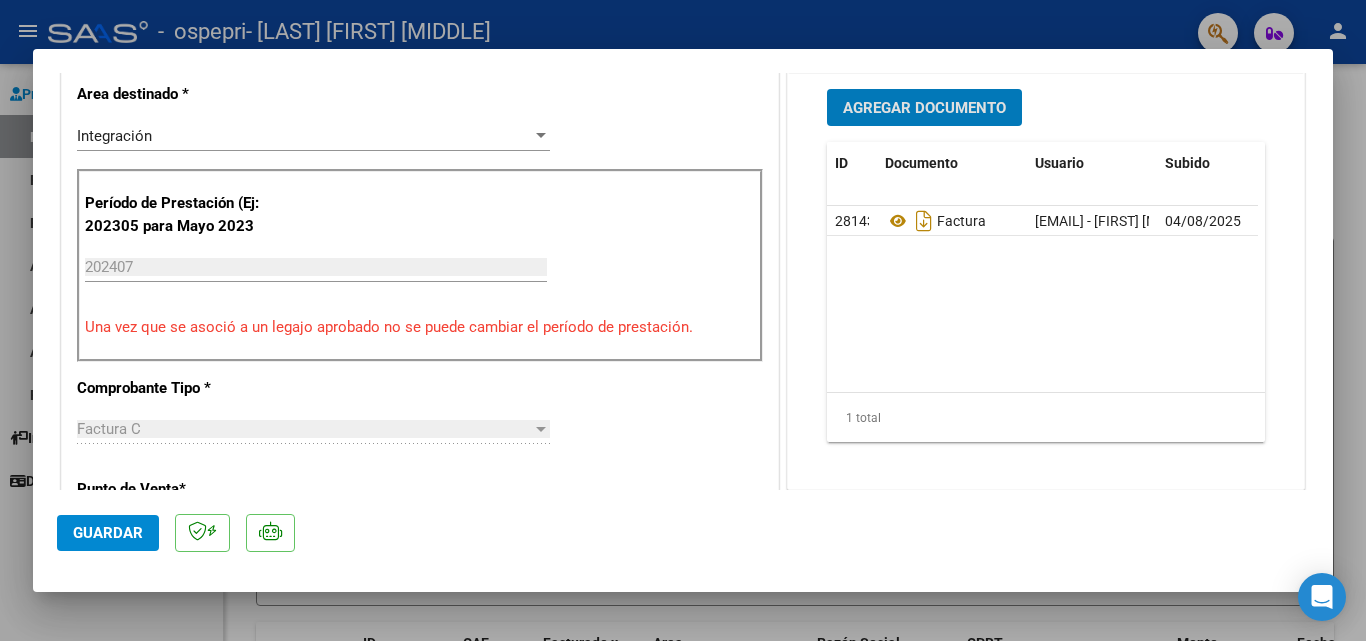click on "Agregar Documento" at bounding box center [924, 107] 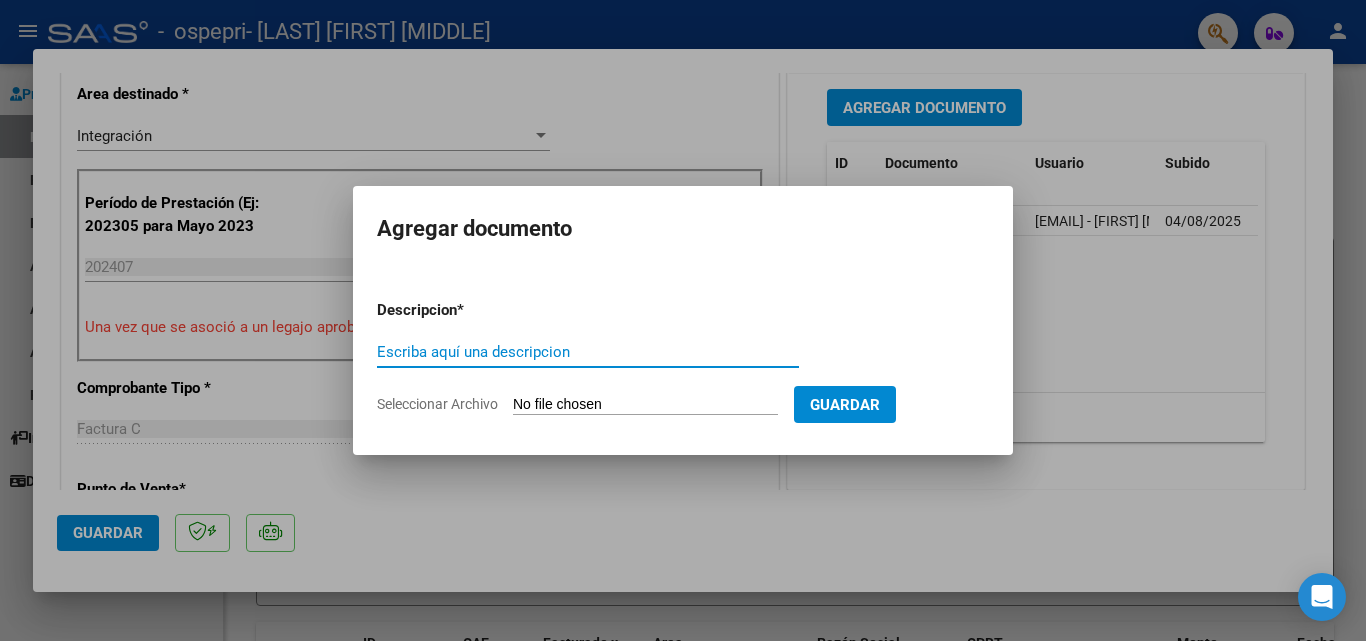 click on "Escriba aquí una descripcion" at bounding box center [588, 352] 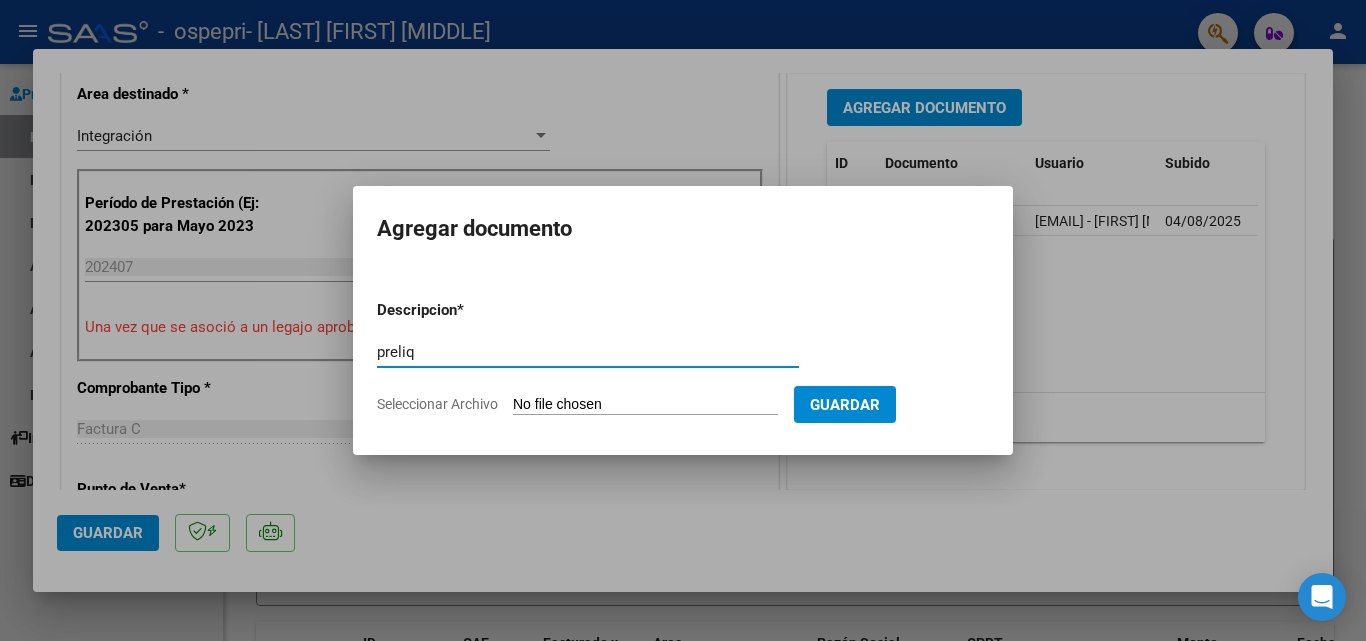 type on "preliq" 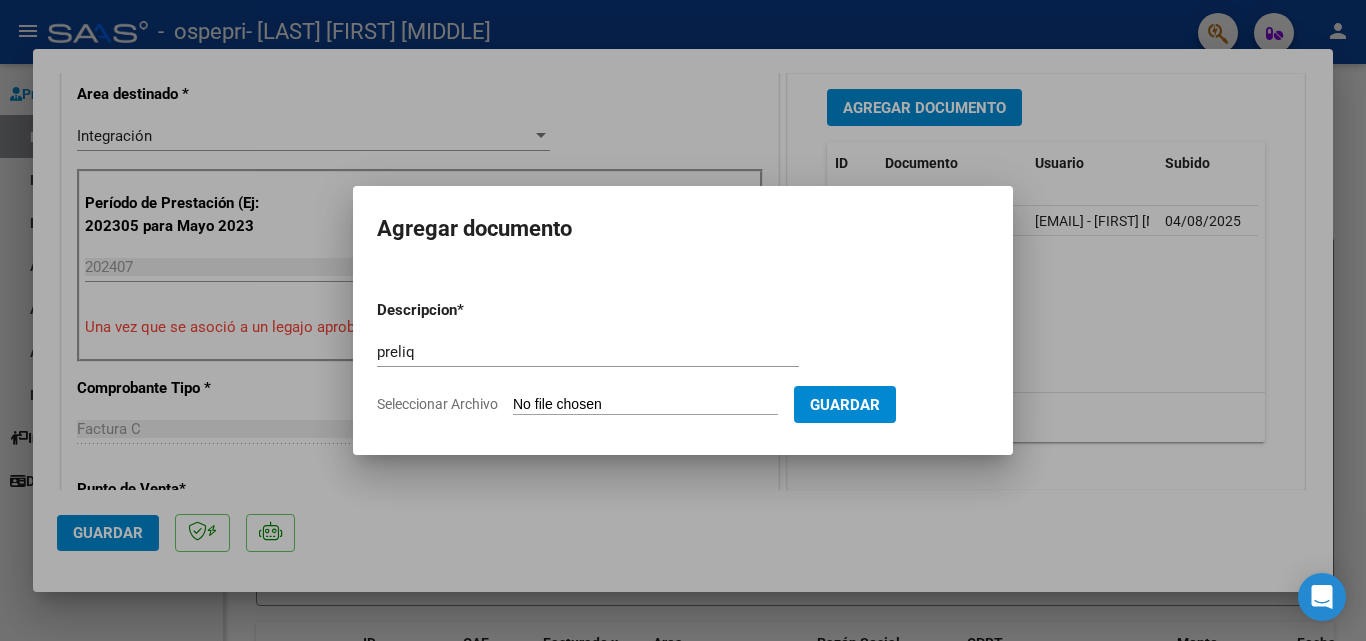 click on "Seleccionar Archivo" at bounding box center (645, 405) 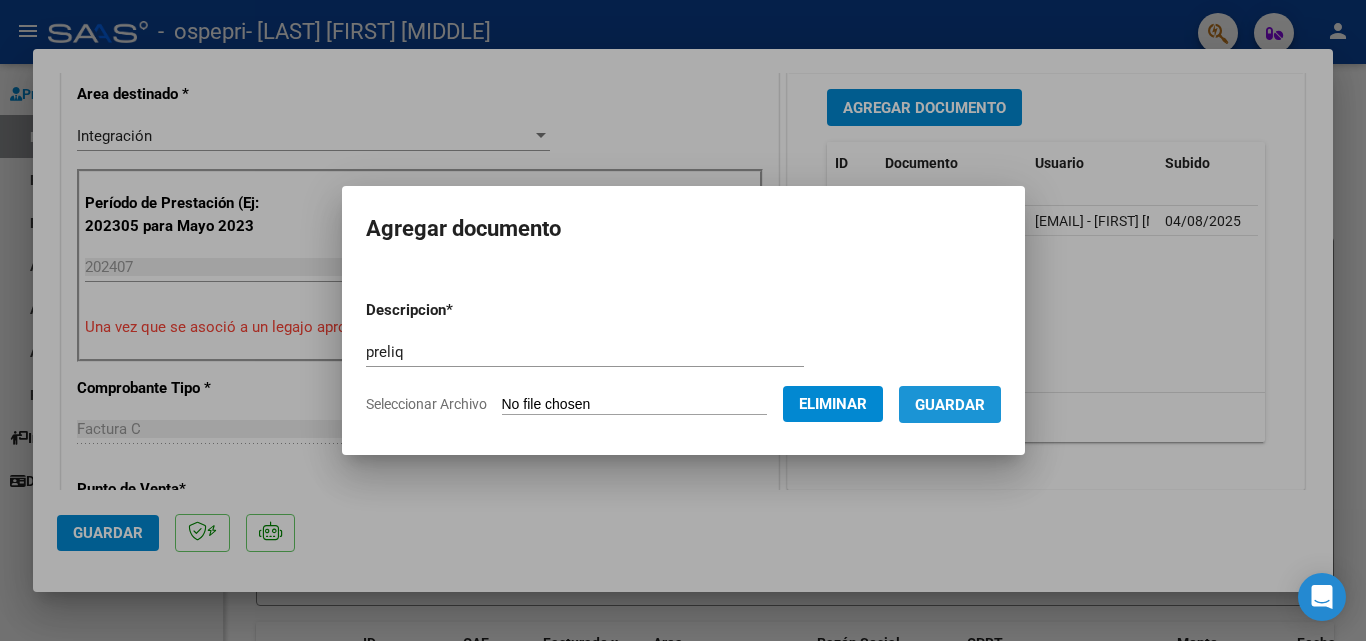 click on "Guardar" at bounding box center [950, 405] 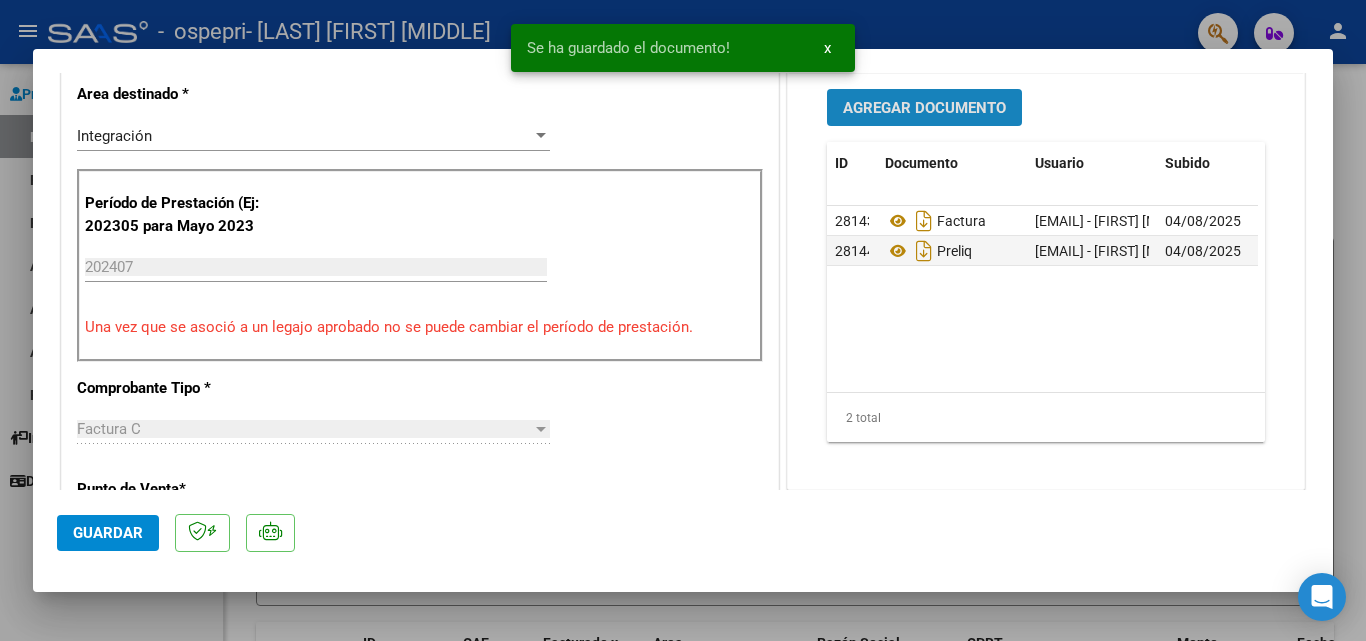 click on "Agregar Documento" at bounding box center [924, 108] 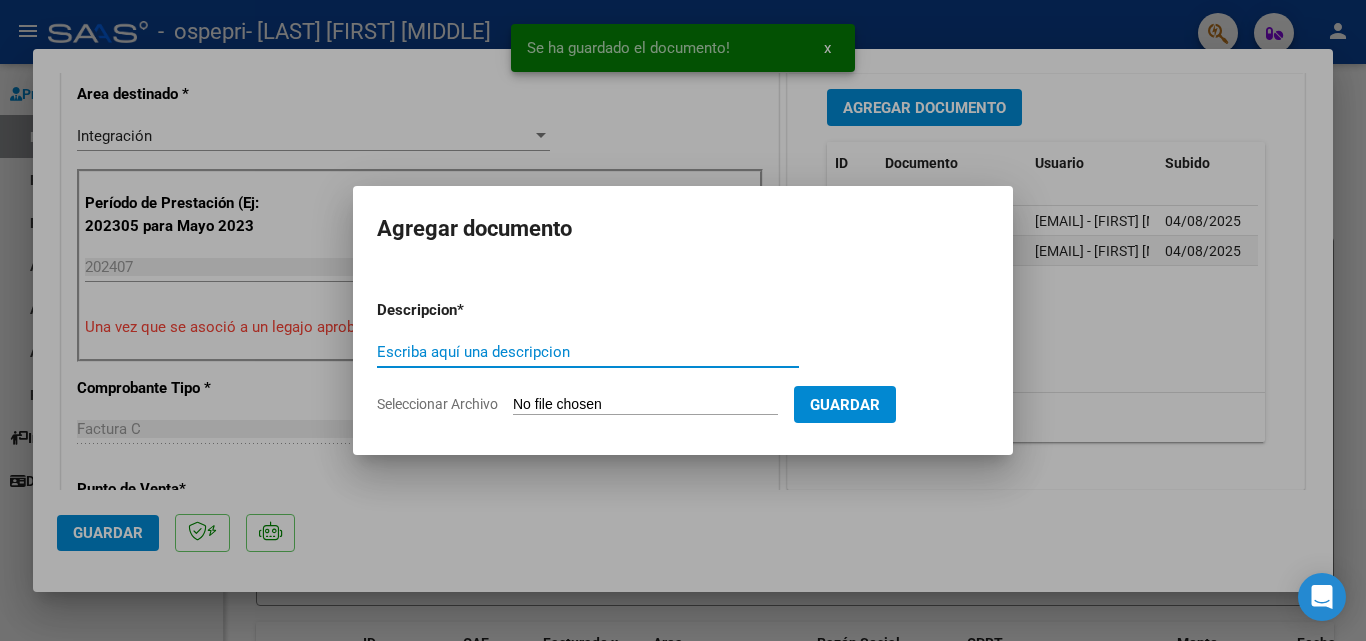 drag, startPoint x: 624, startPoint y: 355, endPoint x: 585, endPoint y: 362, distance: 39.623226 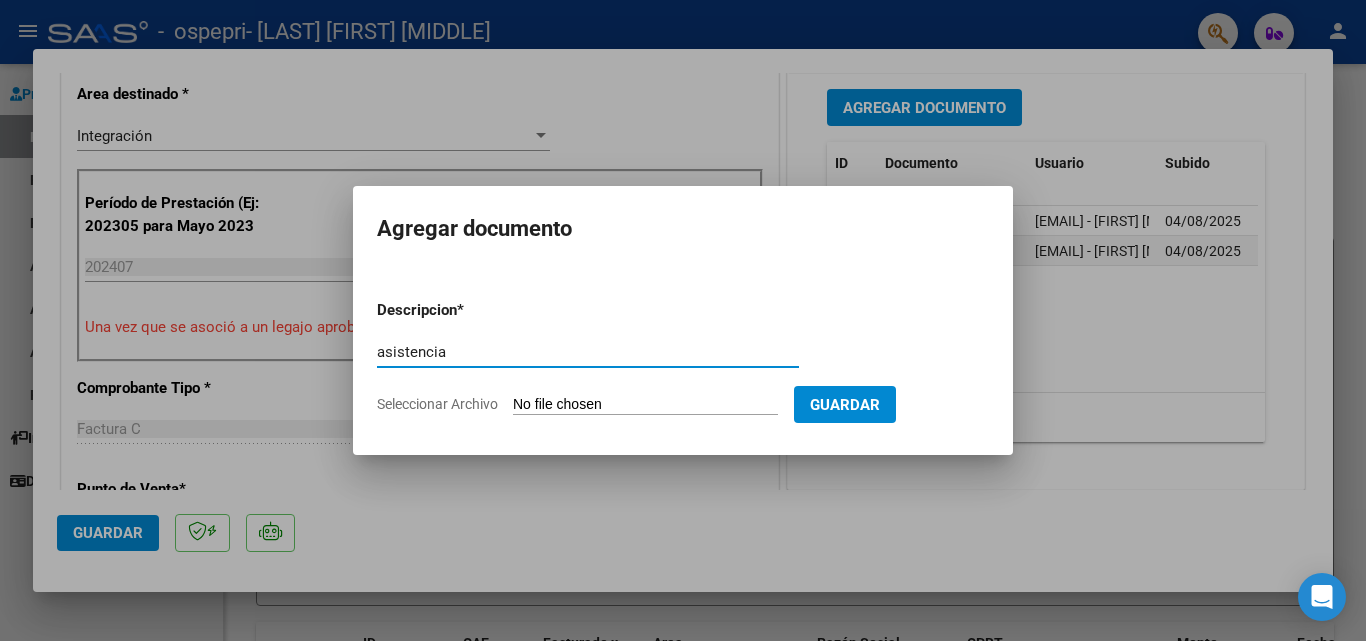 type on "asistencia" 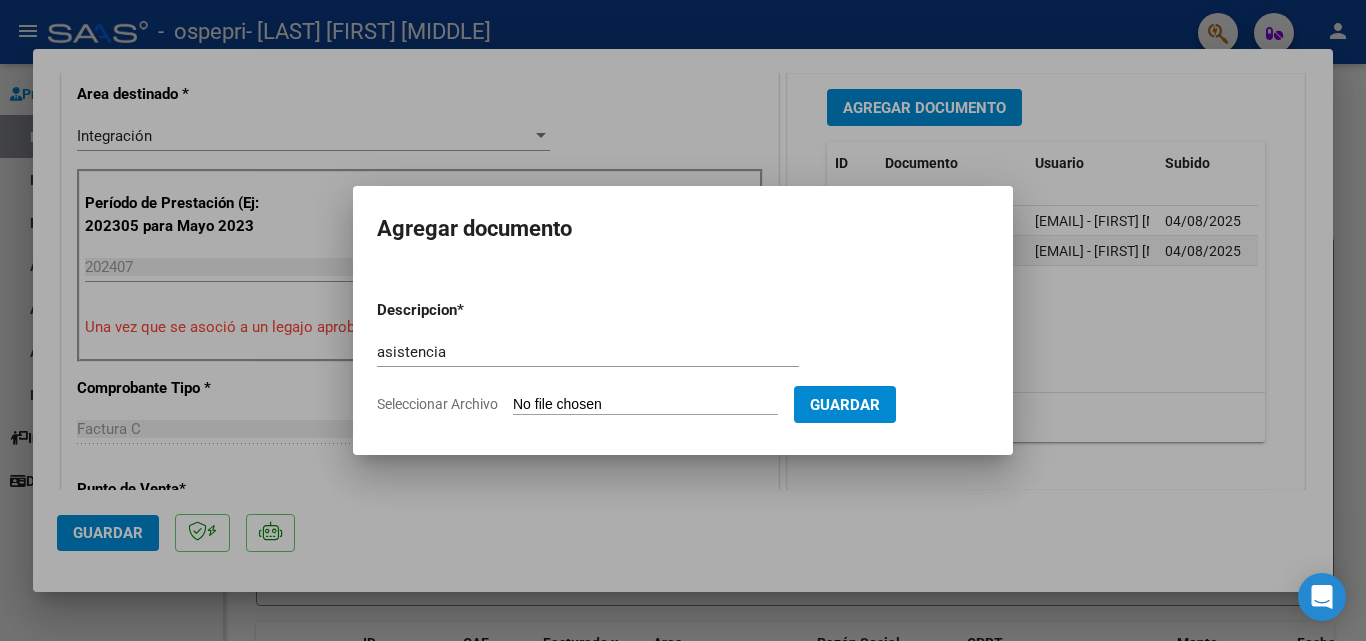 click on "Seleccionar Archivo" at bounding box center (645, 405) 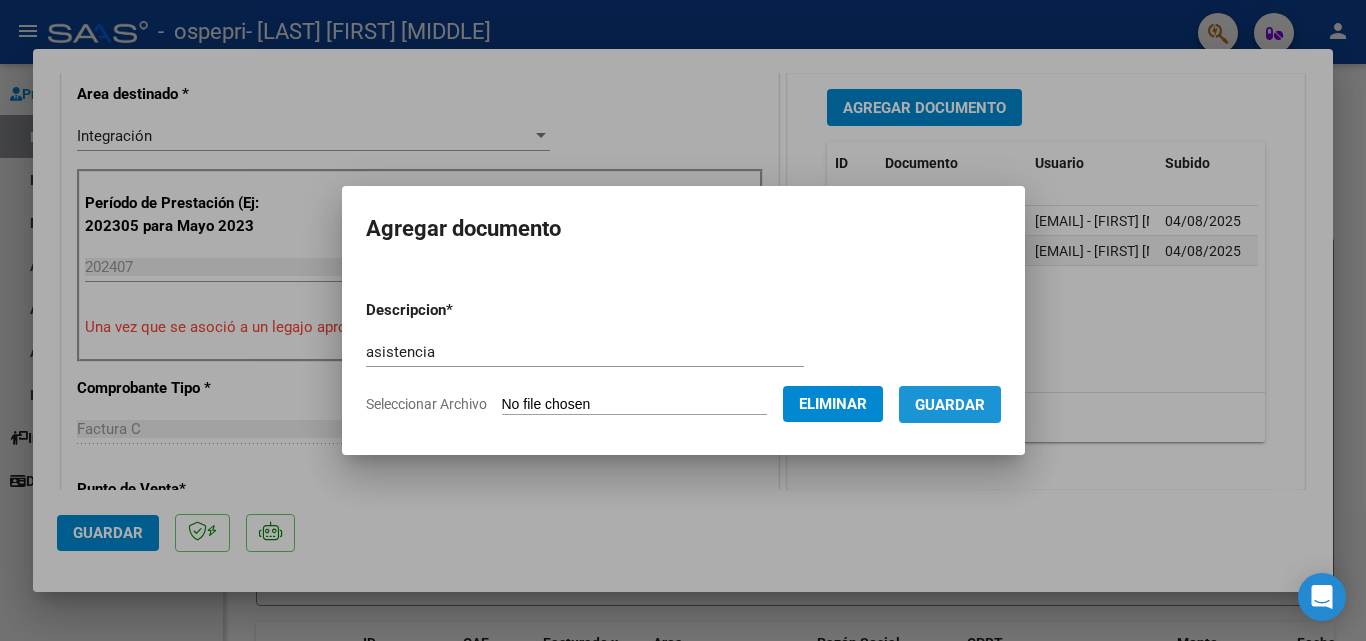 click on "Guardar" at bounding box center (950, 405) 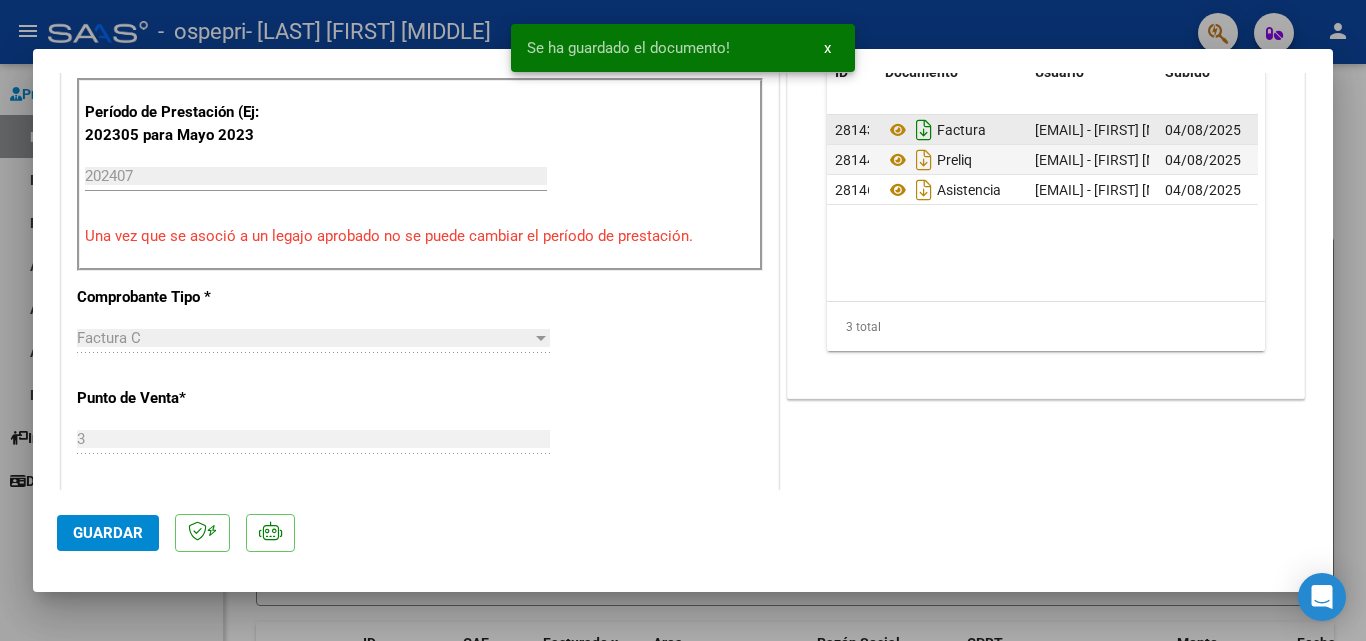 scroll, scrollTop: 600, scrollLeft: 0, axis: vertical 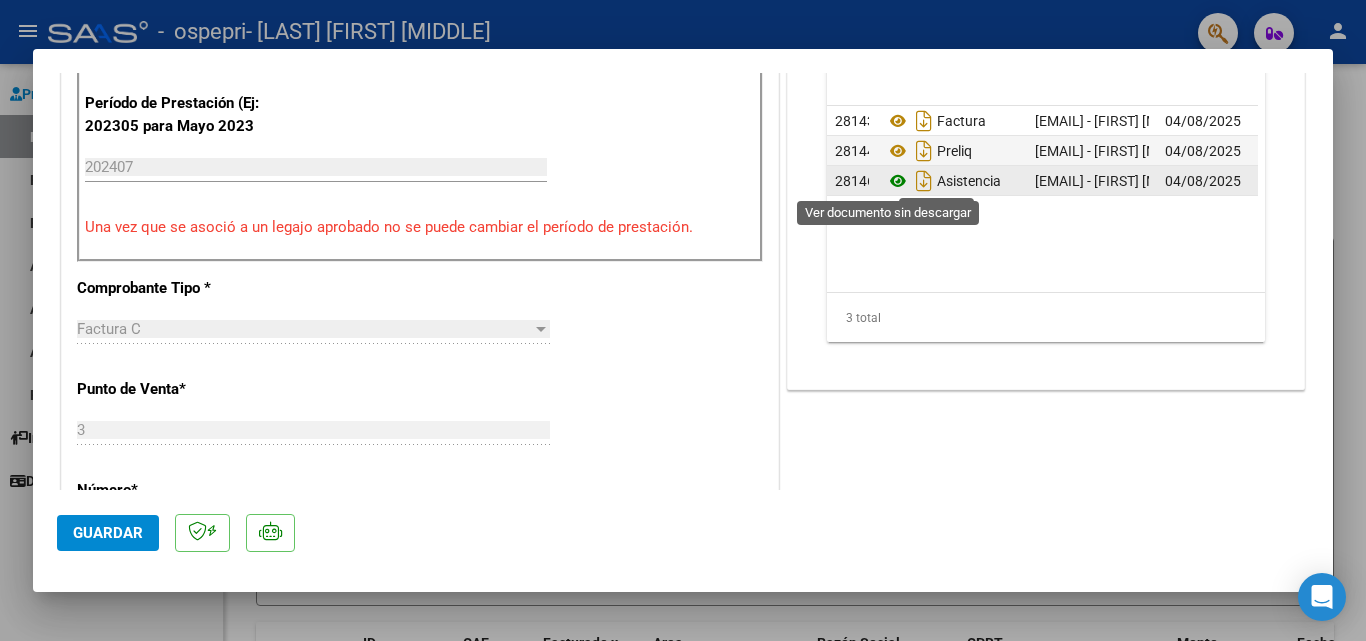click 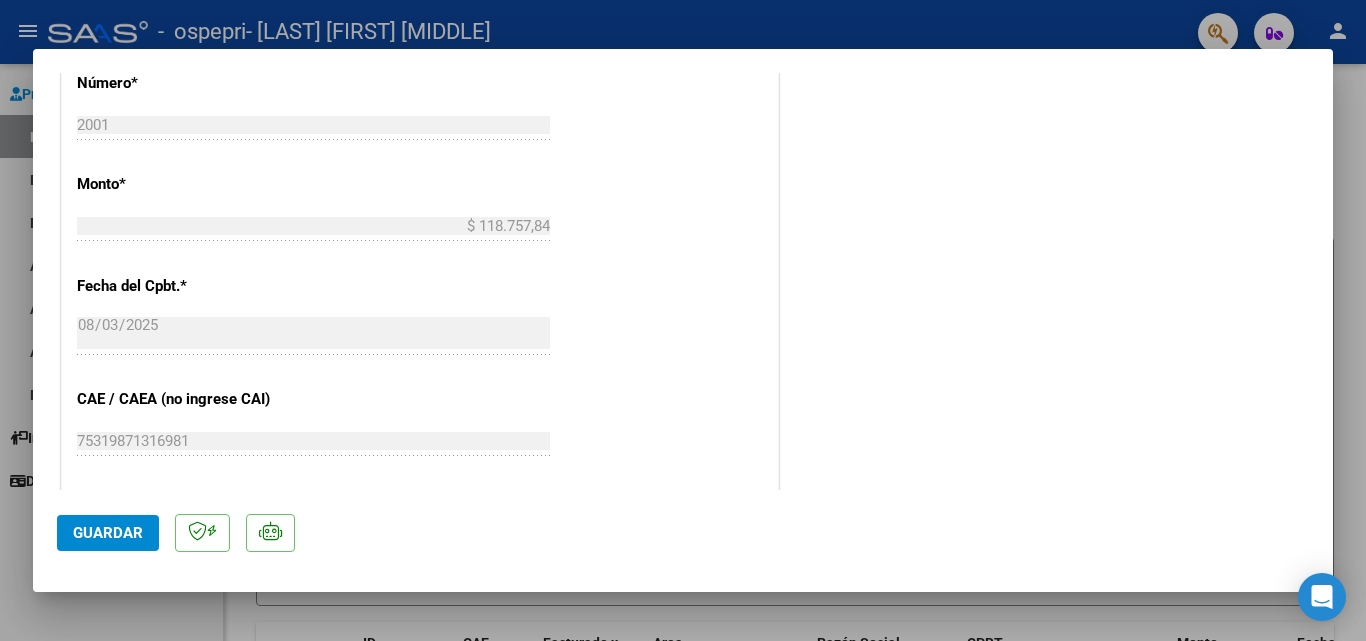 scroll, scrollTop: 1200, scrollLeft: 0, axis: vertical 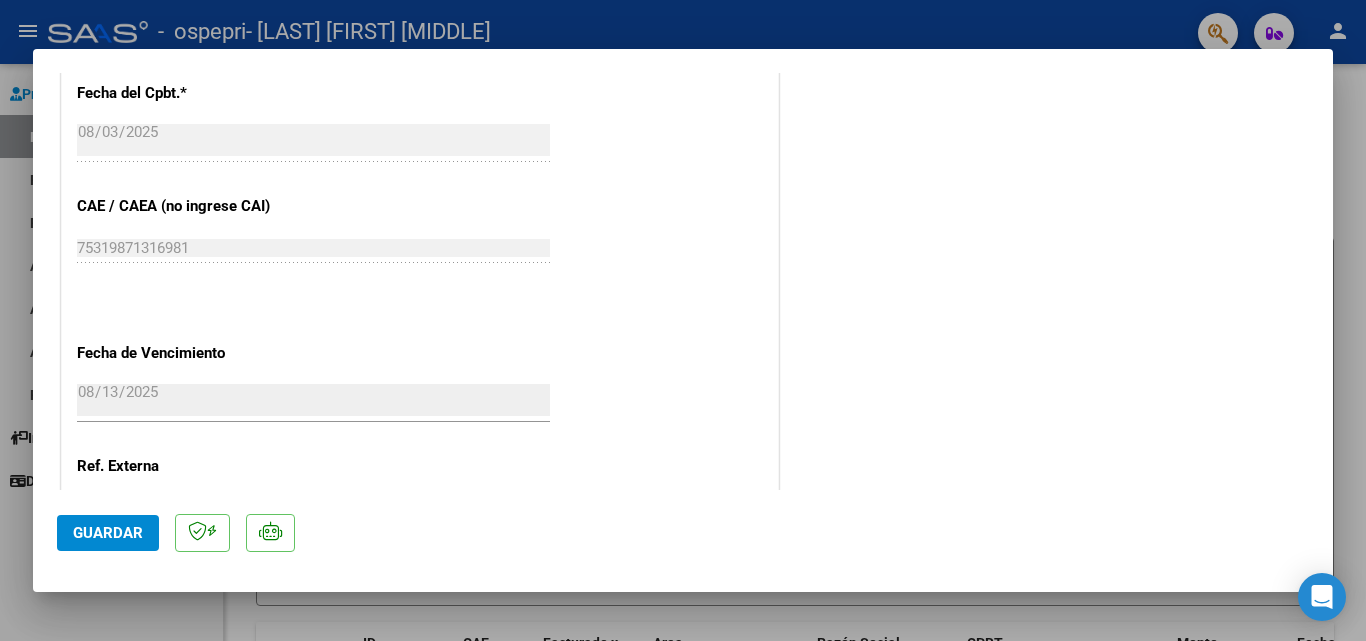 click on "Guardar" 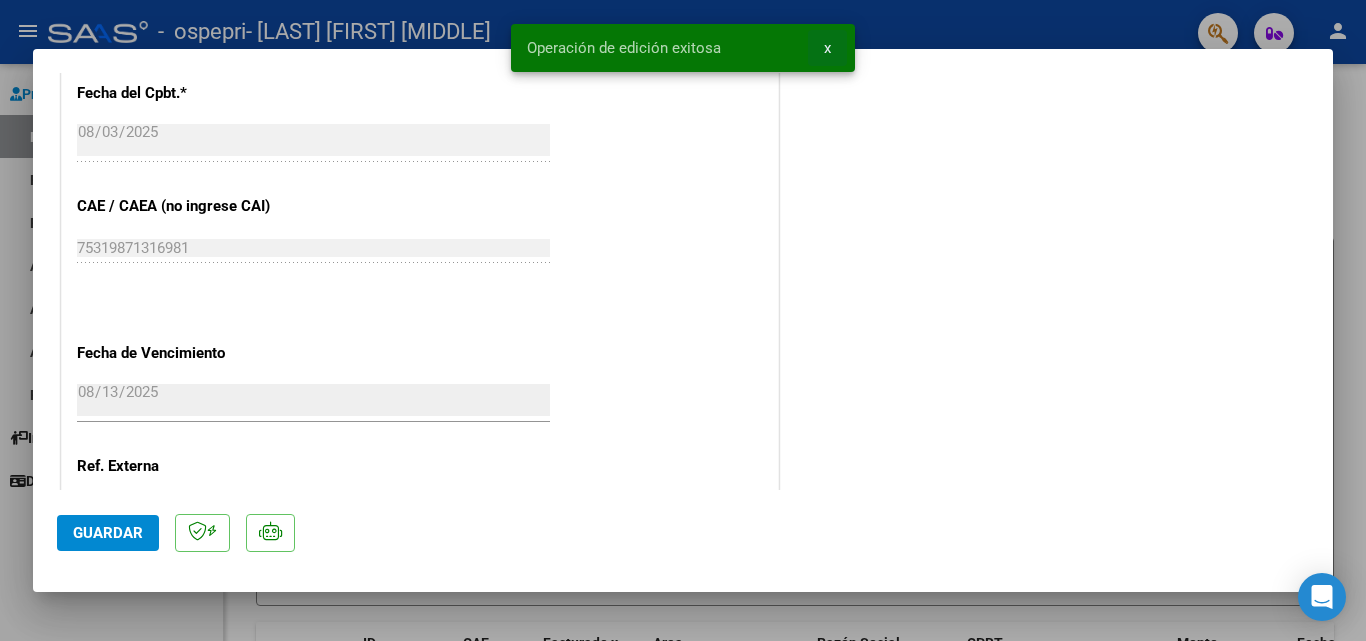 click on "x" at bounding box center [827, 48] 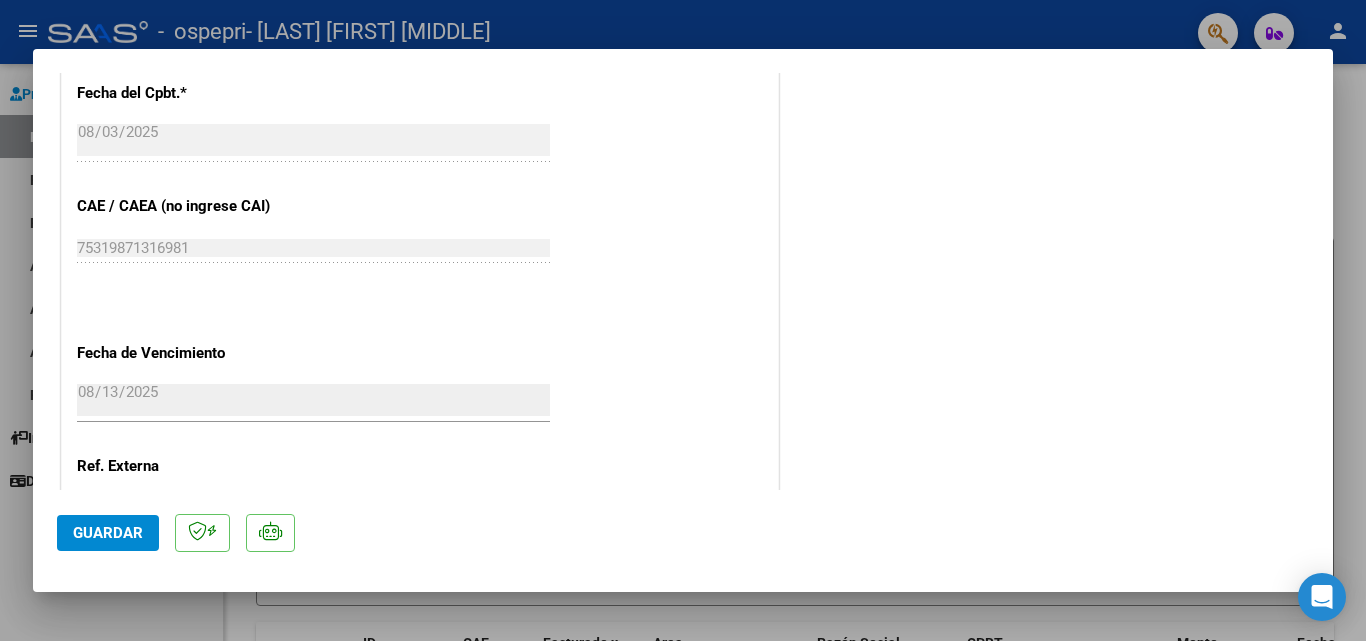 click at bounding box center [683, 320] 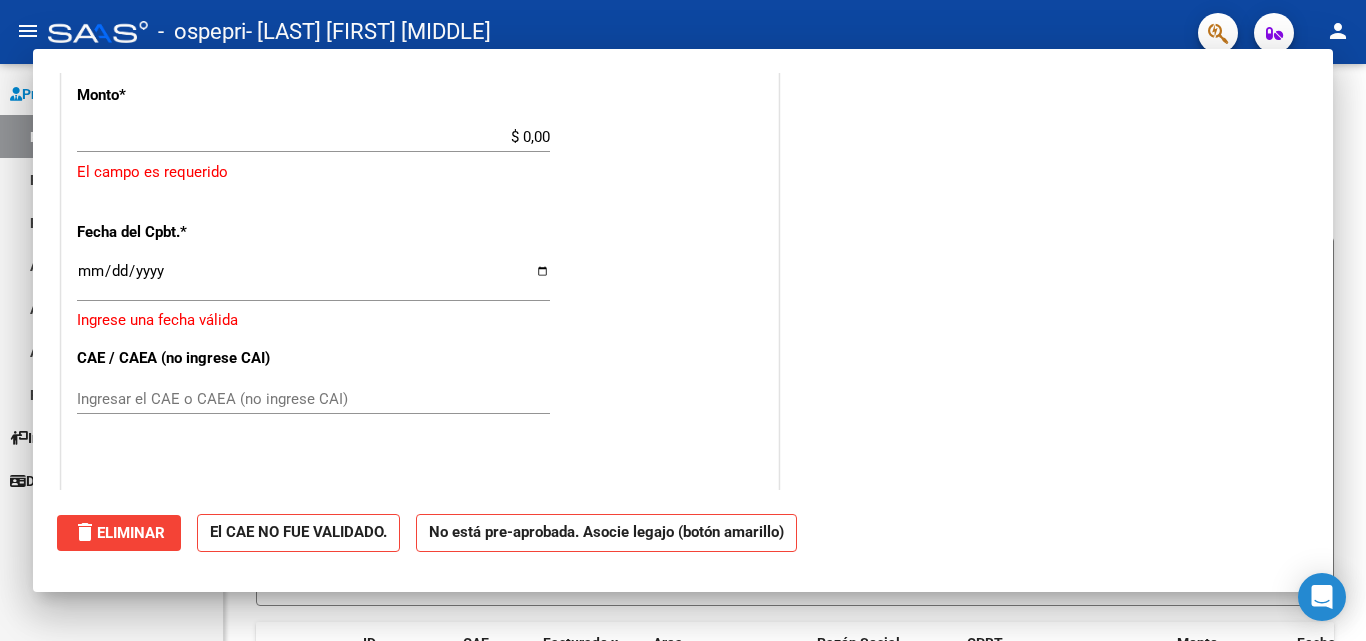 scroll, scrollTop: 0, scrollLeft: 0, axis: both 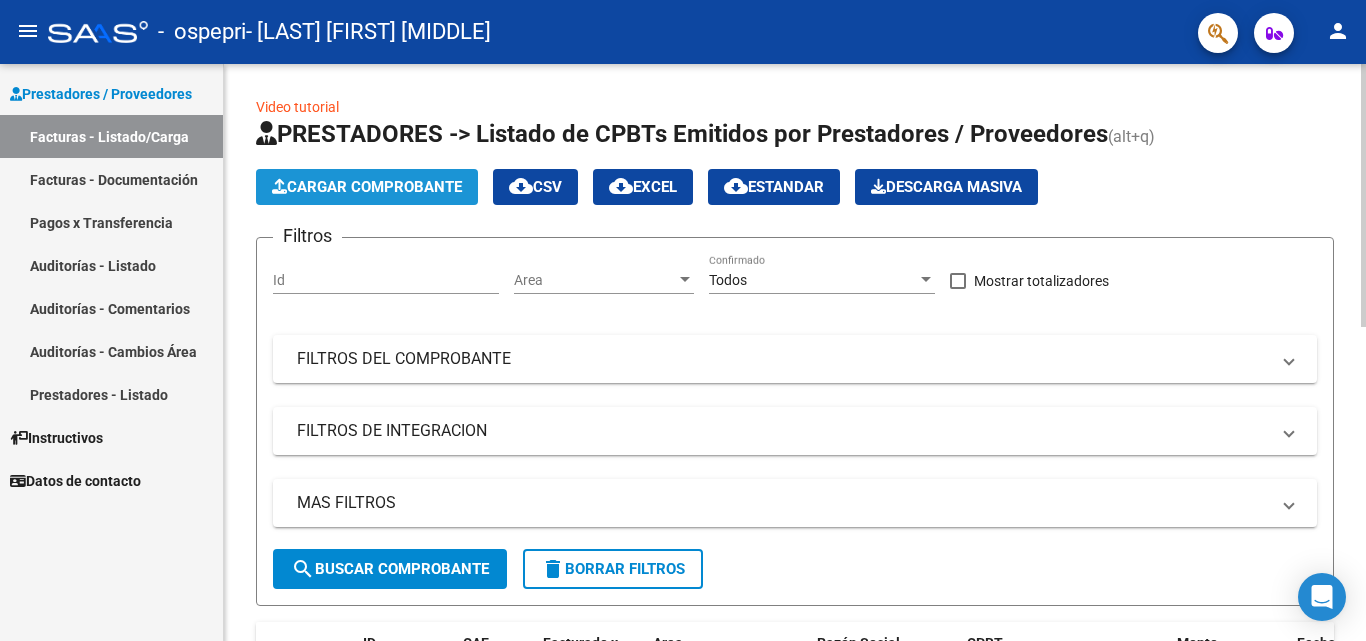 click on "Cargar Comprobante" 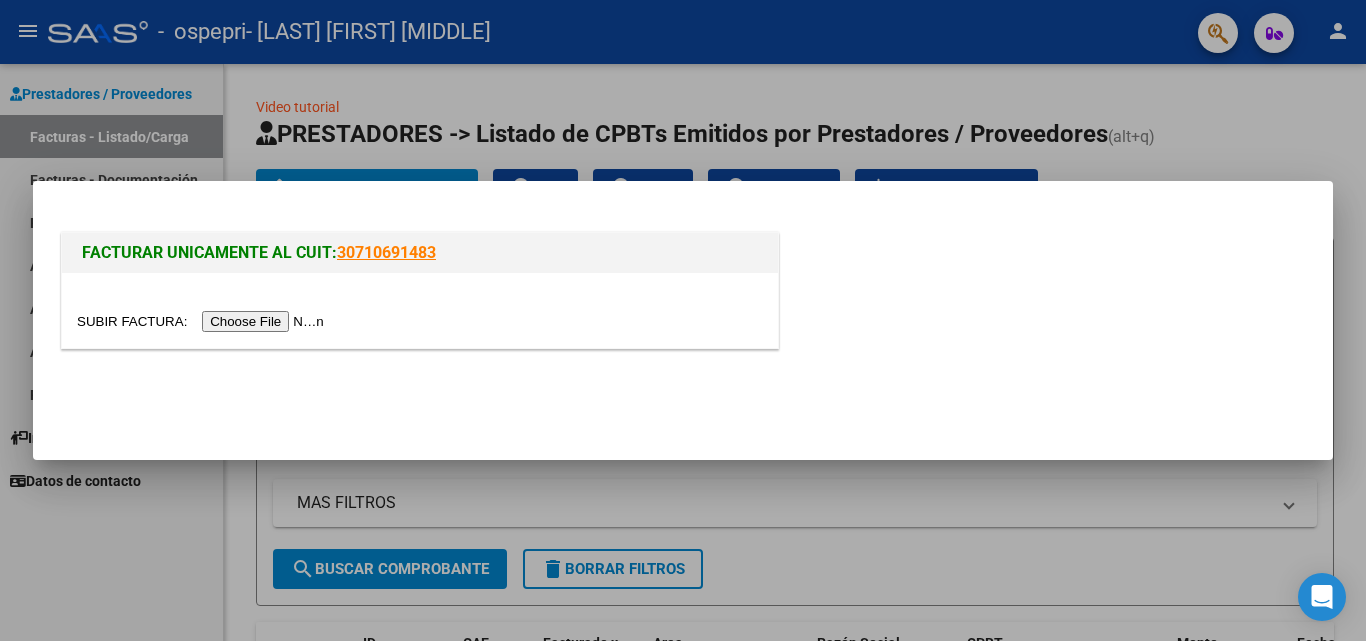 click at bounding box center (203, 321) 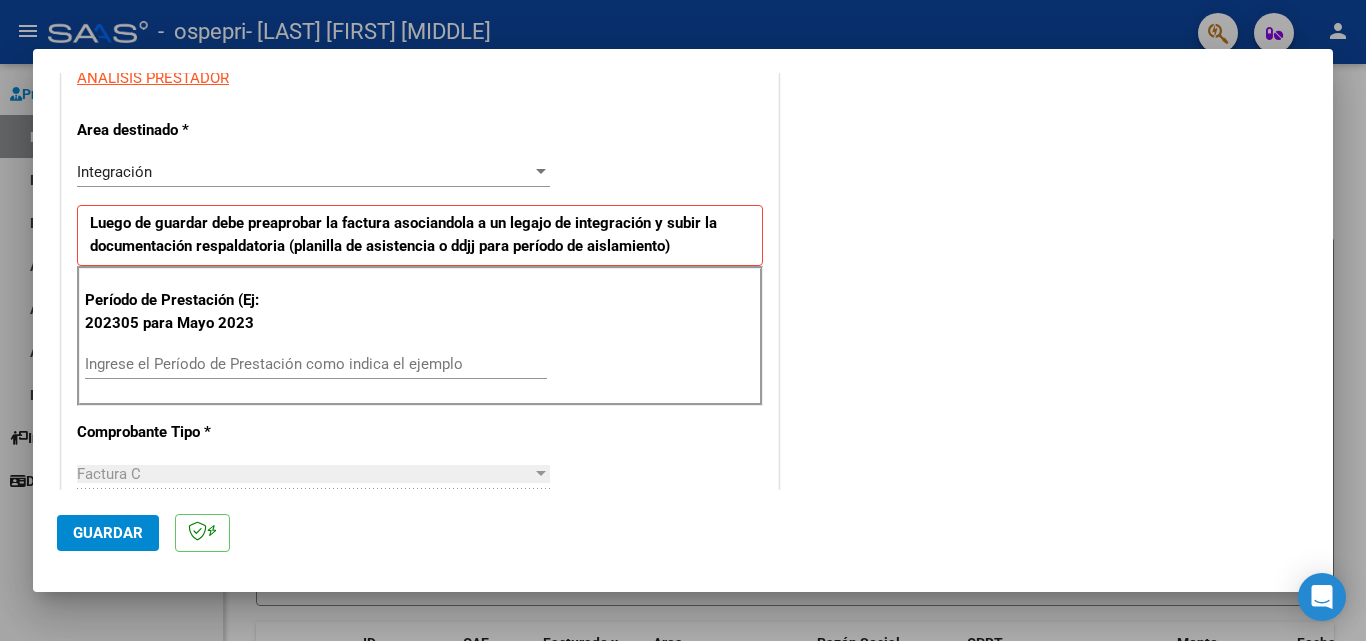 scroll, scrollTop: 400, scrollLeft: 0, axis: vertical 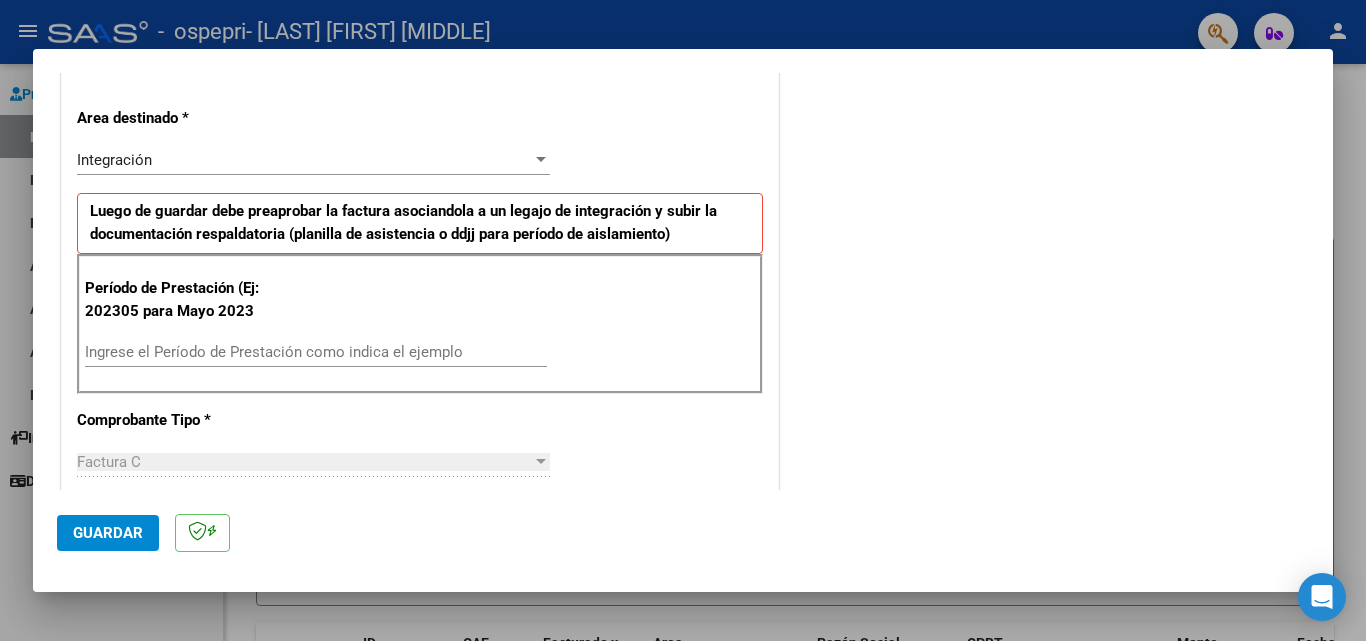 click on "Ingrese el Período de Prestación como indica el ejemplo" at bounding box center (316, 352) 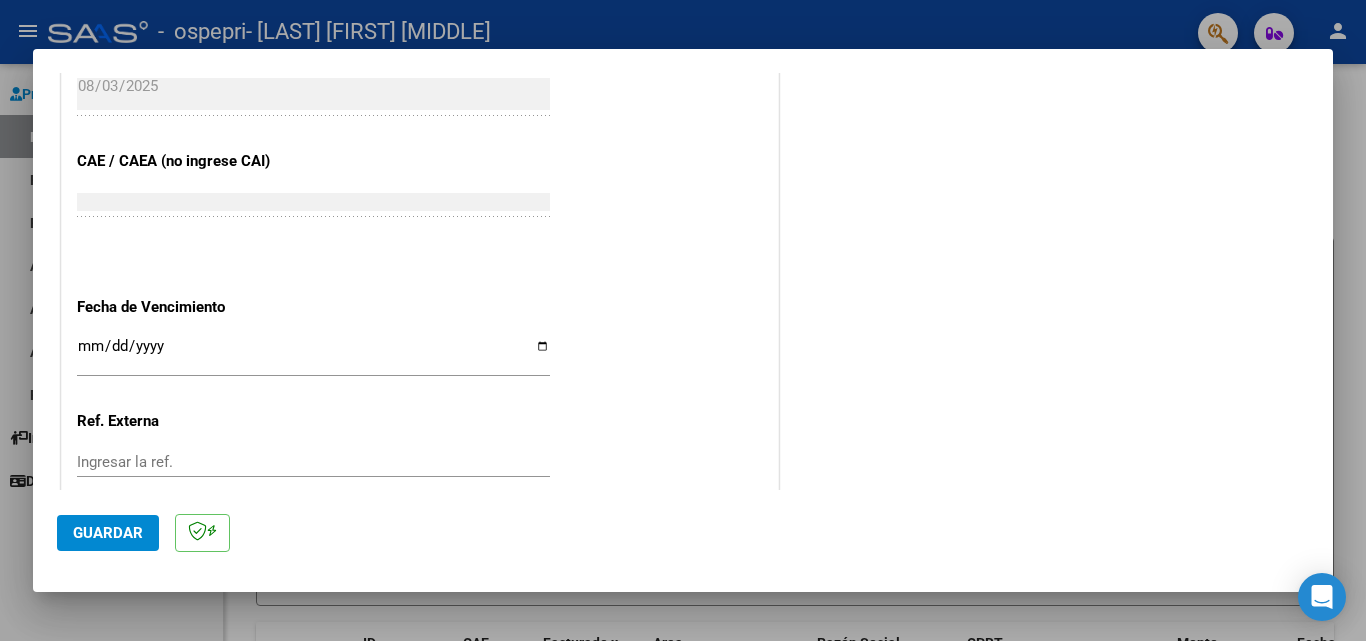scroll, scrollTop: 1200, scrollLeft: 0, axis: vertical 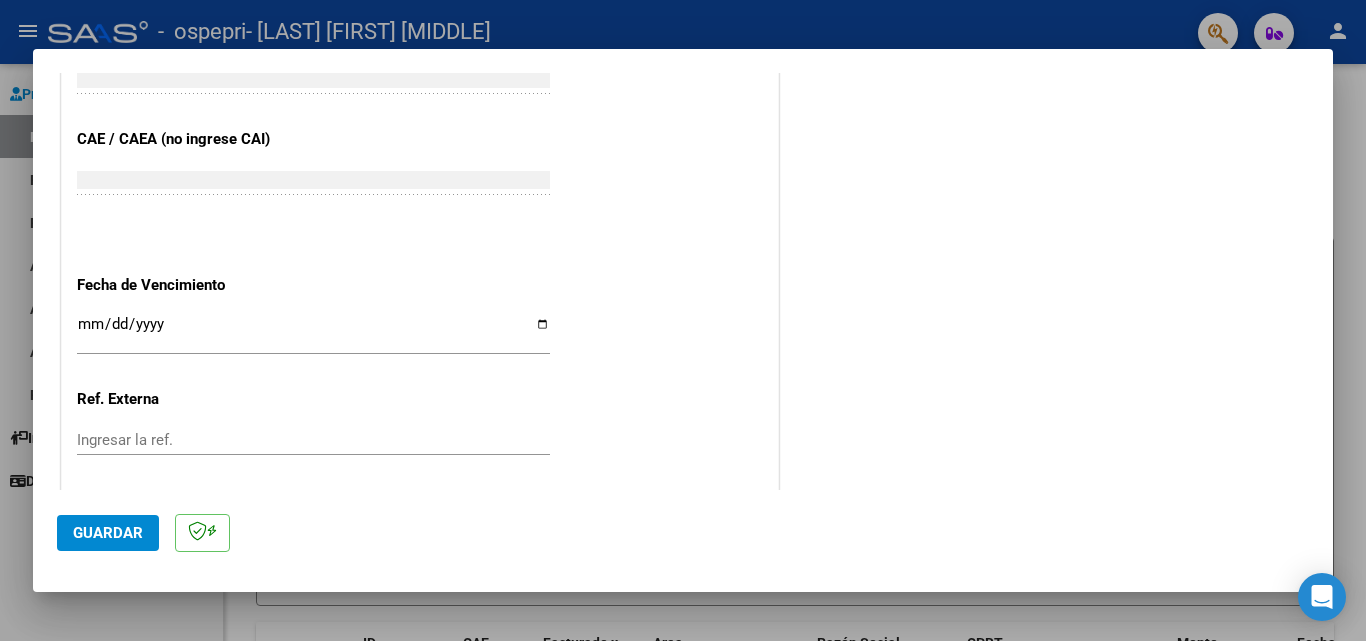 type on "202507" 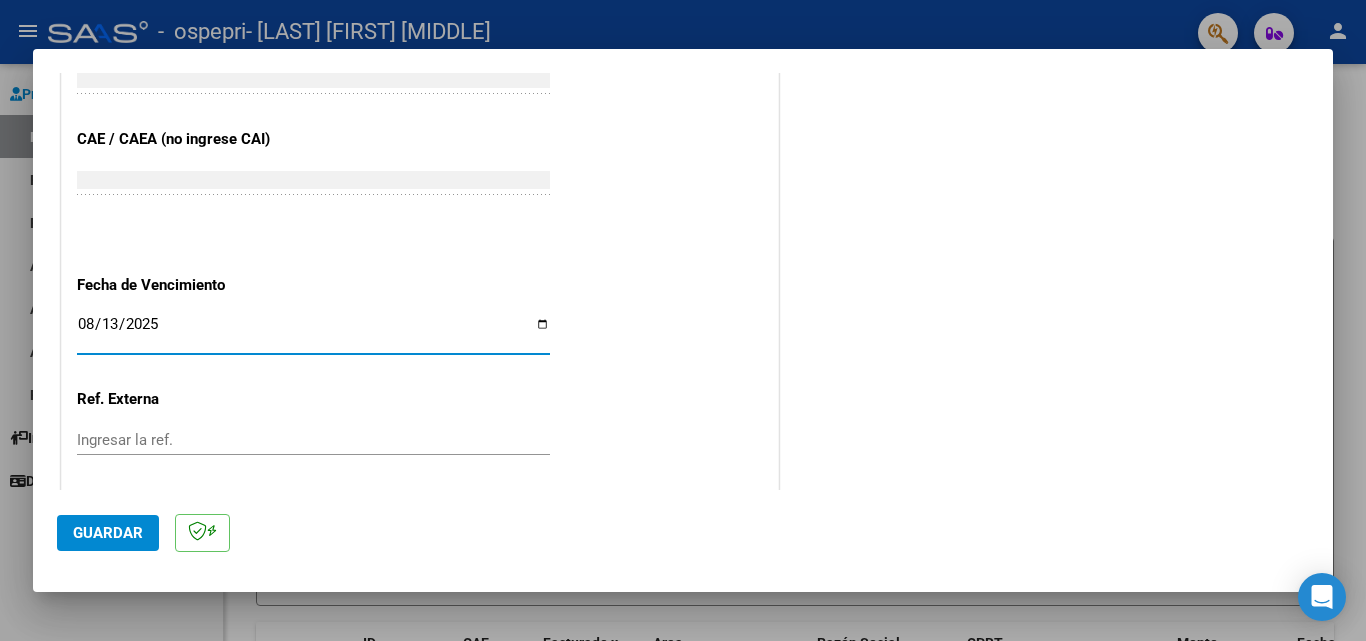 type on "2025-08-13" 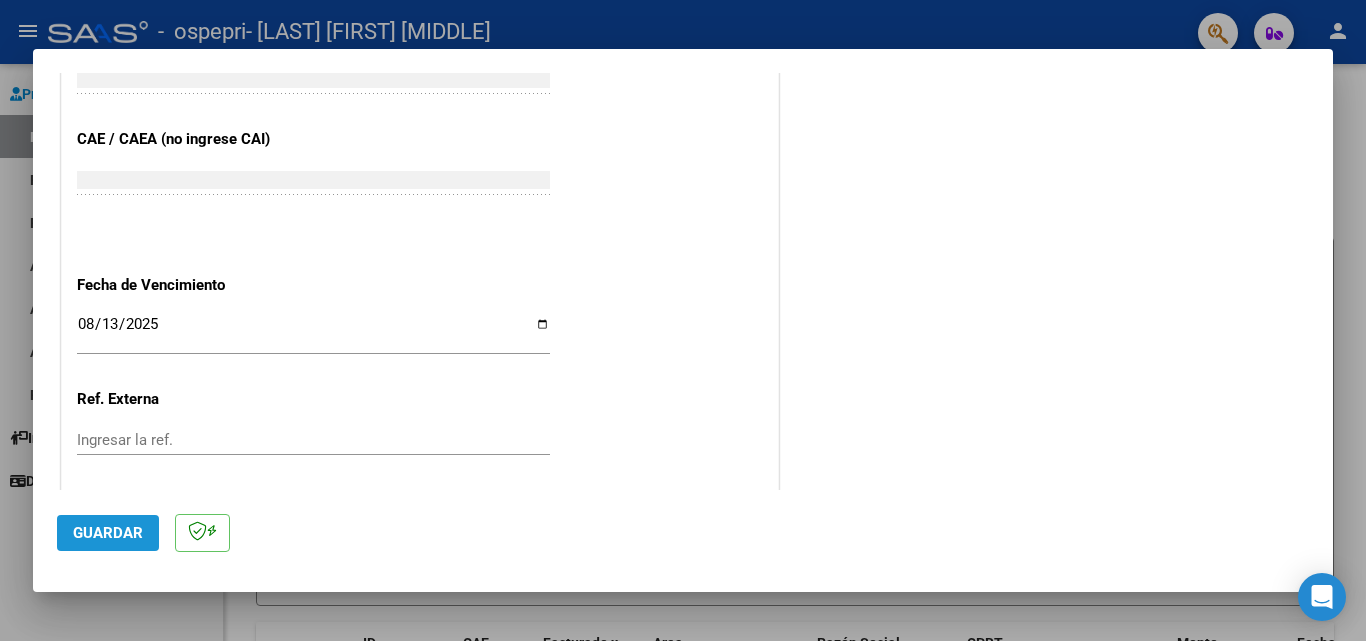 click on "Guardar" 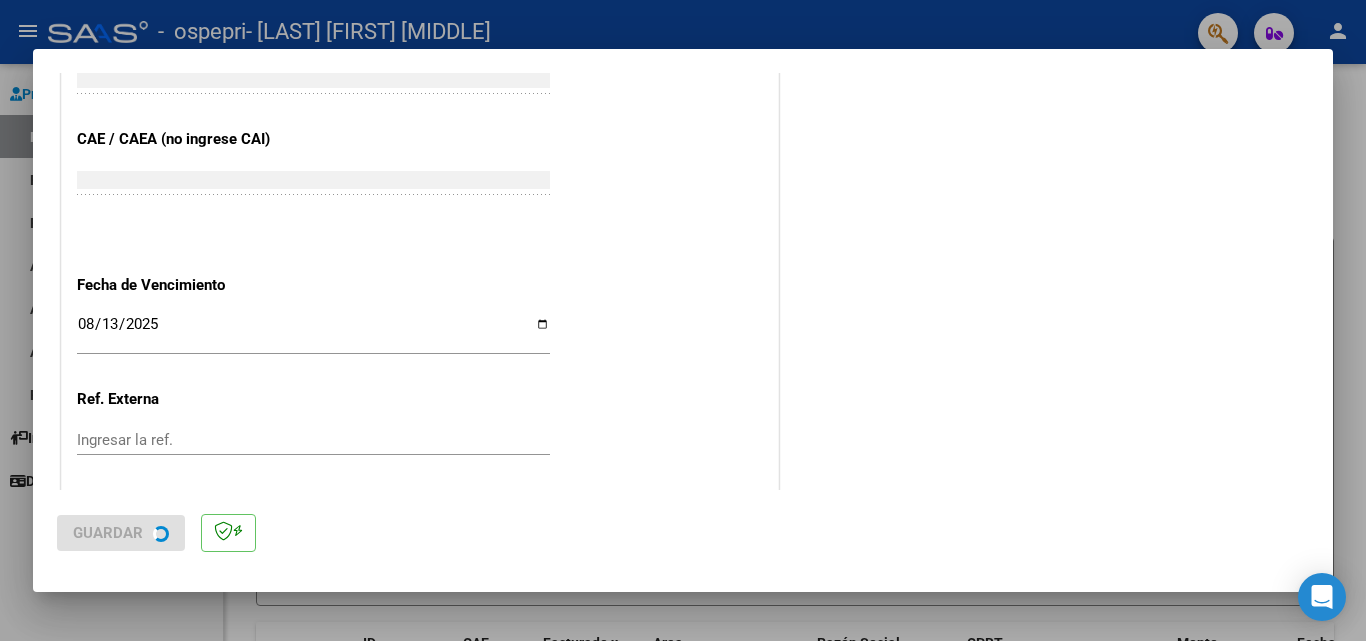 scroll, scrollTop: 0, scrollLeft: 0, axis: both 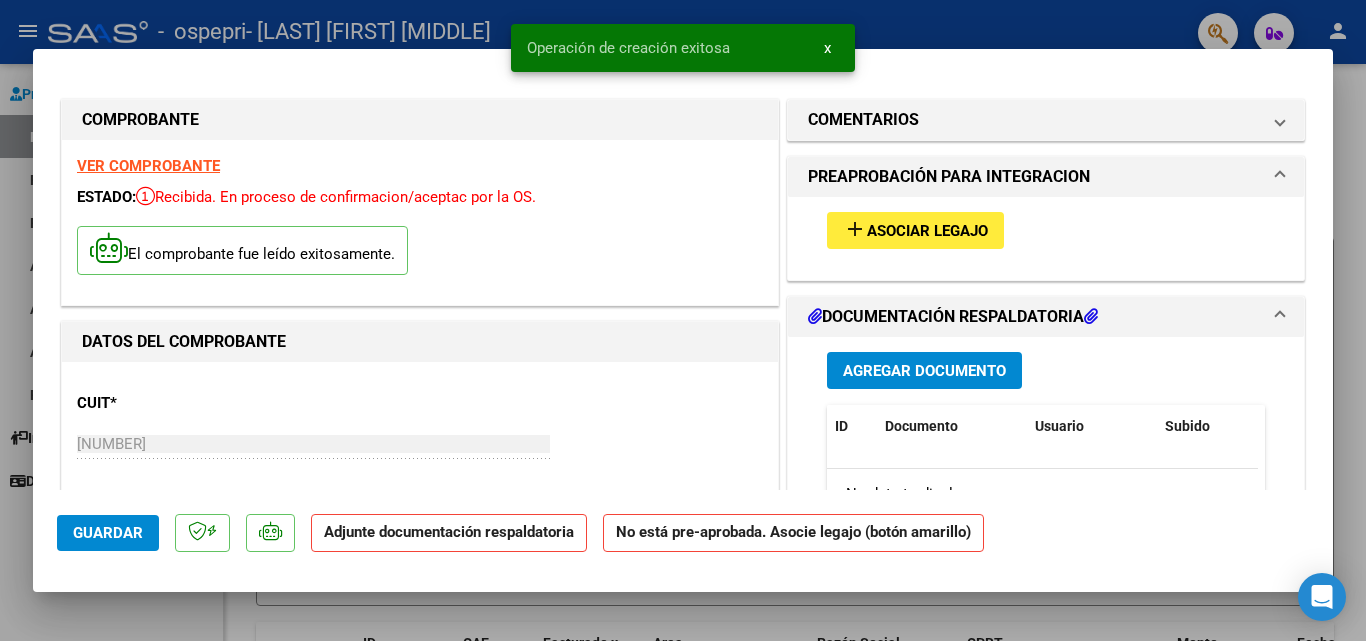 click on "add Asociar Legajo" at bounding box center [915, 230] 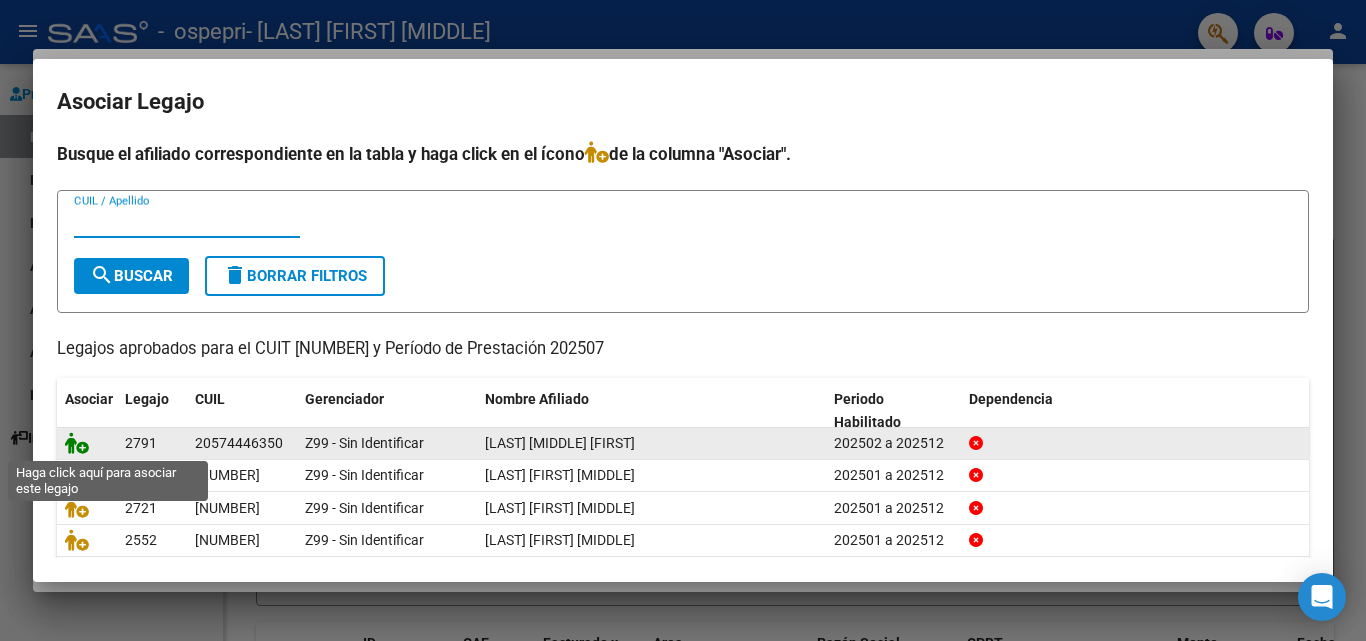 click 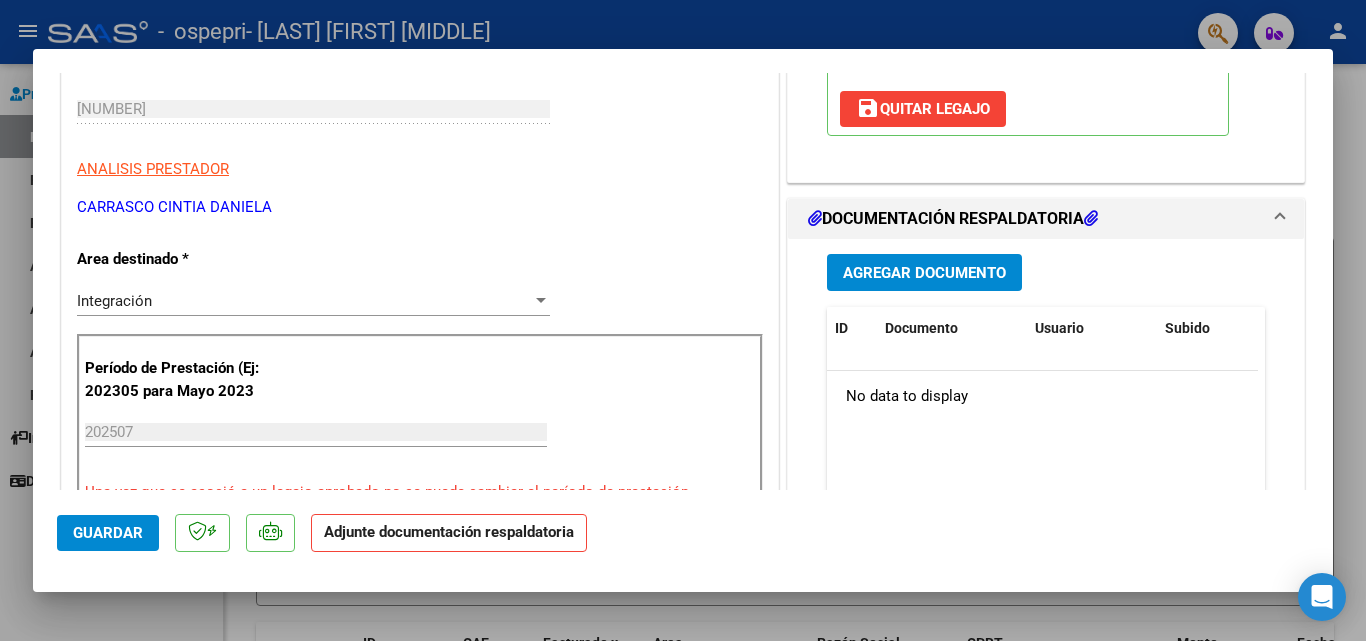 scroll, scrollTop: 400, scrollLeft: 0, axis: vertical 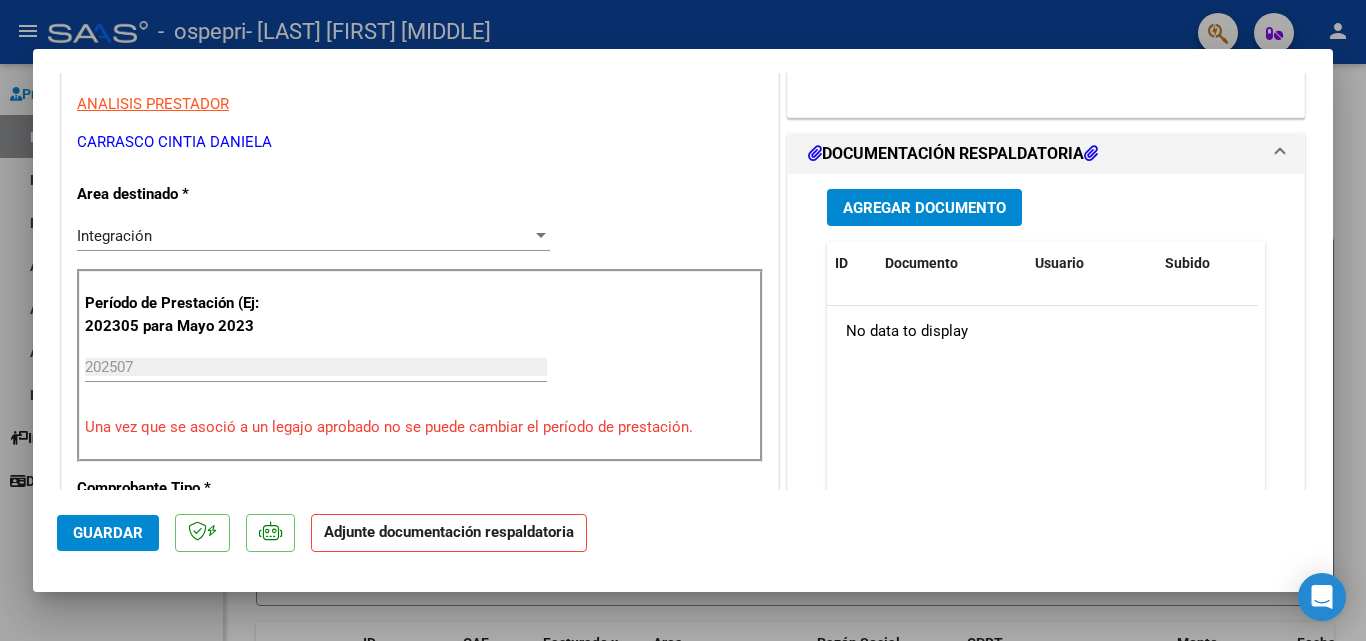 click on "Agregar Documento" at bounding box center [924, 208] 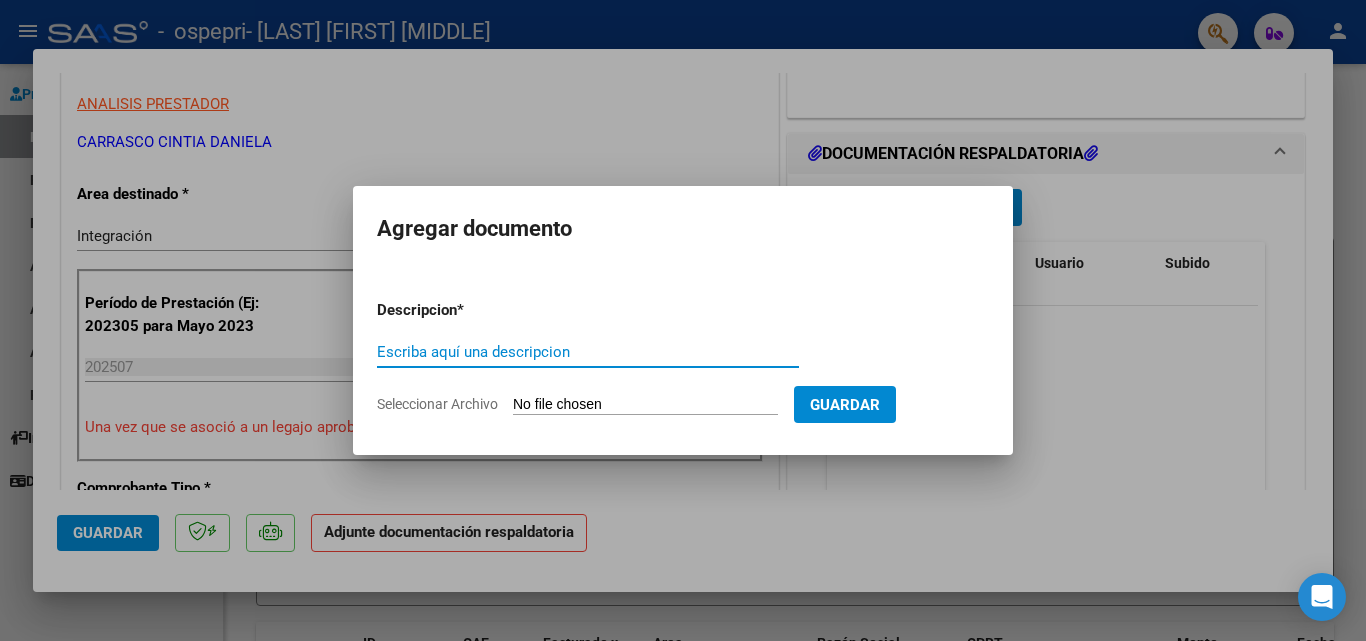 click on "Escriba aquí una descripcion" at bounding box center [588, 352] 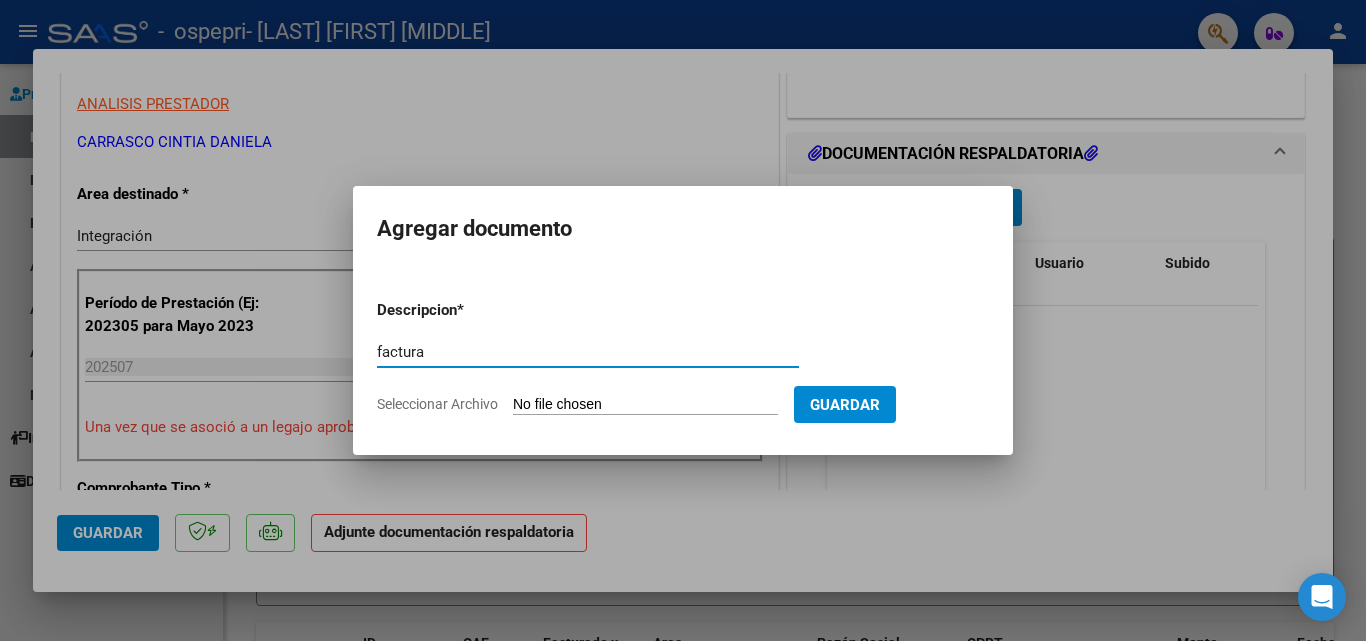 type on "factura" 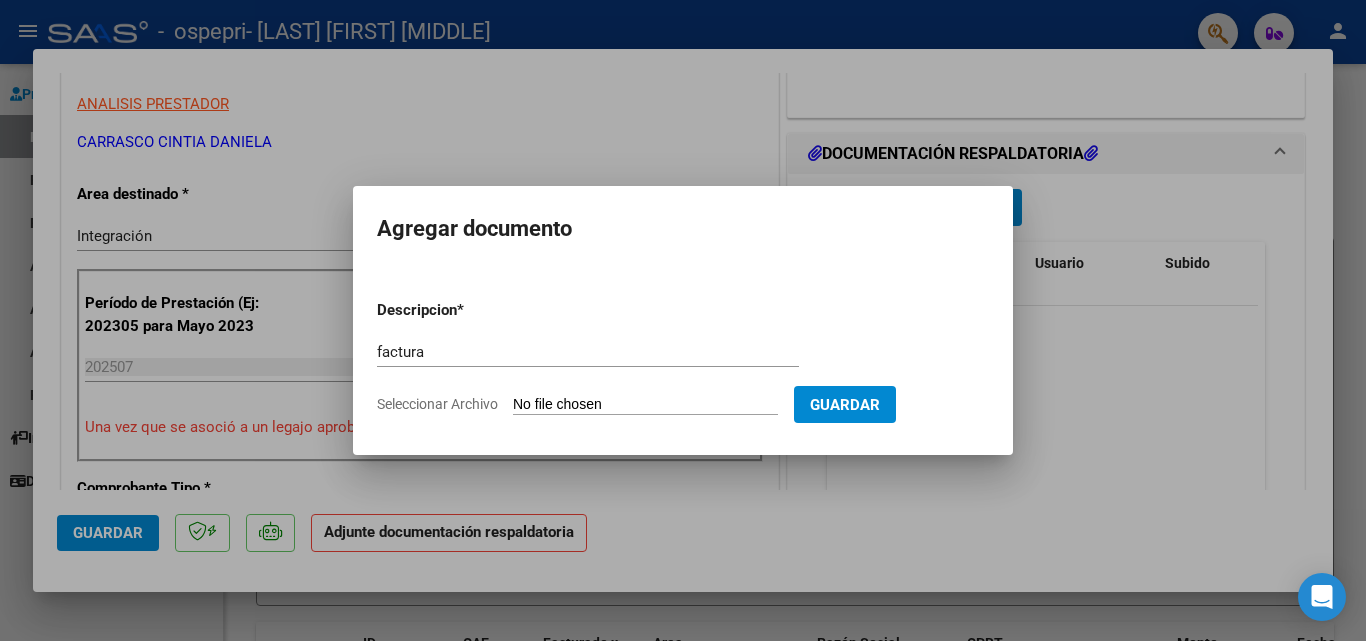 type on "C:\fakepath\27325293999_011_00003_00002002.pdf" 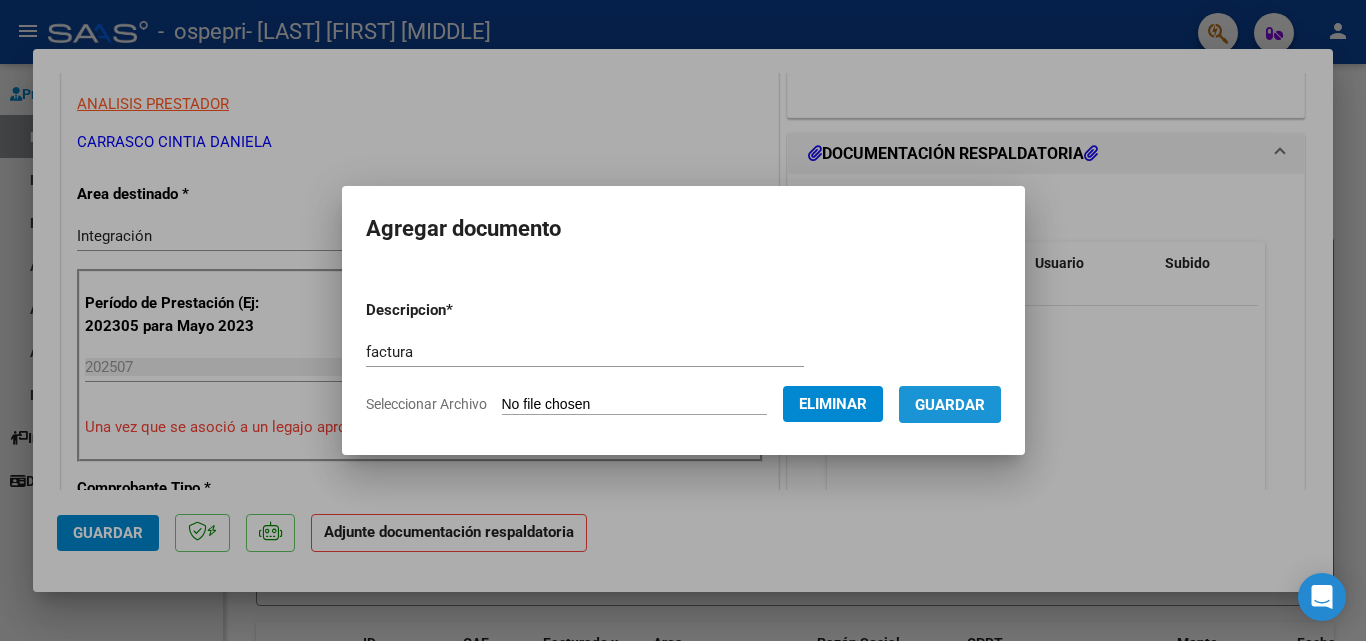 click on "Guardar" at bounding box center (950, 405) 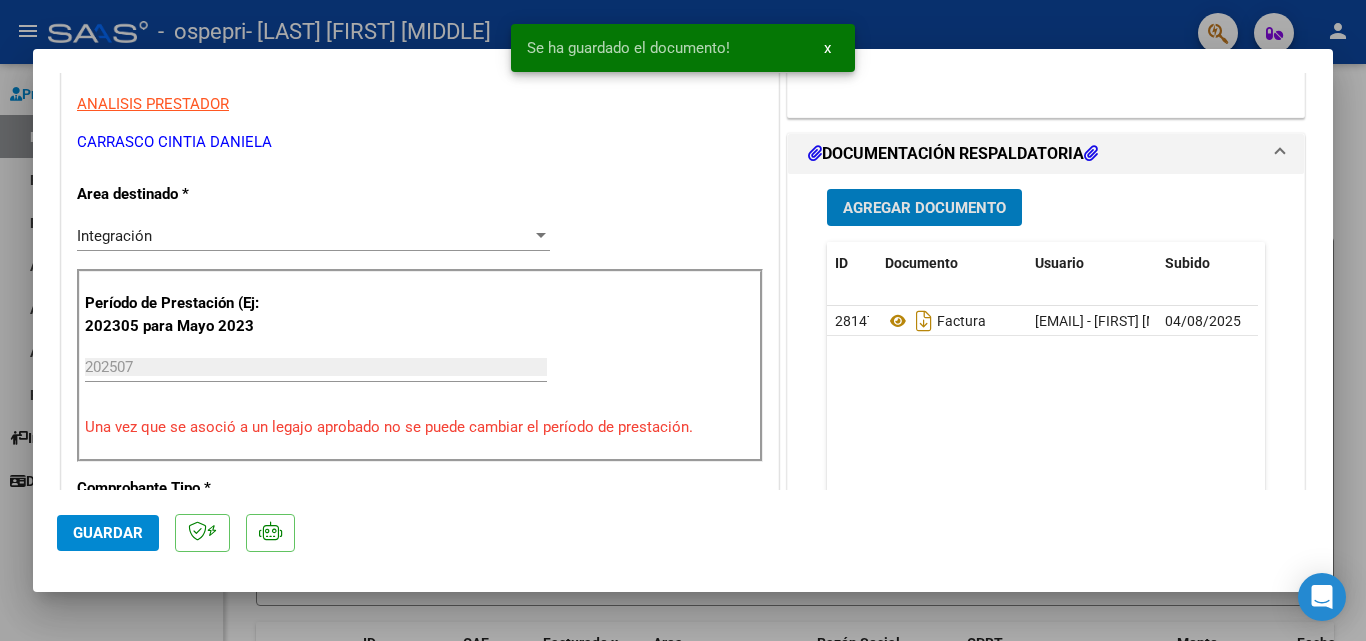click on "Agregar Documento" at bounding box center [924, 208] 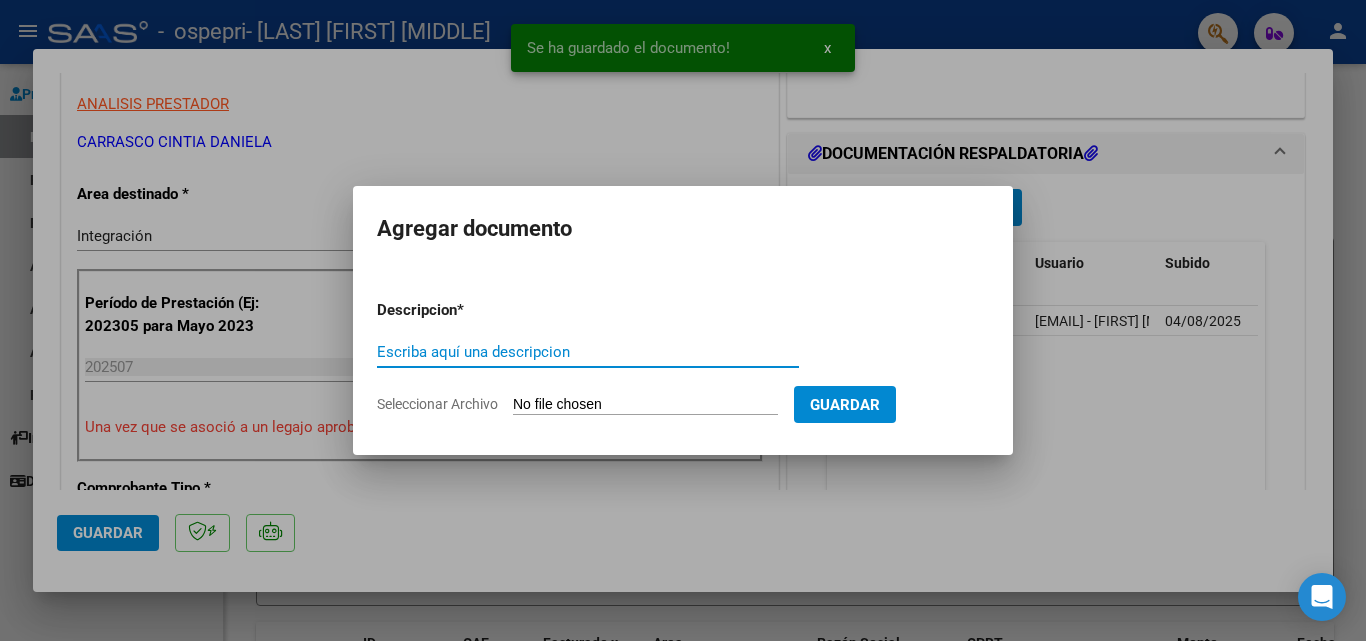 click on "Escriba aquí una descripcion" at bounding box center [588, 352] 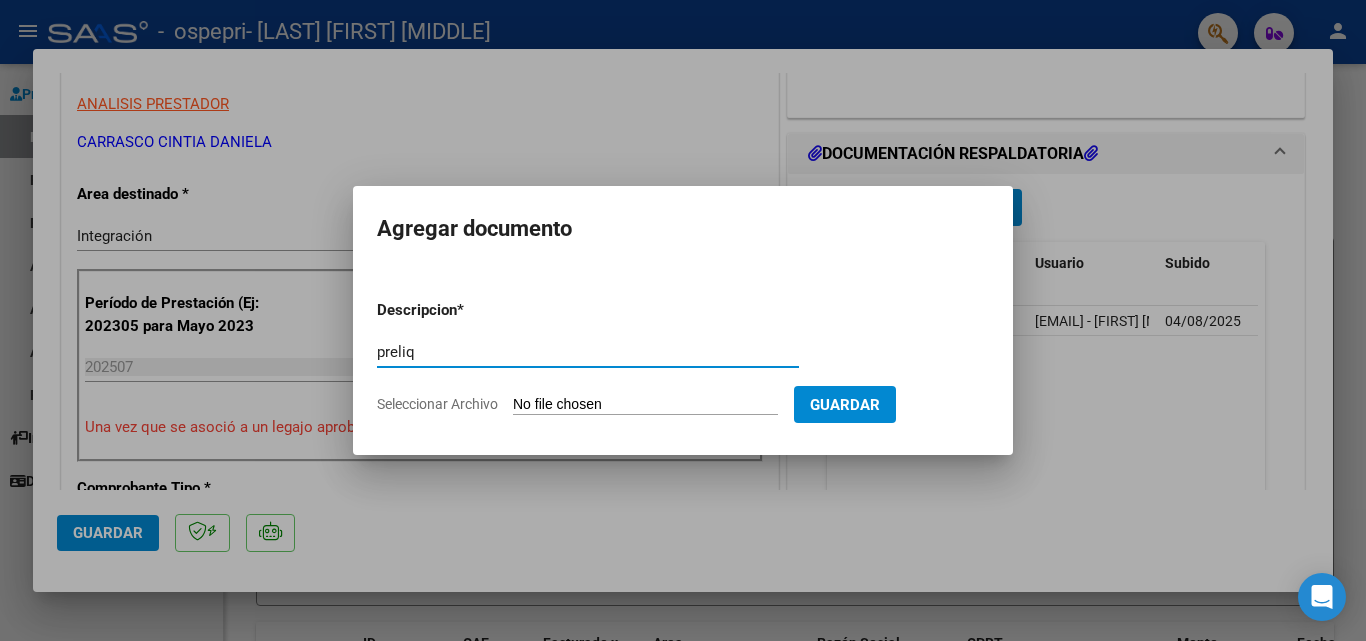 type on "preliq" 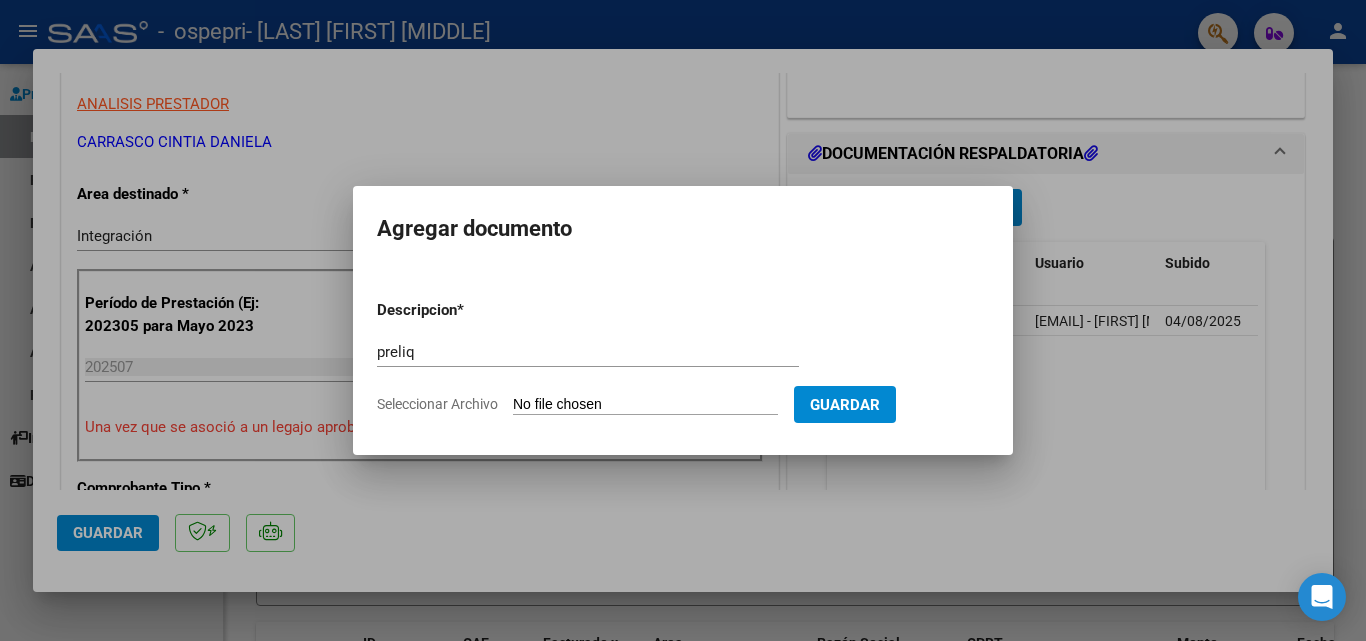 type on "C:\fakepath\apfmimpresionpreliq_jelvez_ (3).pdf" 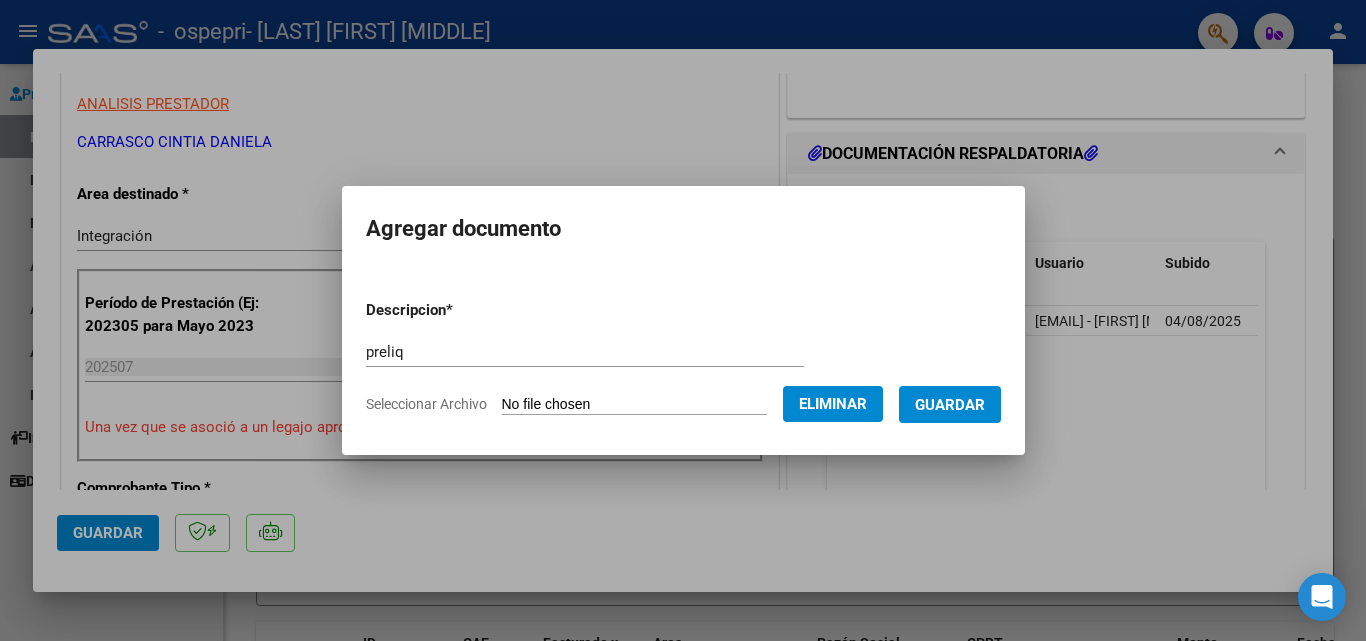 click on "Guardar" at bounding box center [950, 405] 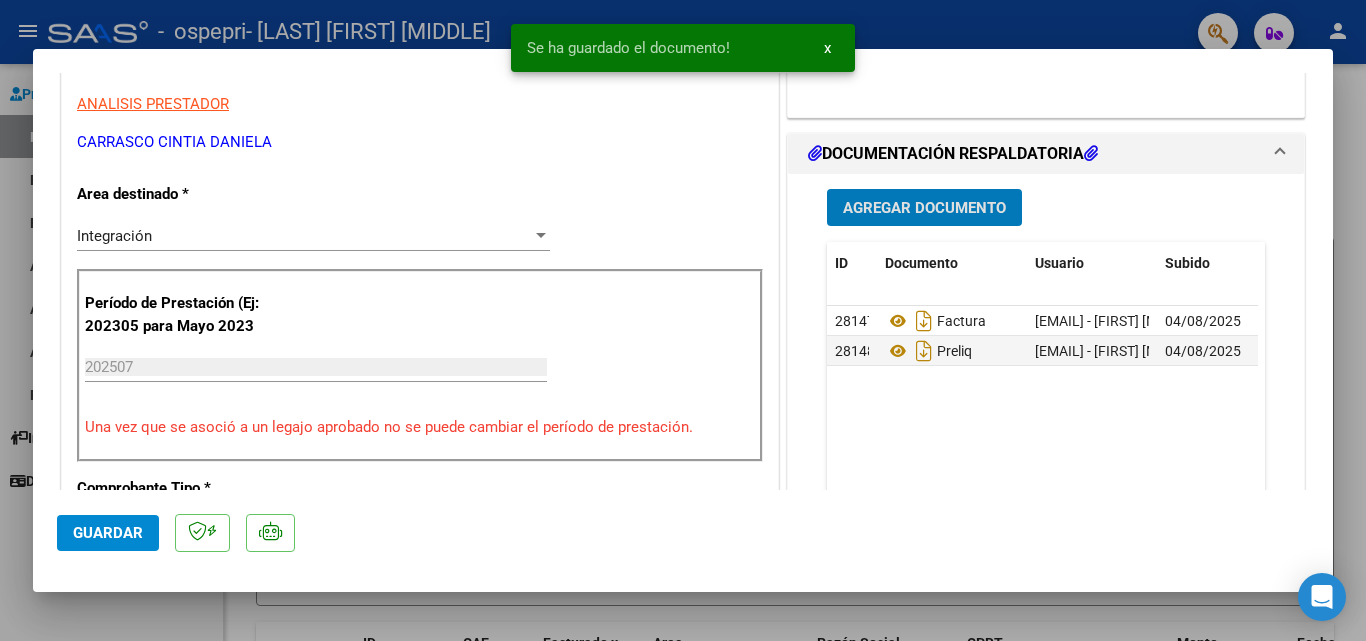 click on "Agregar Documento" at bounding box center [924, 208] 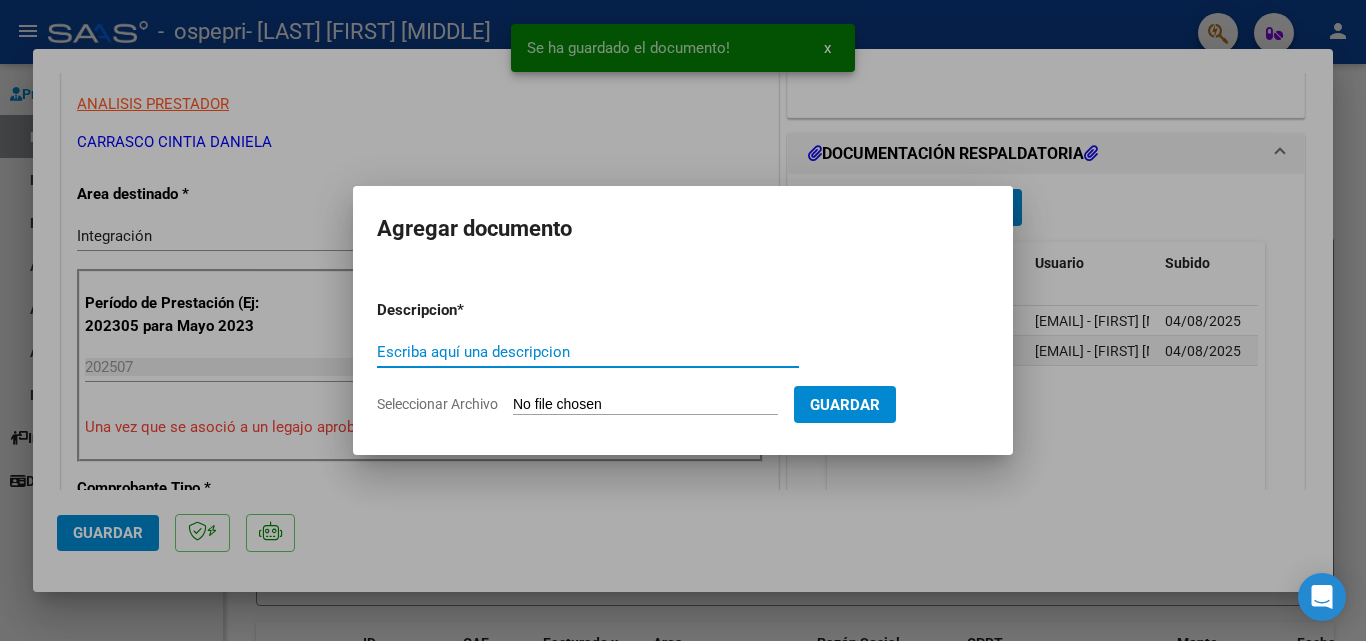 click on "Escriba aquí una descripcion" at bounding box center [588, 352] 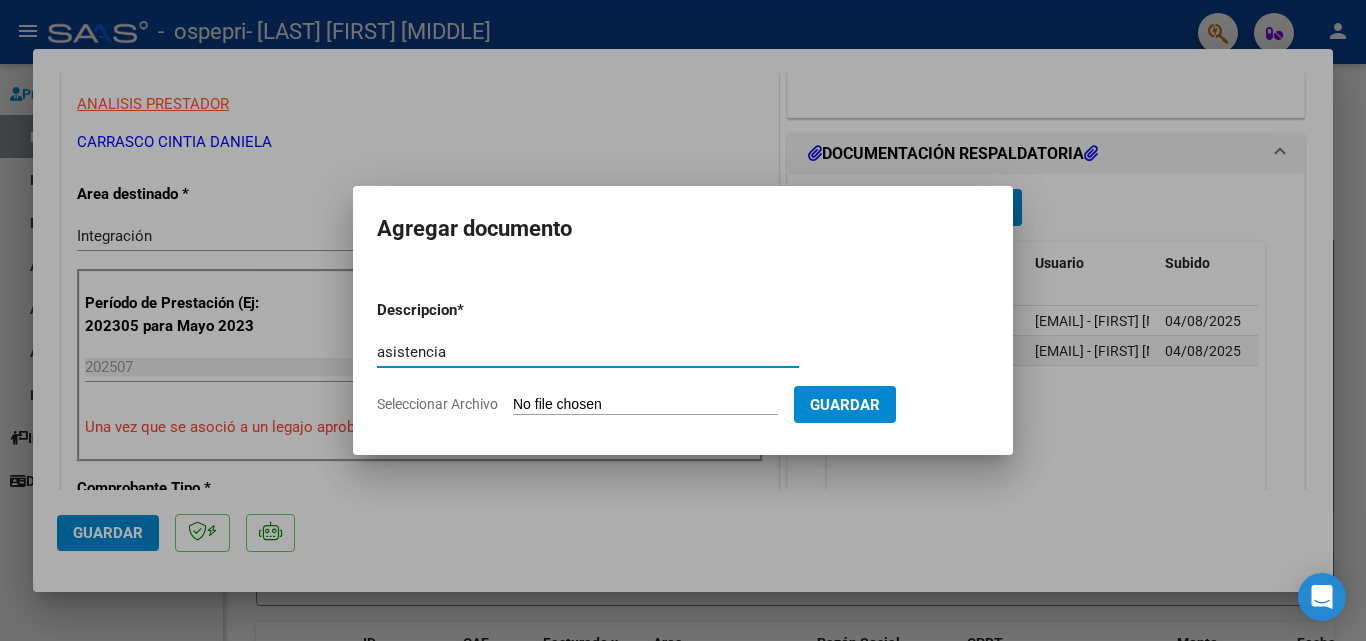 type on "asistencia" 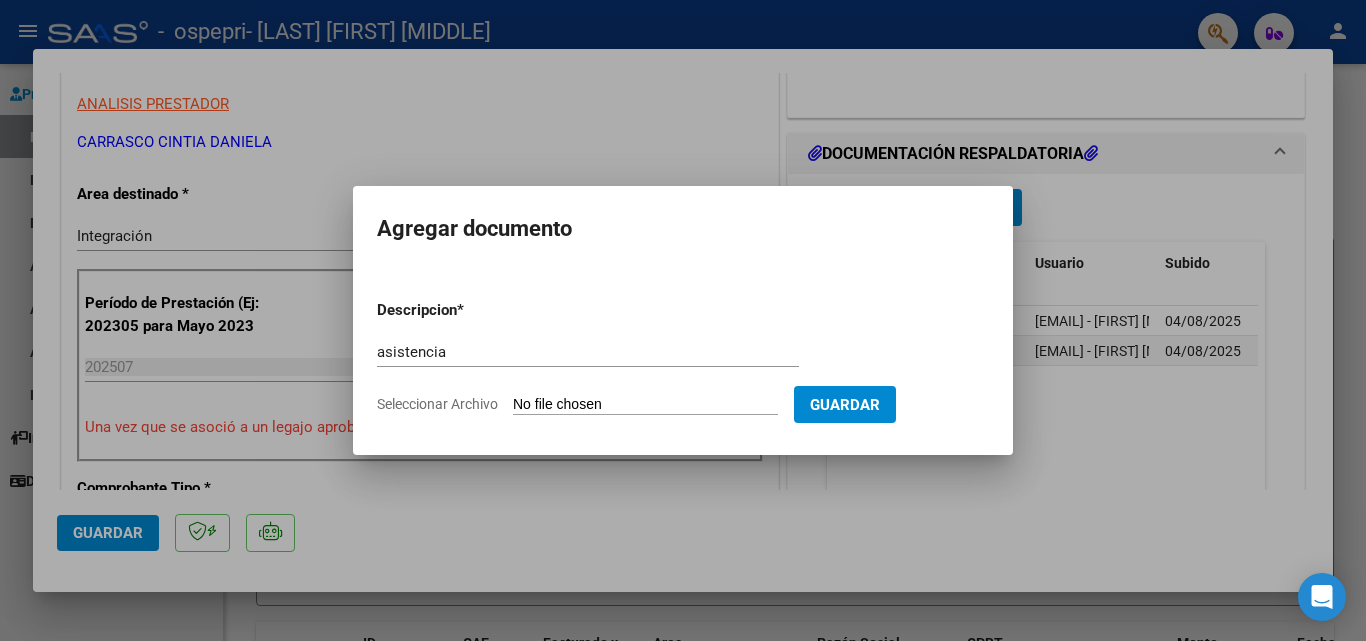 type on "C:\fakepath\Leon 0725.pdf" 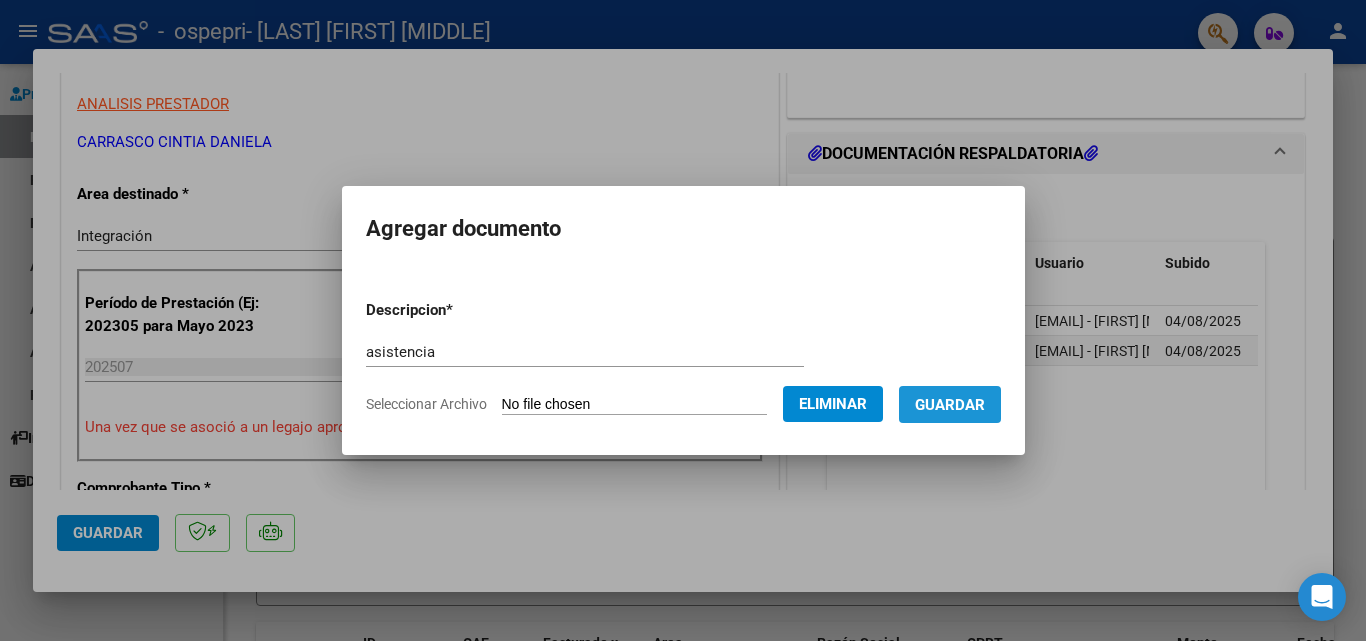click on "Guardar" at bounding box center (950, 405) 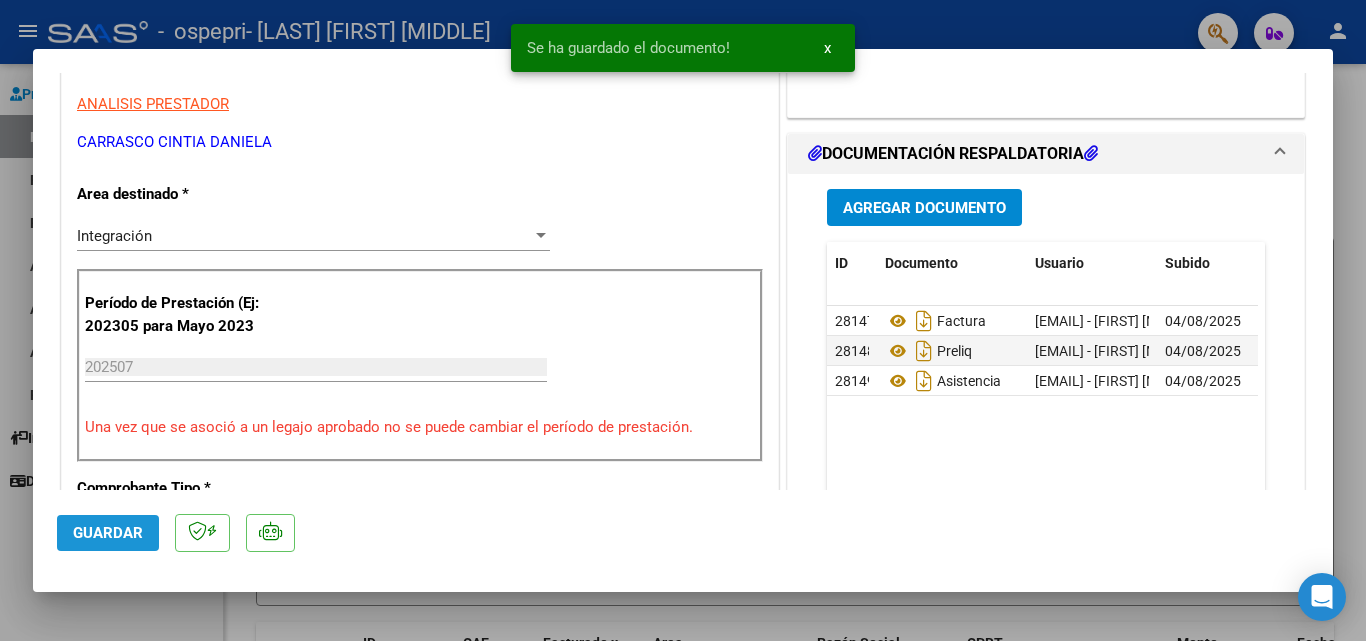 click on "Guardar" 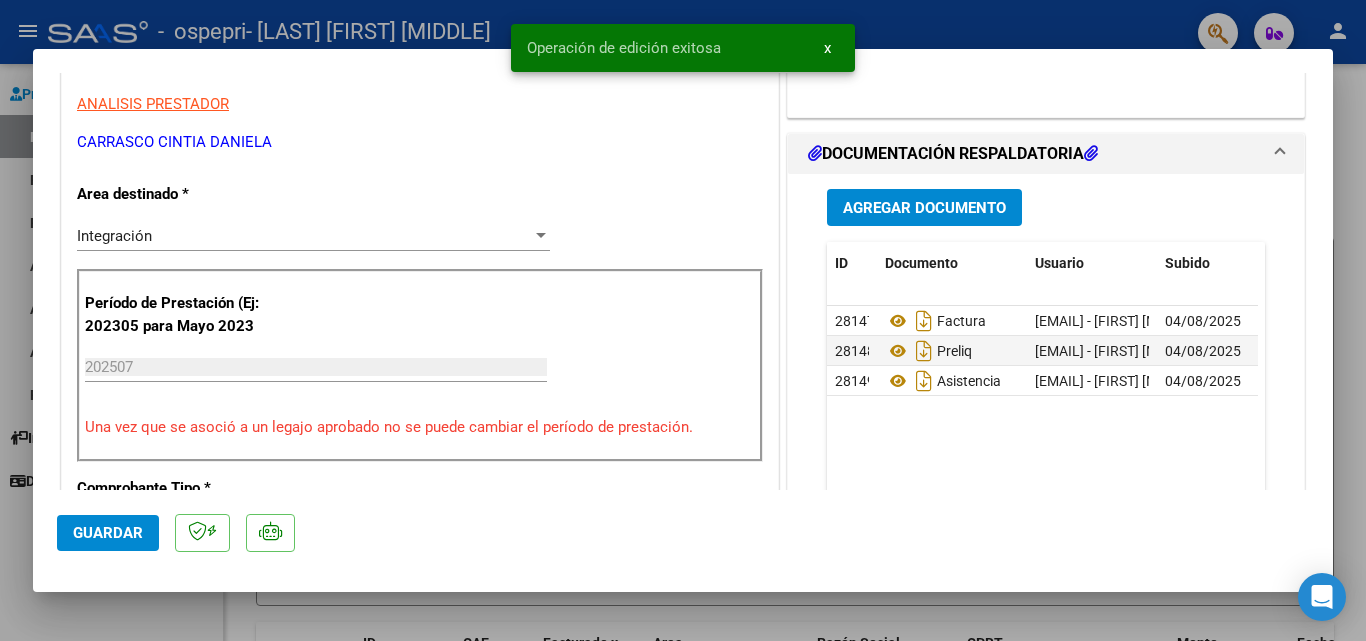 click on "x" at bounding box center (827, 48) 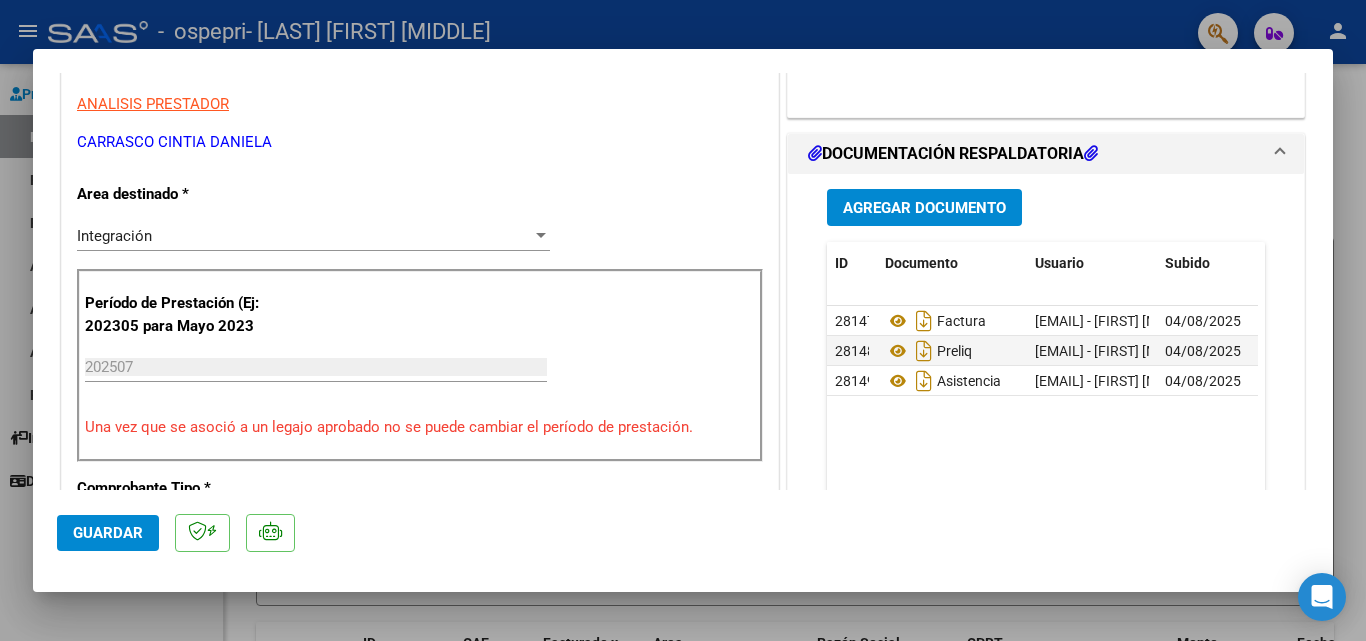 click at bounding box center (683, 320) 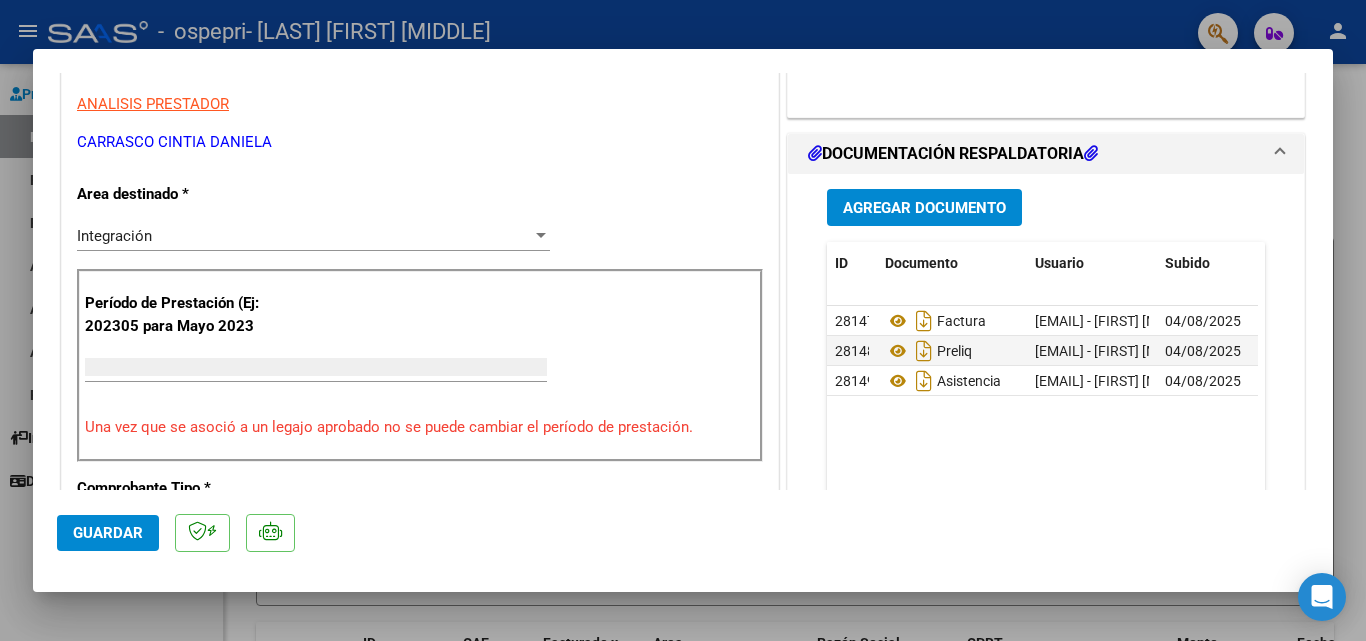 scroll, scrollTop: 339, scrollLeft: 0, axis: vertical 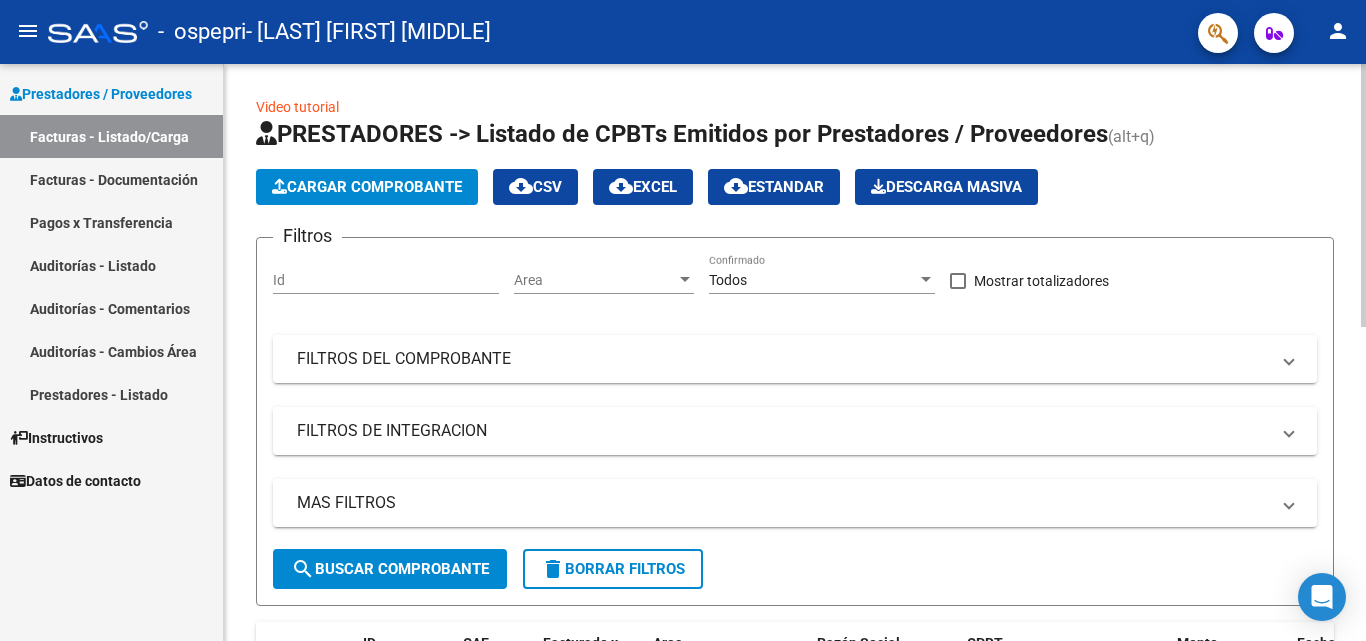 click on "Cargar Comprobante" 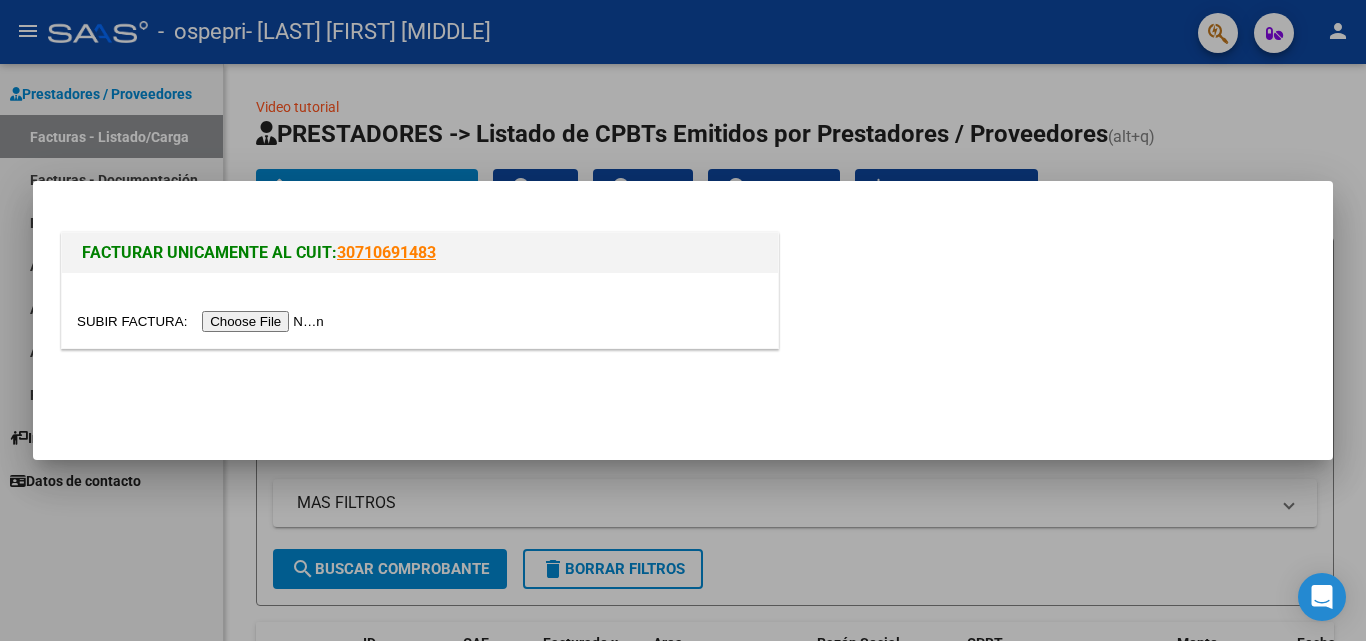 click at bounding box center (203, 321) 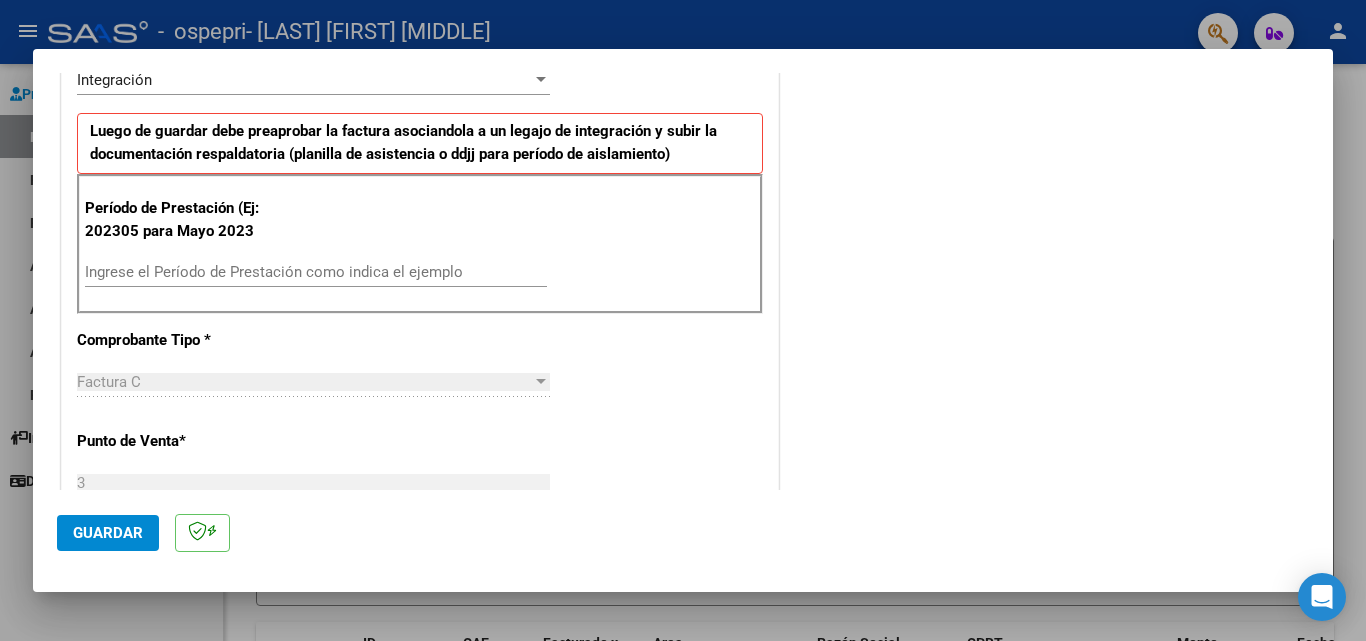 scroll, scrollTop: 500, scrollLeft: 0, axis: vertical 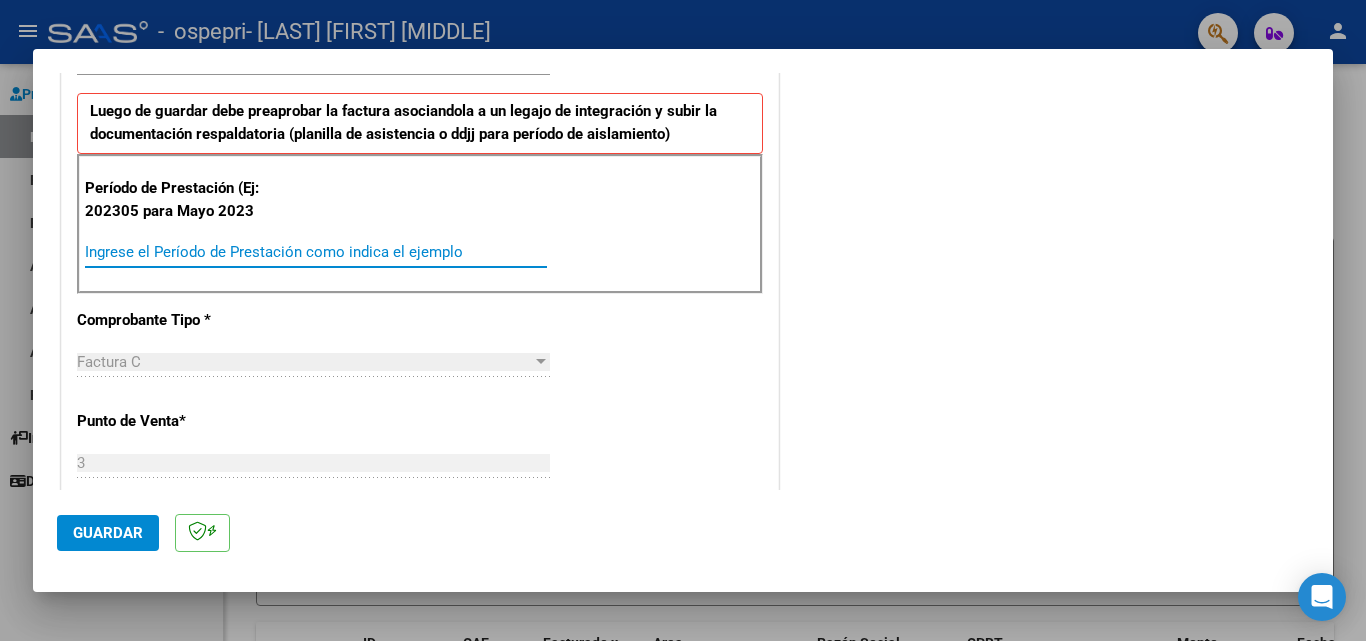 click on "Ingrese el Período de Prestación como indica el ejemplo" at bounding box center (316, 252) 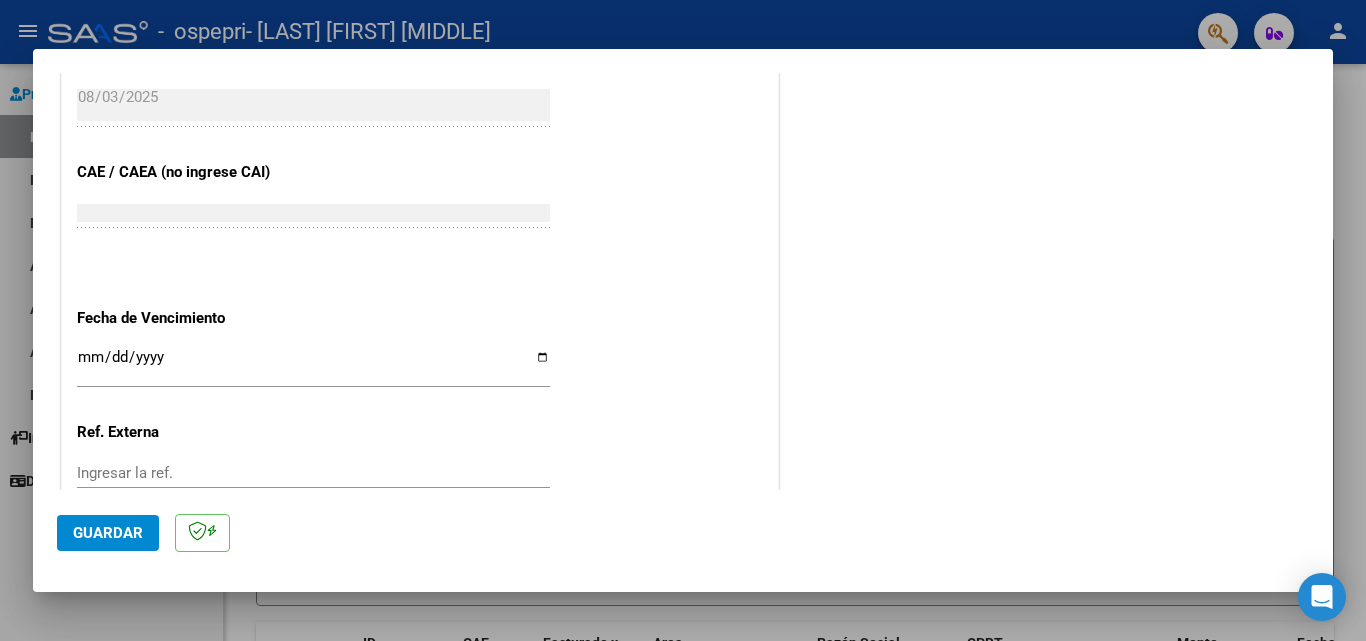 scroll, scrollTop: 1200, scrollLeft: 0, axis: vertical 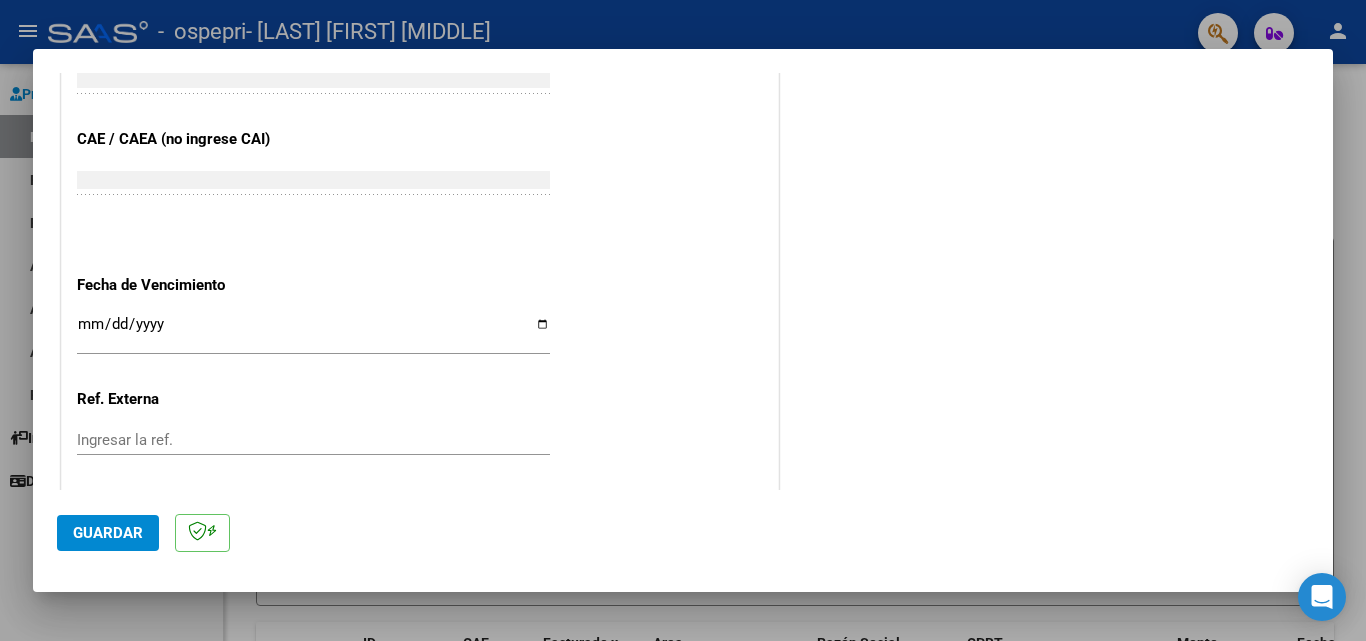 type on "202507" 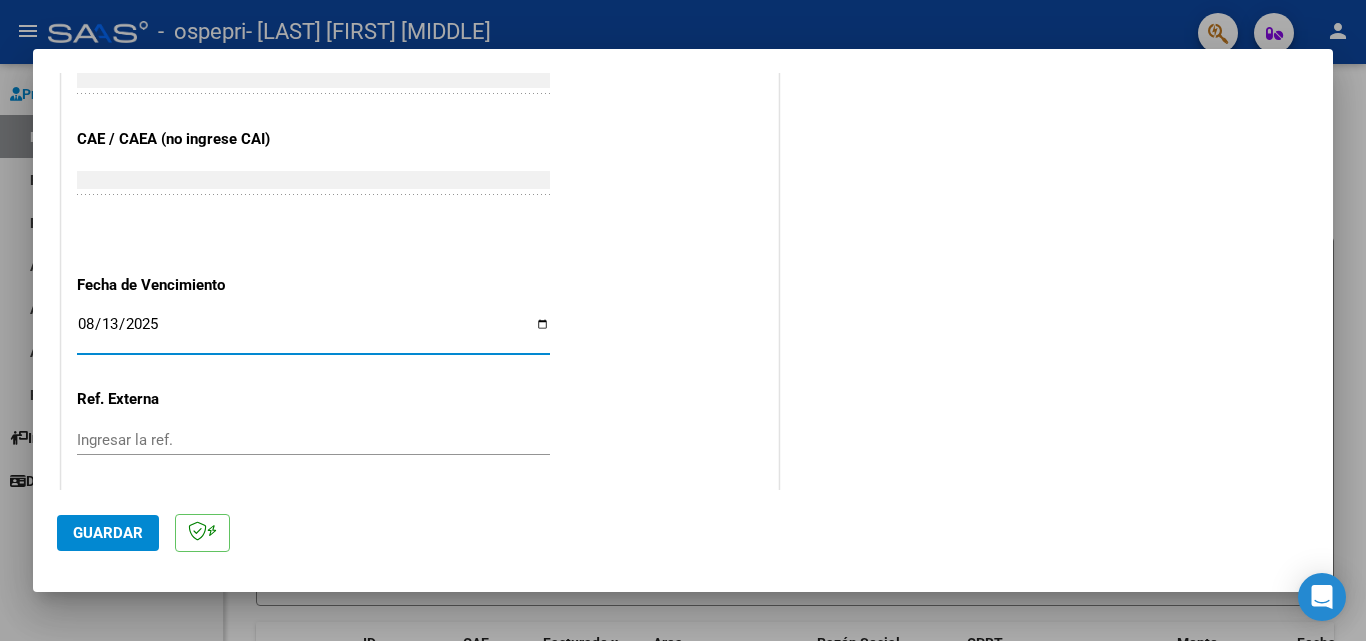 type on "2025-08-13" 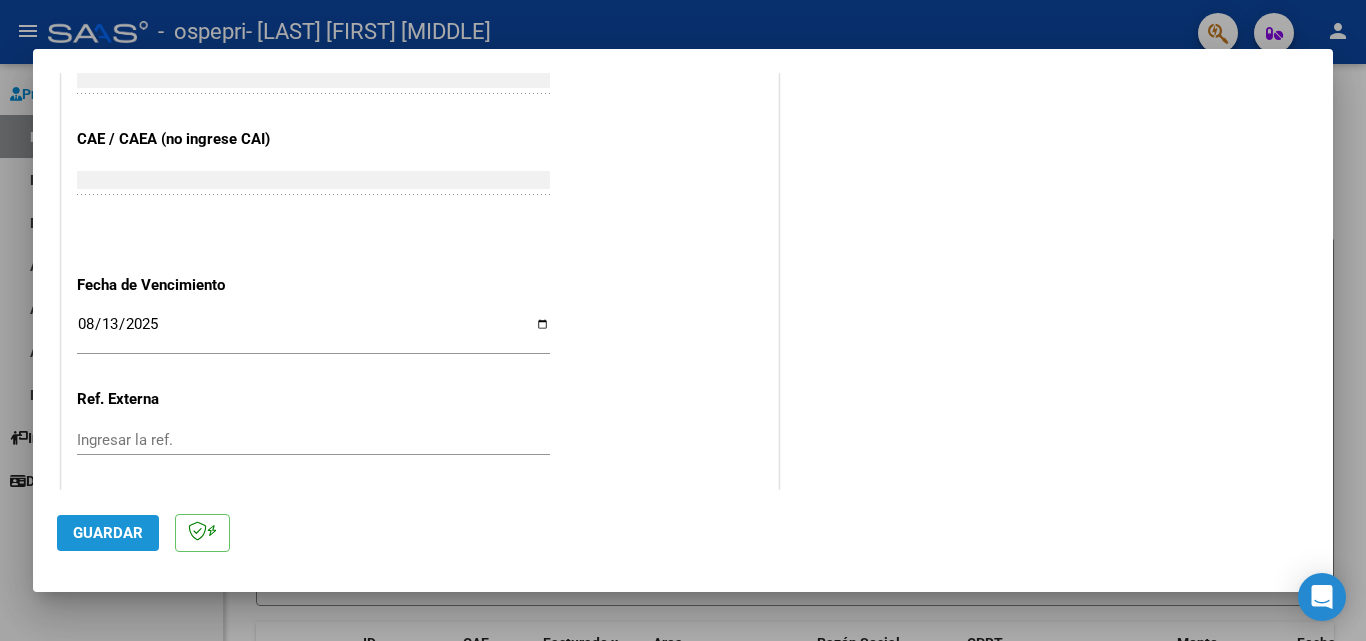 click on "Guardar" 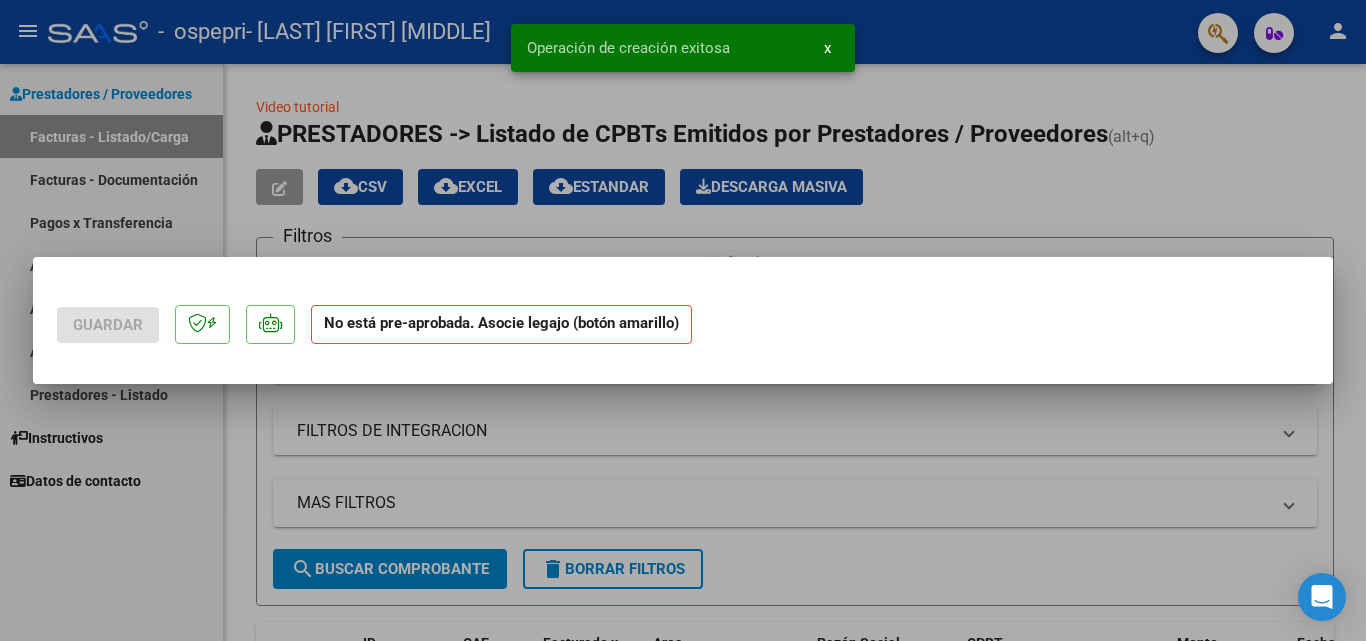 scroll, scrollTop: 0, scrollLeft: 0, axis: both 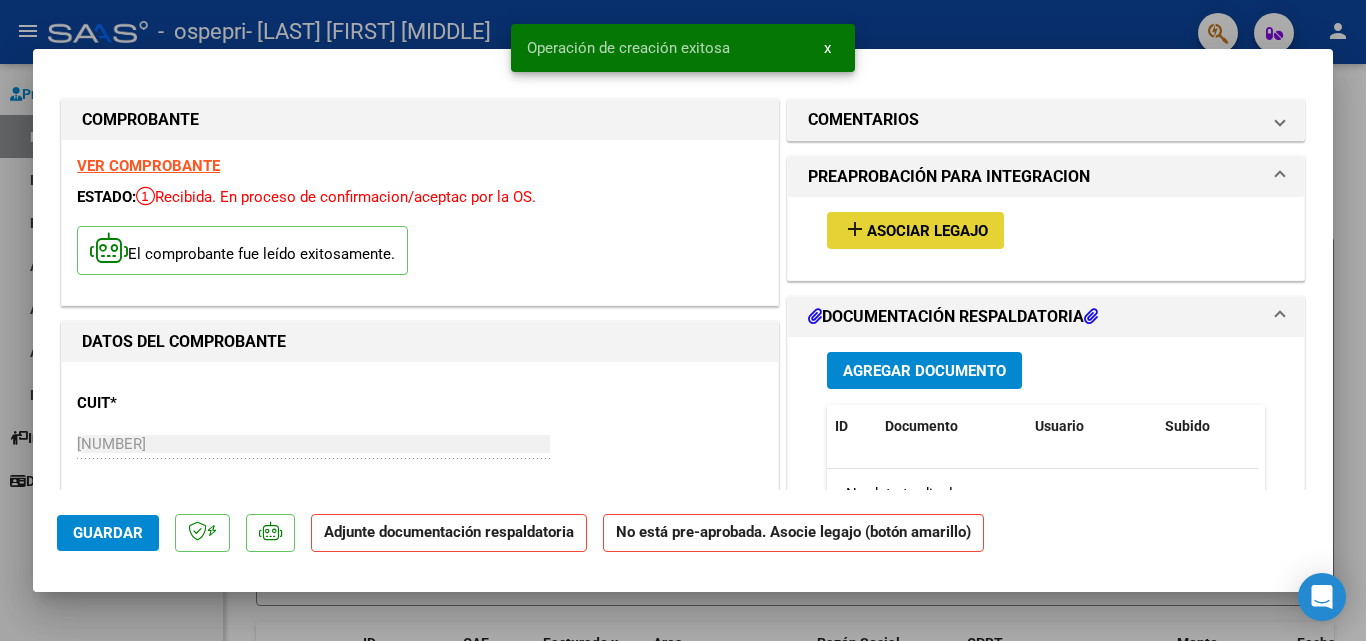 click on "Asociar Legajo" at bounding box center [927, 231] 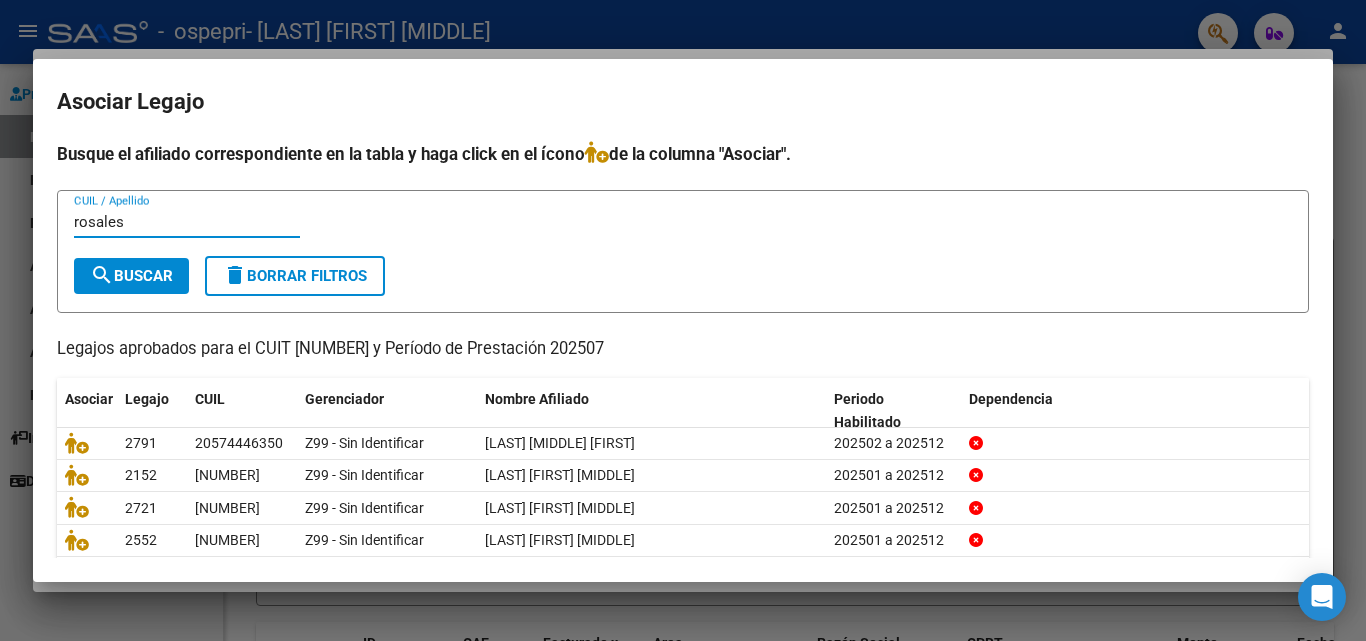 type on "rosales" 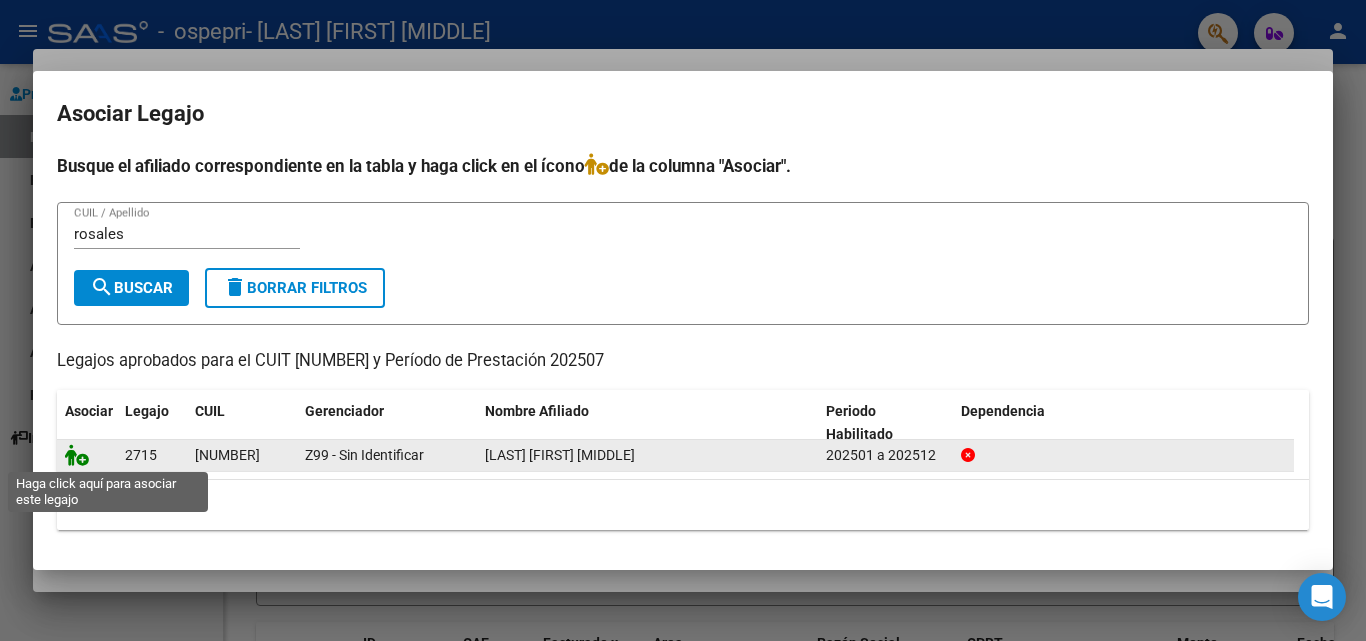 click 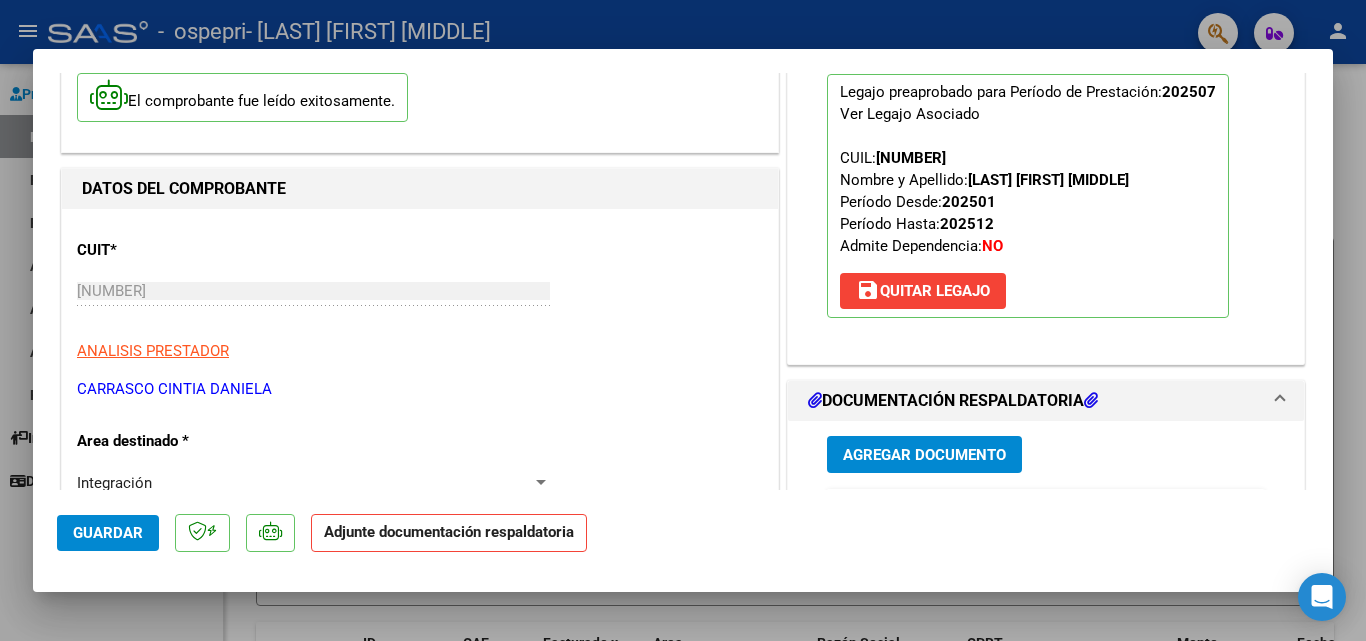 scroll, scrollTop: 200, scrollLeft: 0, axis: vertical 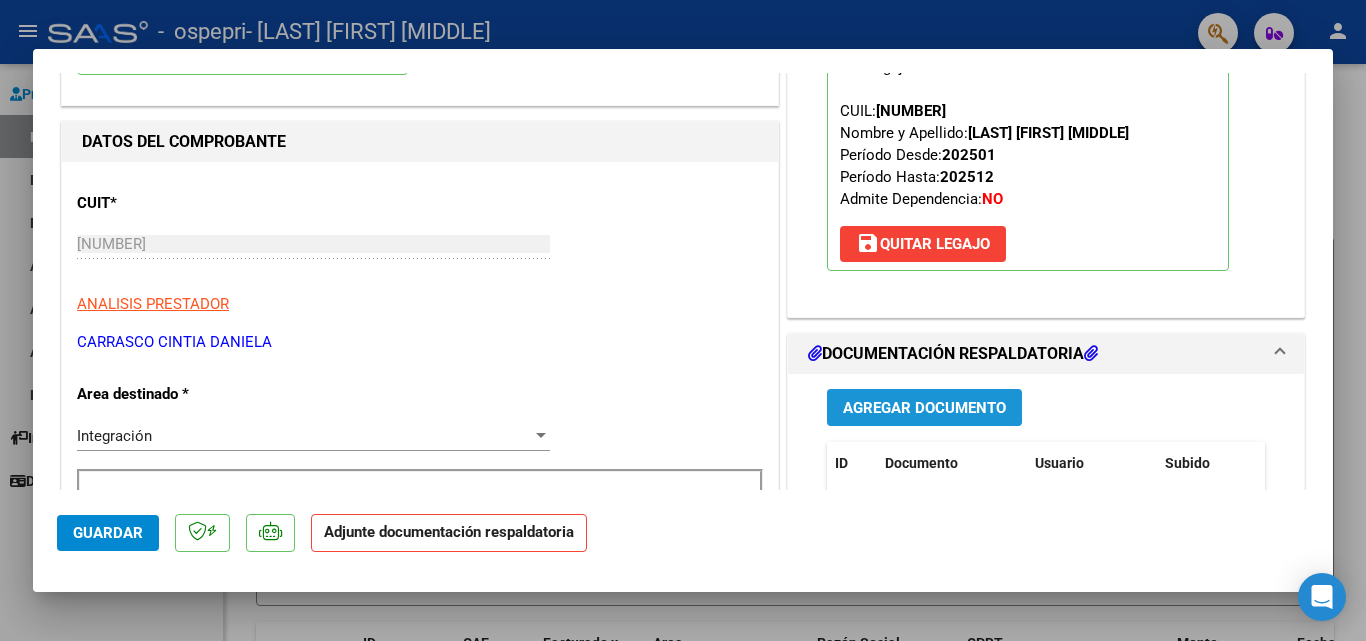 click on "Agregar Documento" at bounding box center (924, 408) 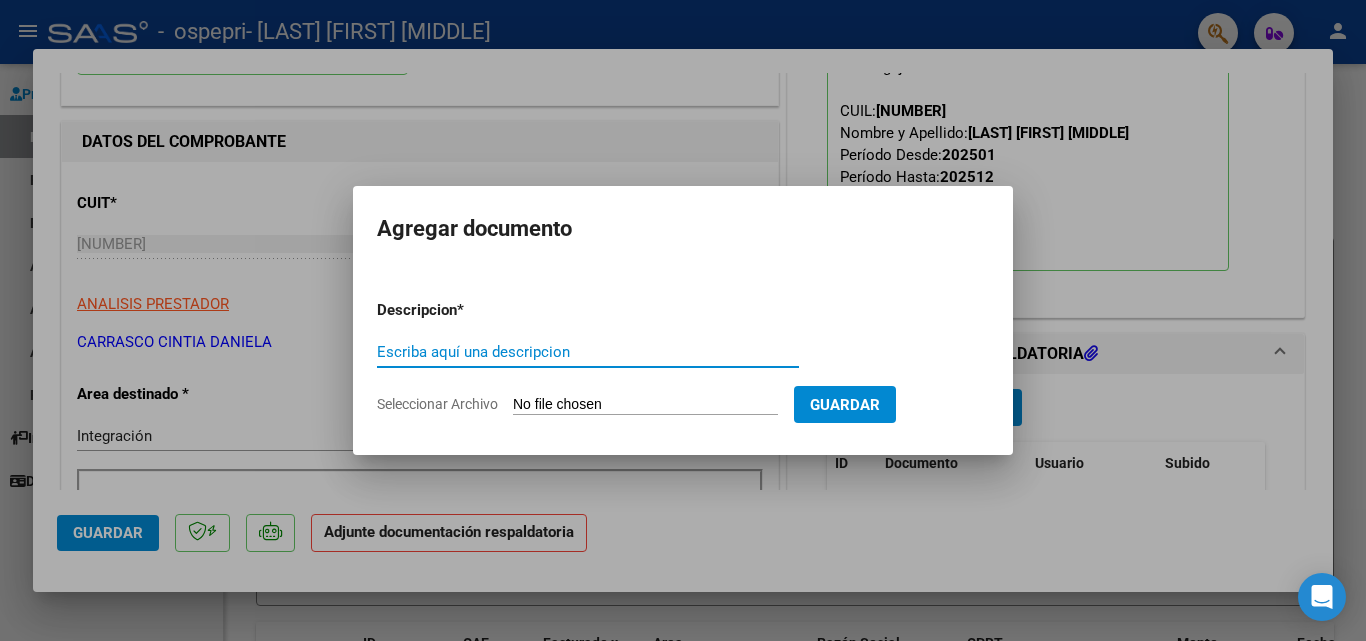 click on "Escriba aquí una descripcion" at bounding box center (588, 352) 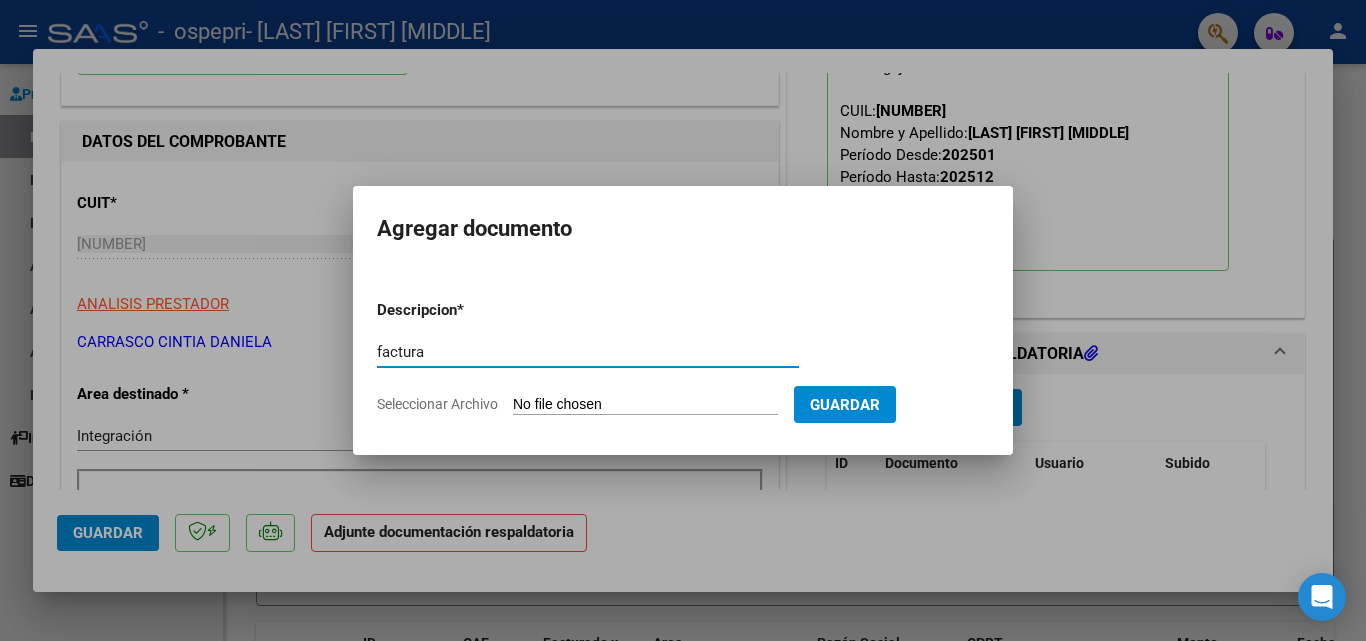 type on "factura" 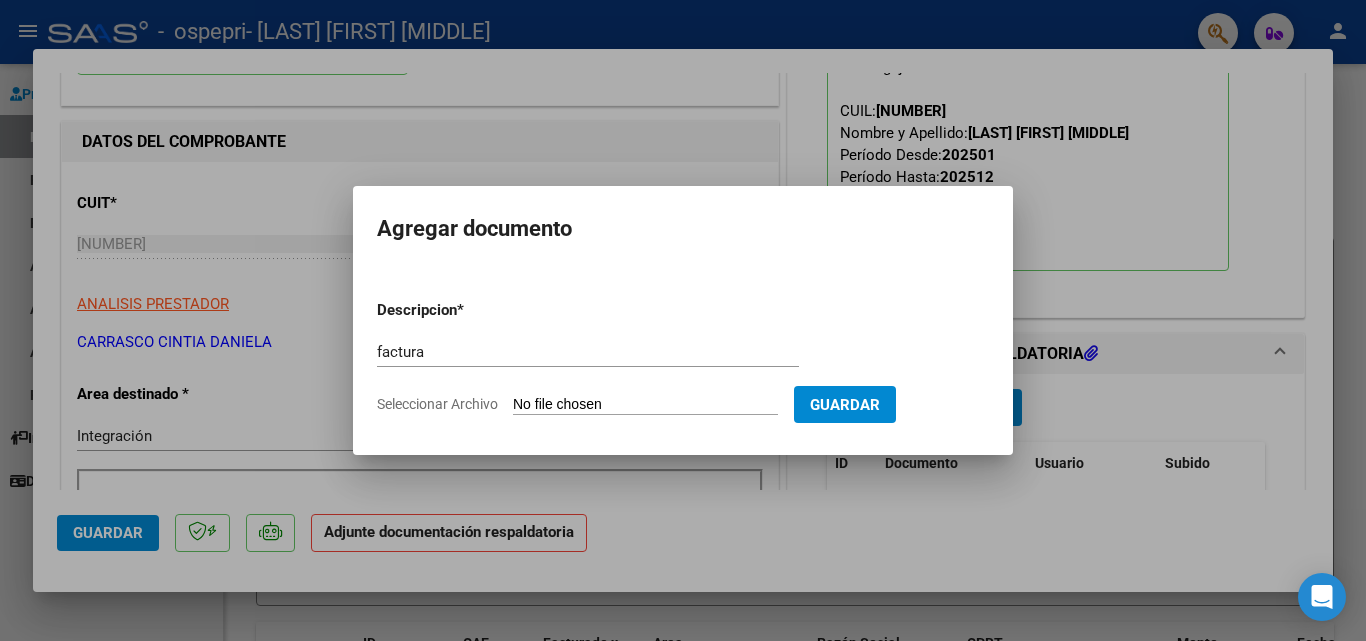 type on "C:\fakepath\27325293999_011_00003_00002003.pdf" 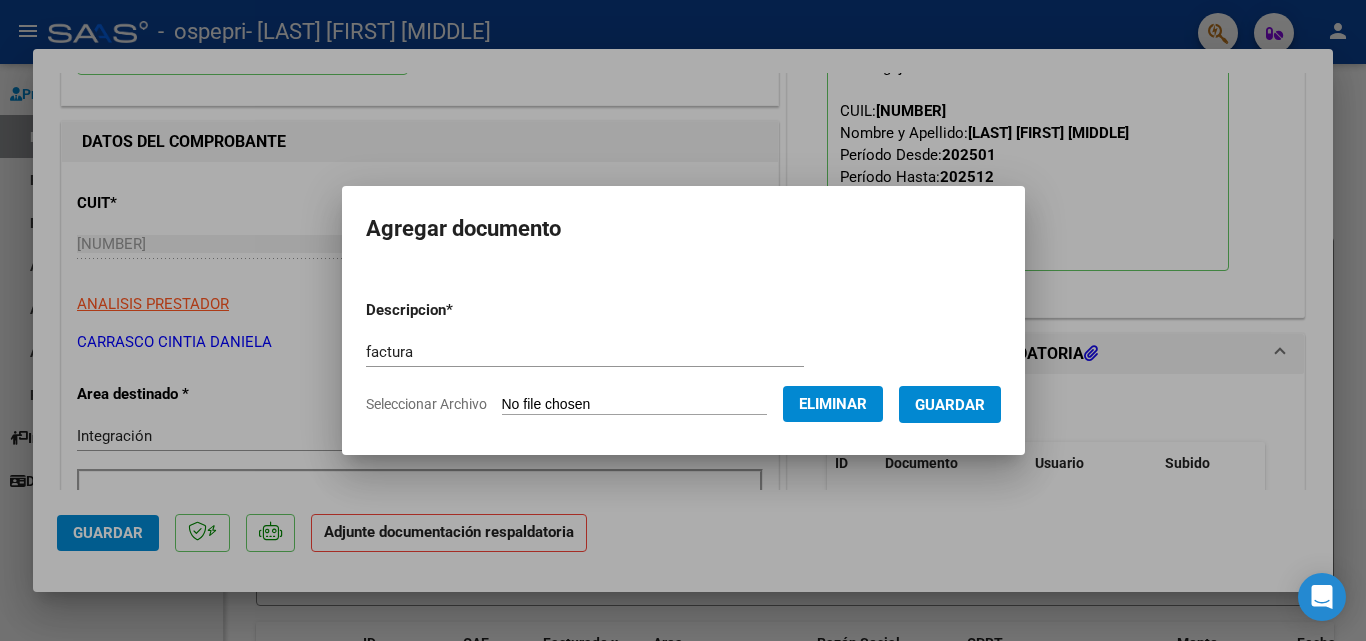 click on "Guardar" at bounding box center (950, 405) 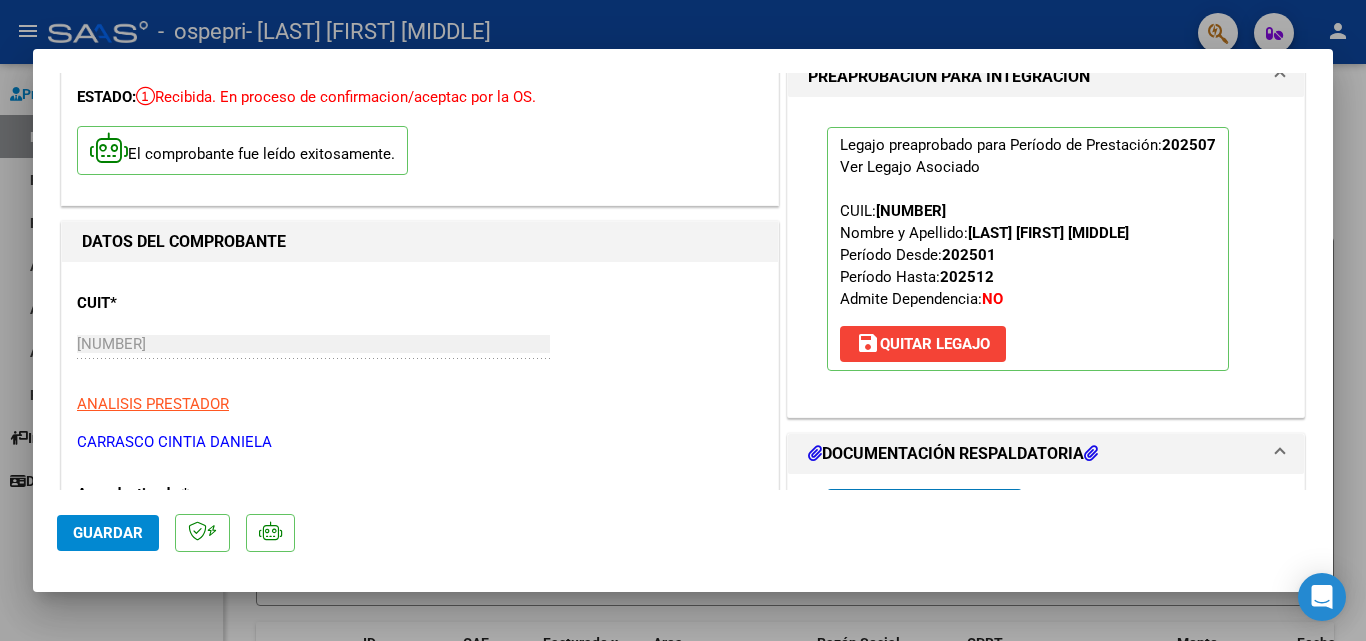 scroll, scrollTop: 300, scrollLeft: 0, axis: vertical 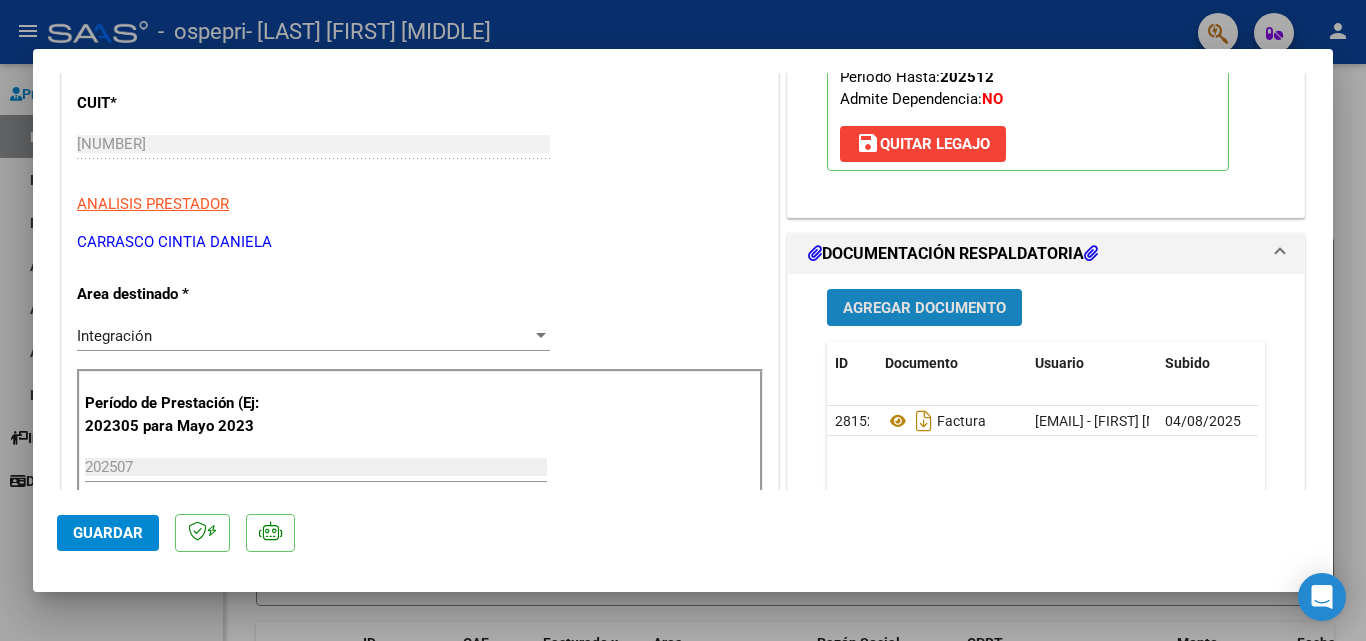 click on "Agregar Documento" at bounding box center (924, 307) 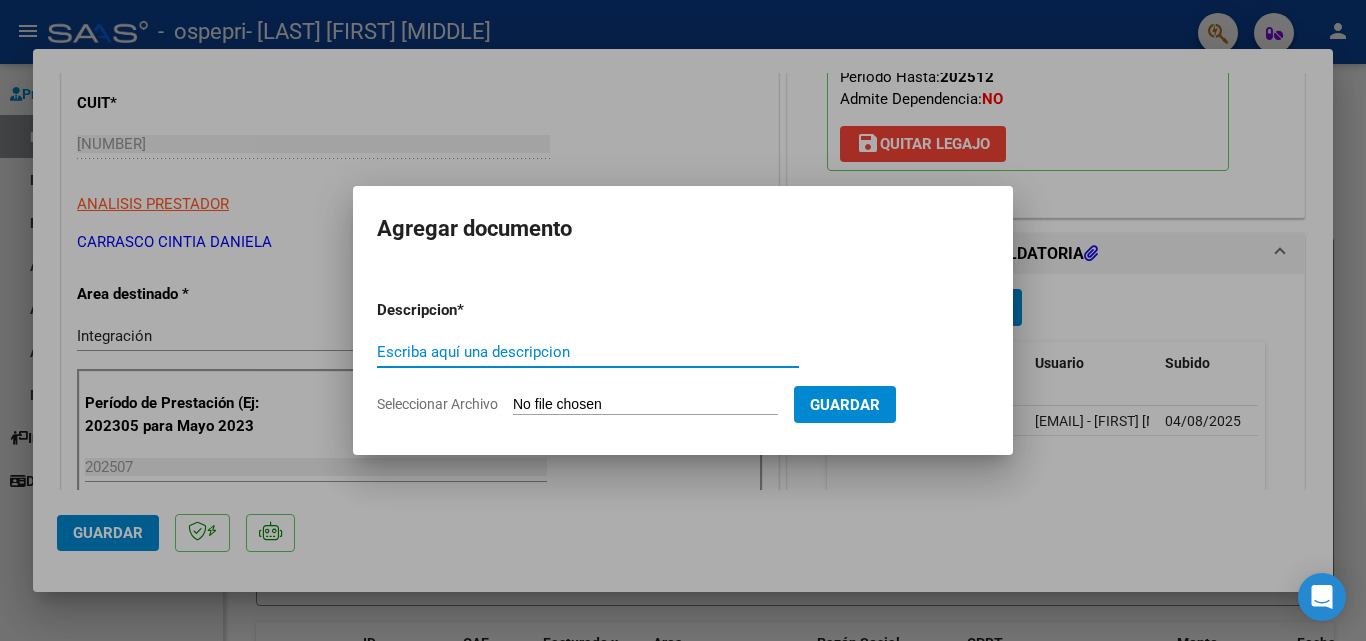 click on "Escriba aquí una descripcion" at bounding box center [588, 352] 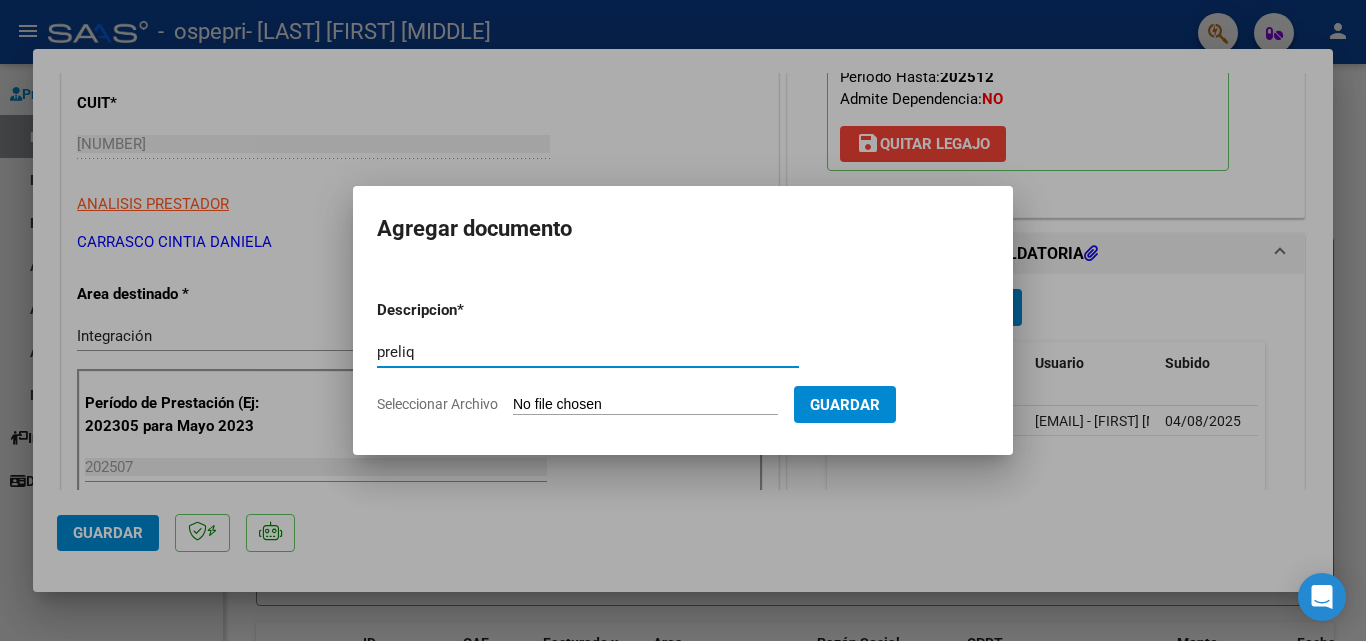 type on "preliq" 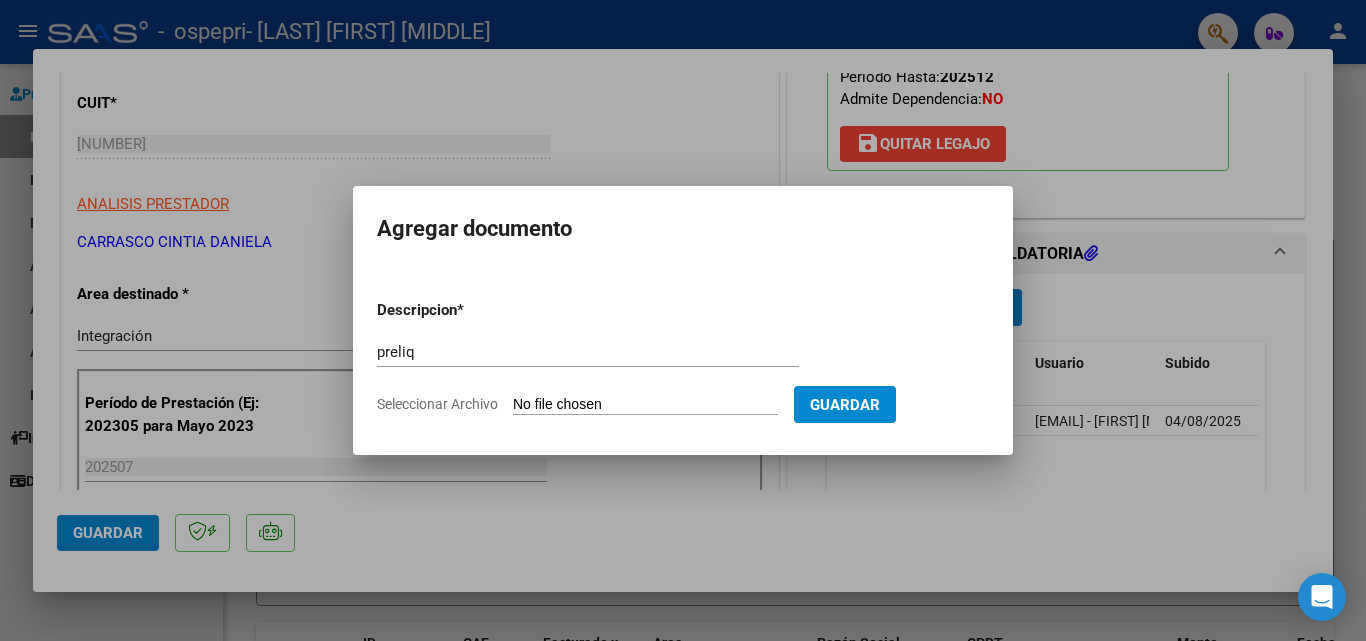 click on "Seleccionar Archivo" at bounding box center [645, 405] 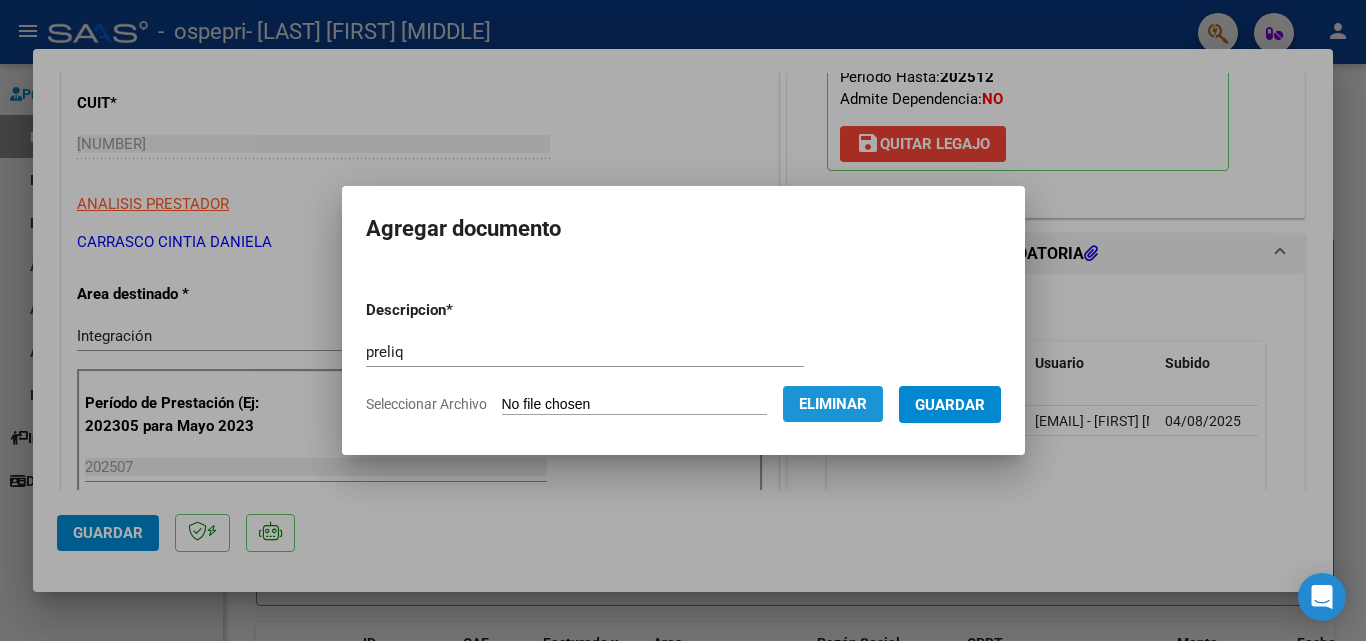 click on "Eliminar" 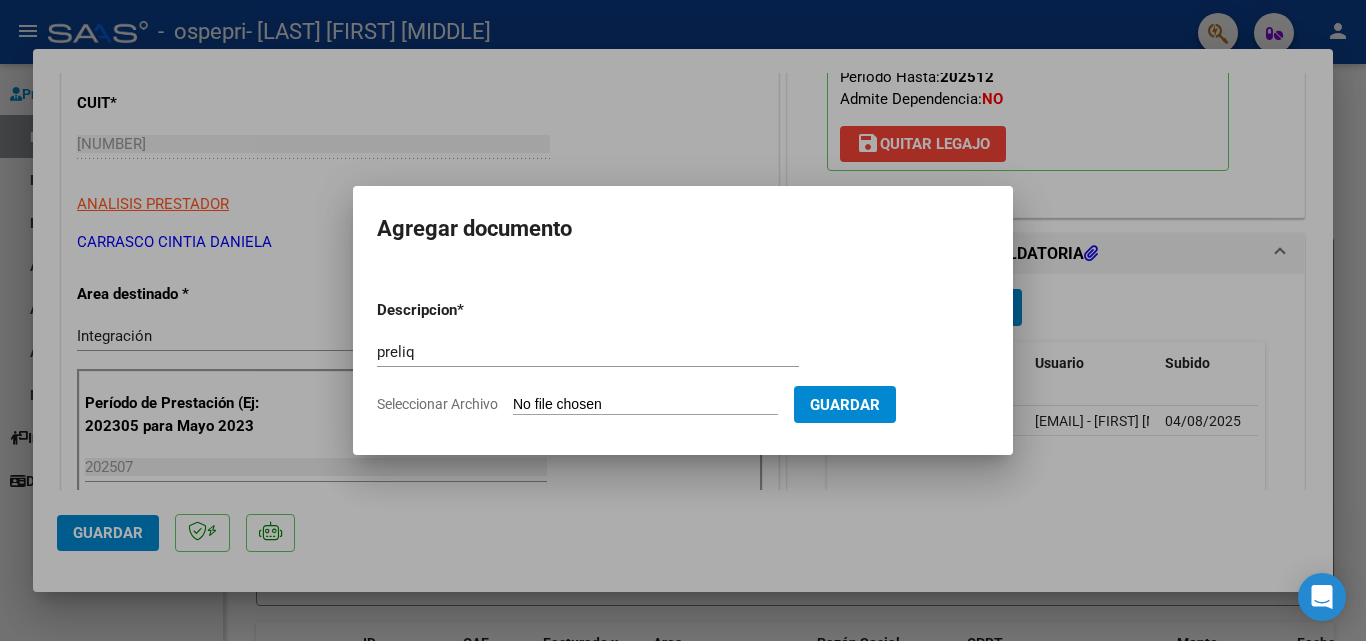click on "Seleccionar Archivo" at bounding box center (645, 405) 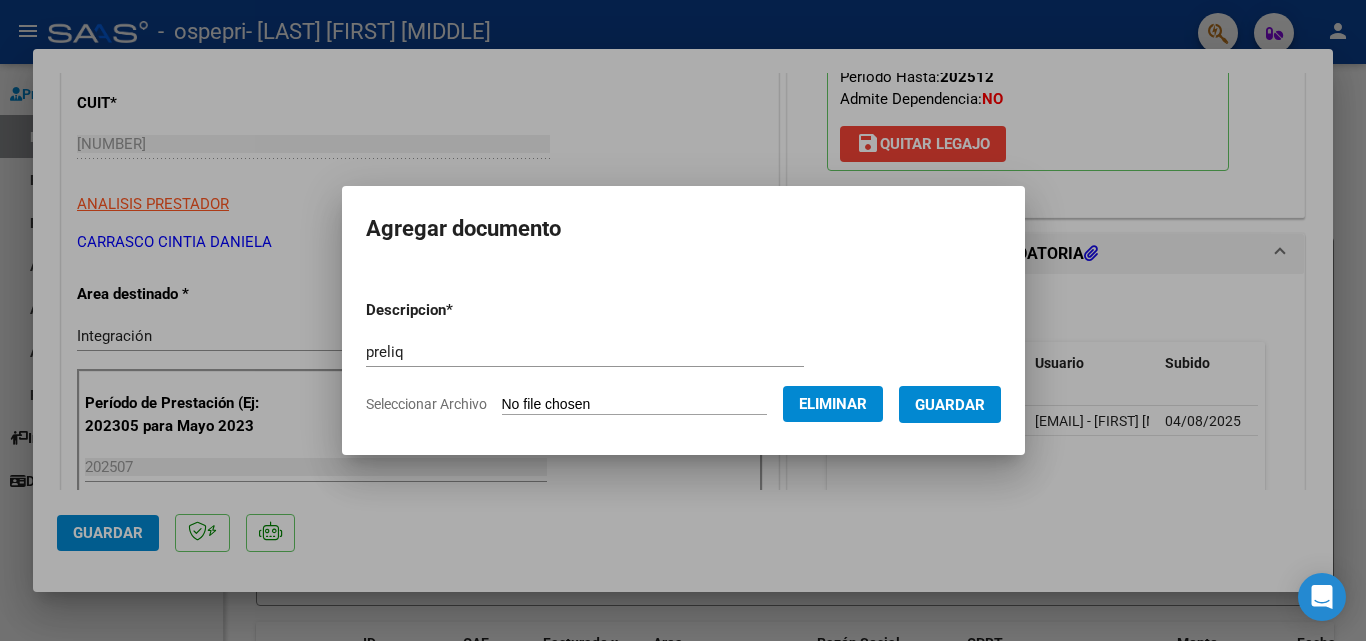 click on "Guardar" at bounding box center (950, 405) 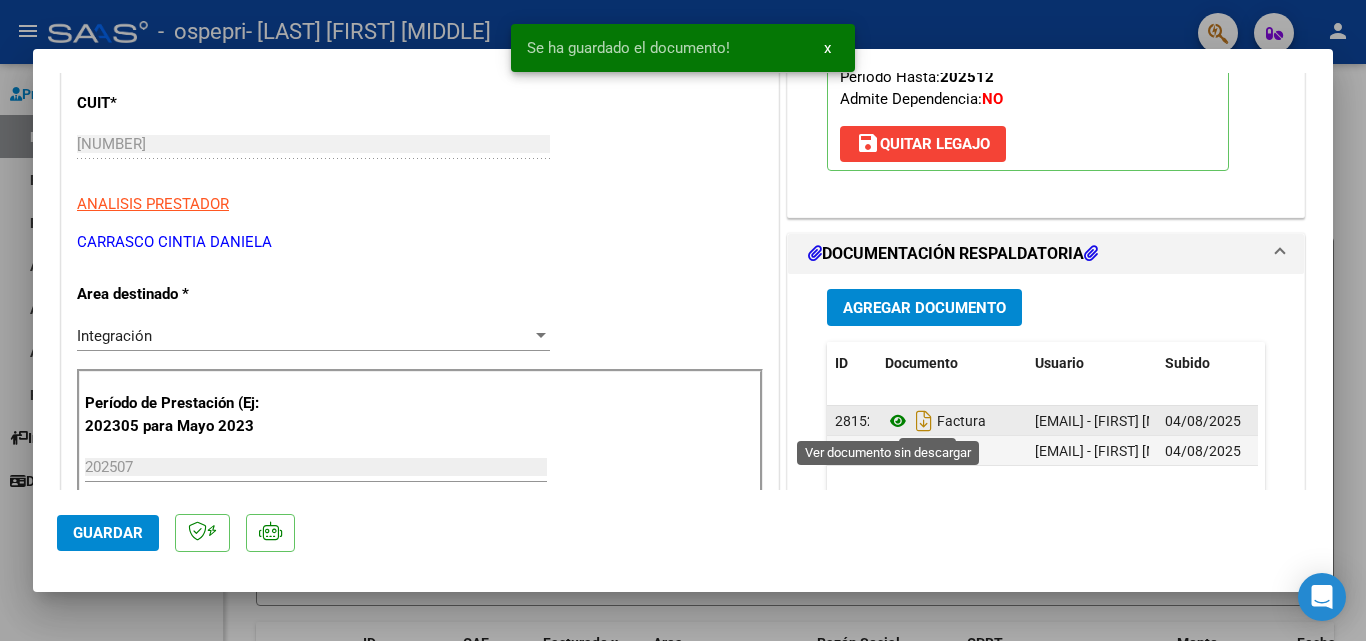 click 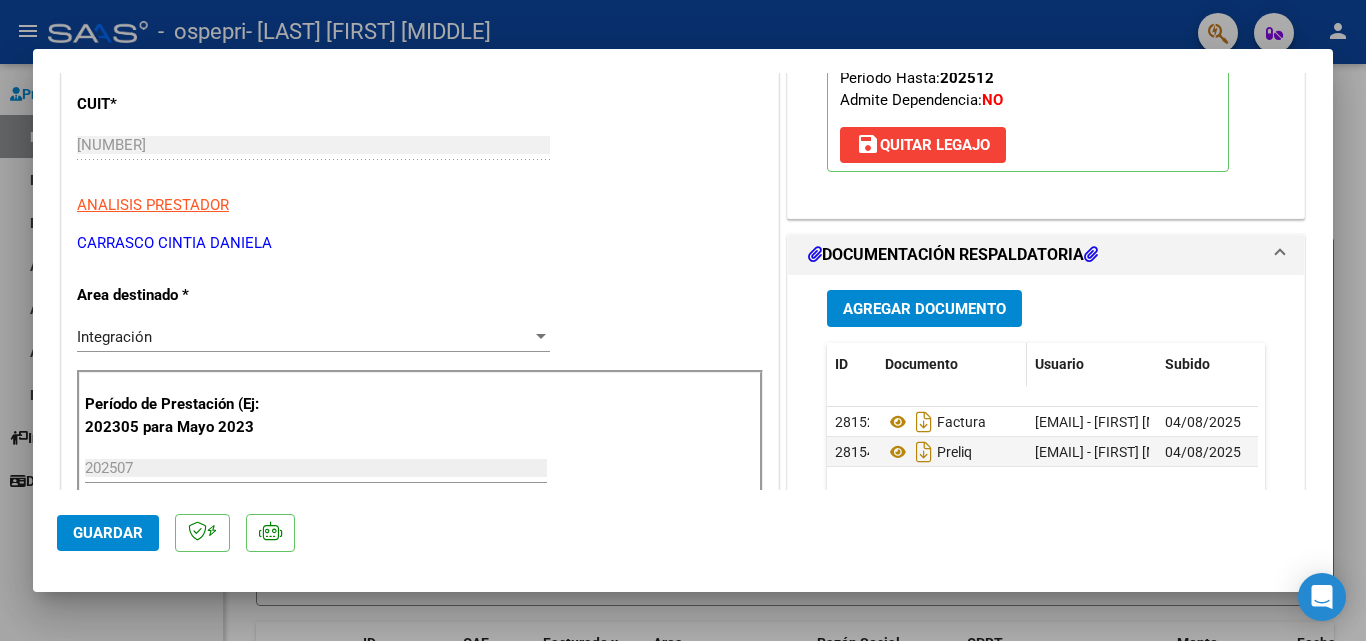 scroll, scrollTop: 300, scrollLeft: 0, axis: vertical 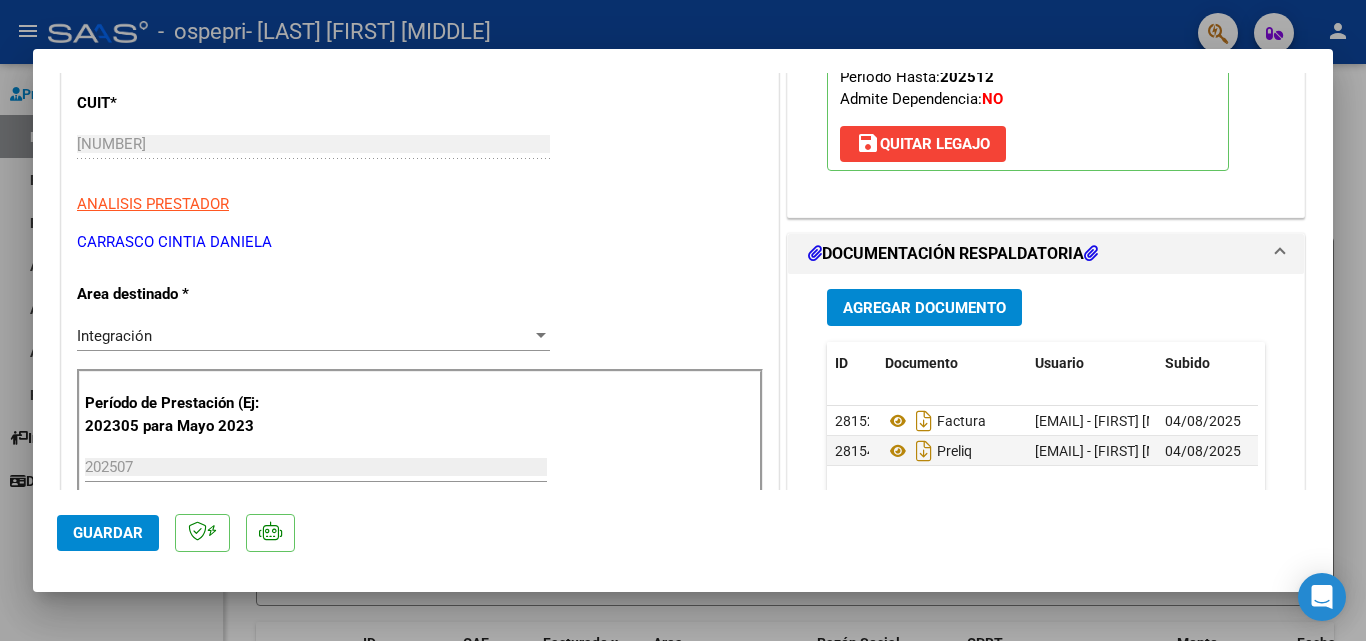 click on "Agregar Documento" at bounding box center [924, 308] 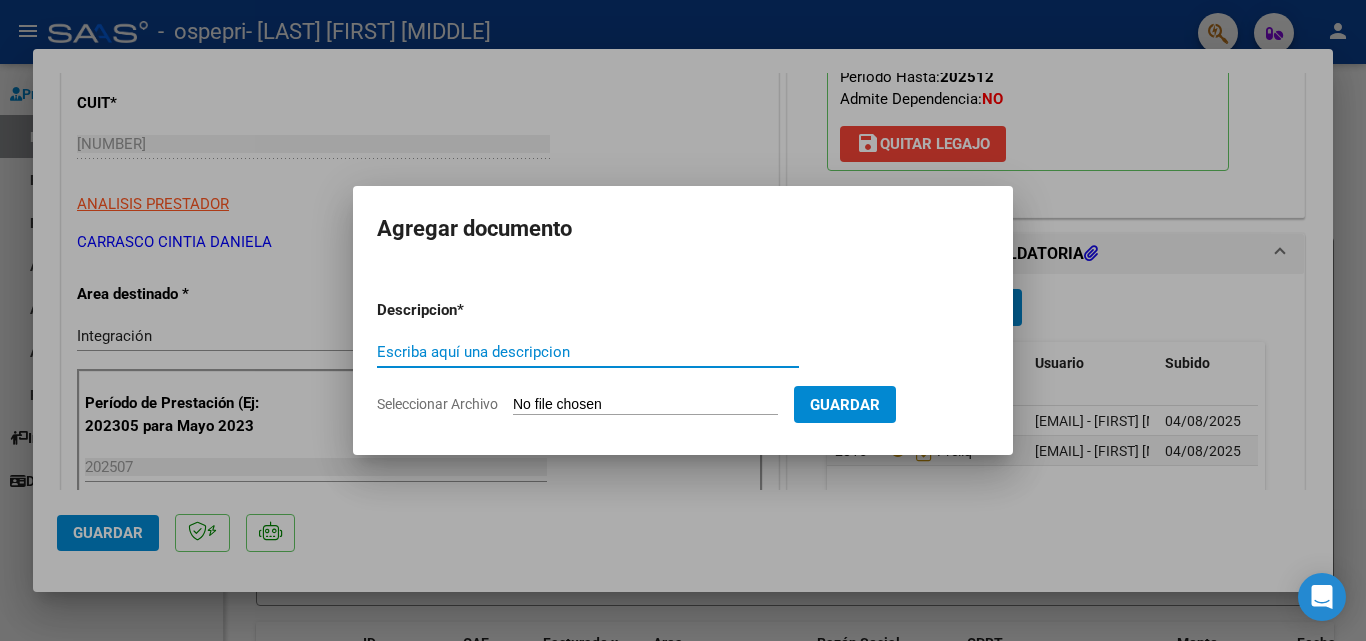 click on "Escriba aquí una descripcion" at bounding box center (588, 352) 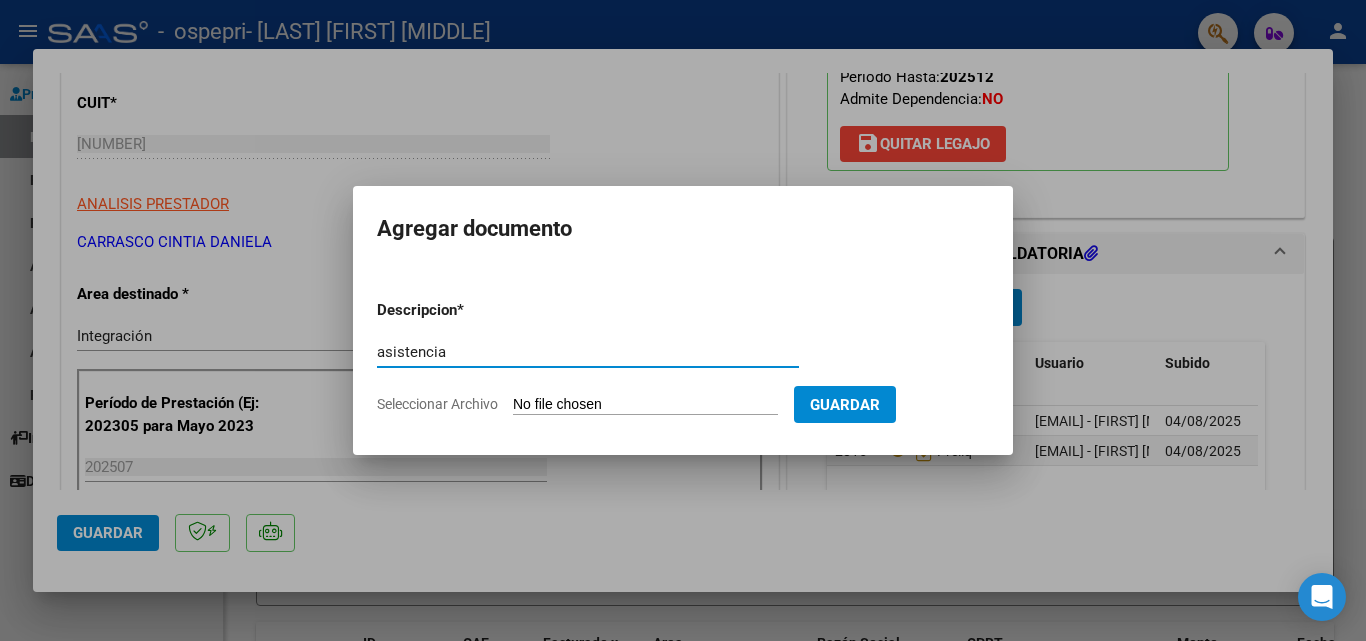 type on "asistencia" 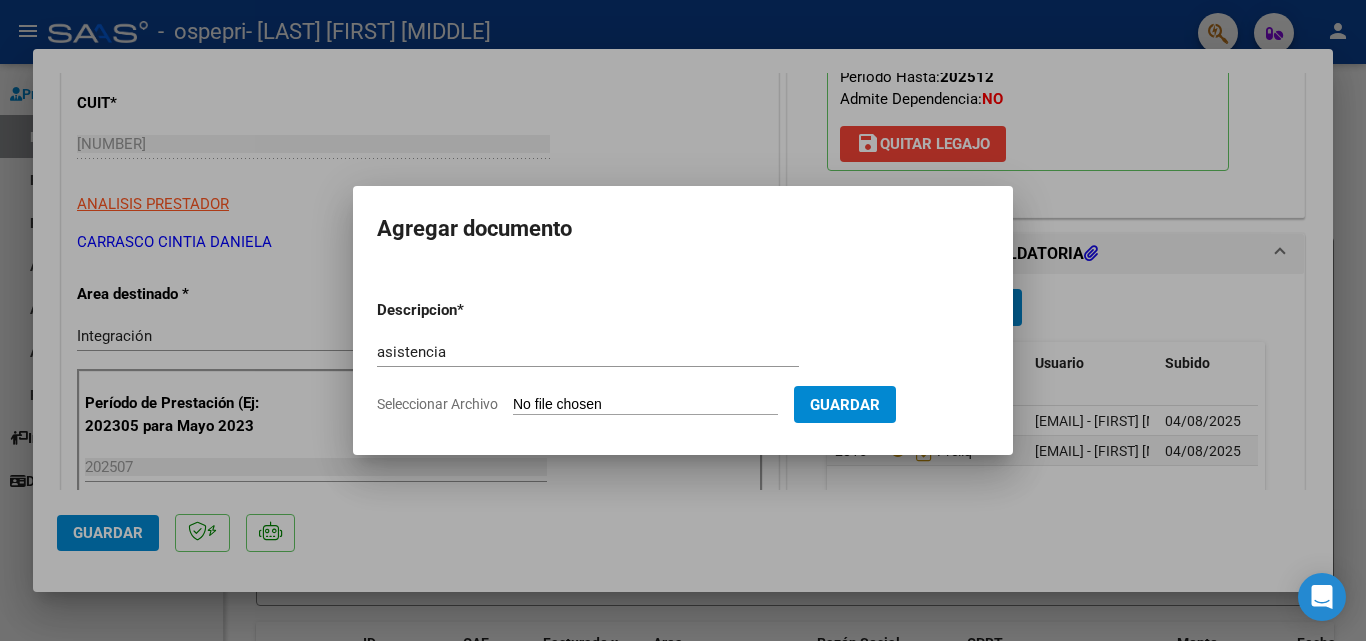 type on "C:\fakepath\Kili 0725.pdf" 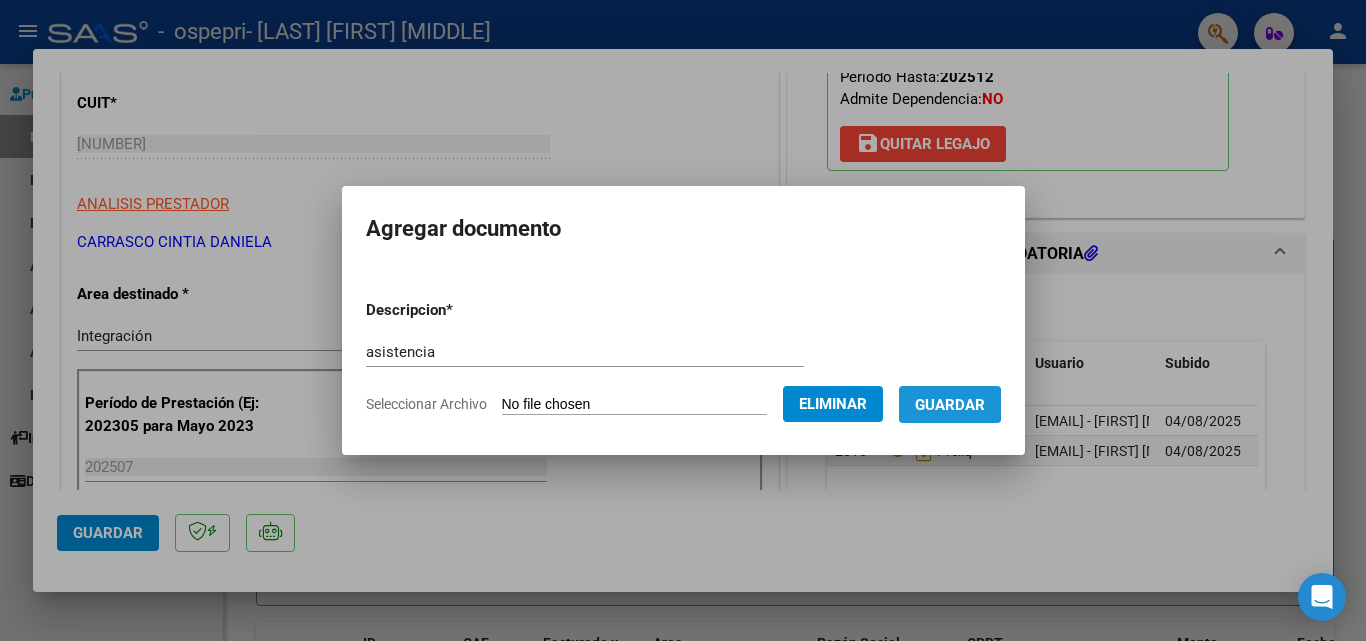 click on "Guardar" at bounding box center (950, 405) 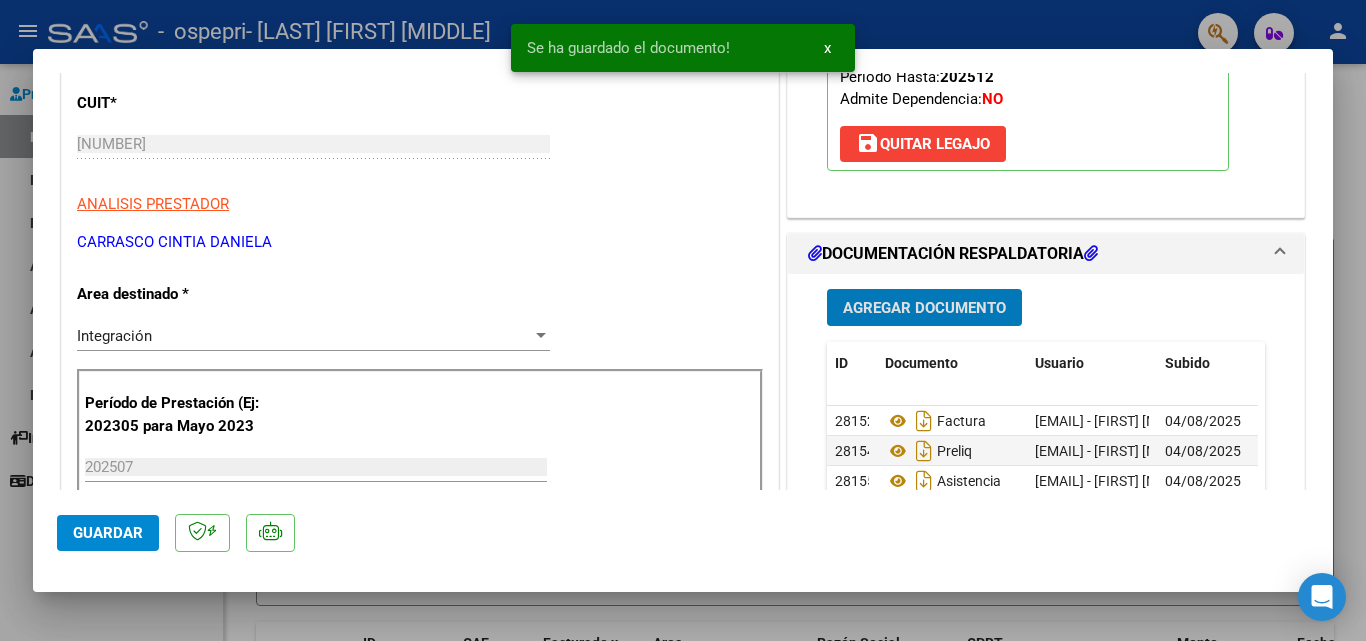 click on "x" at bounding box center (827, 48) 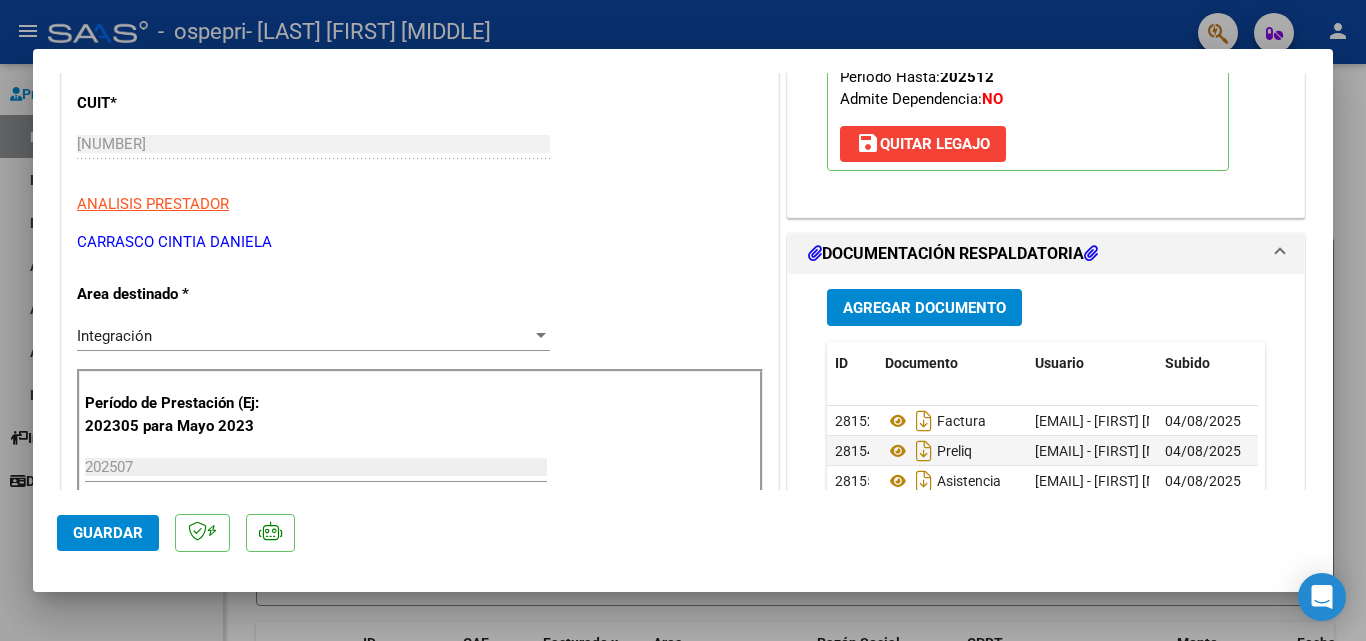 click on "Guardar" 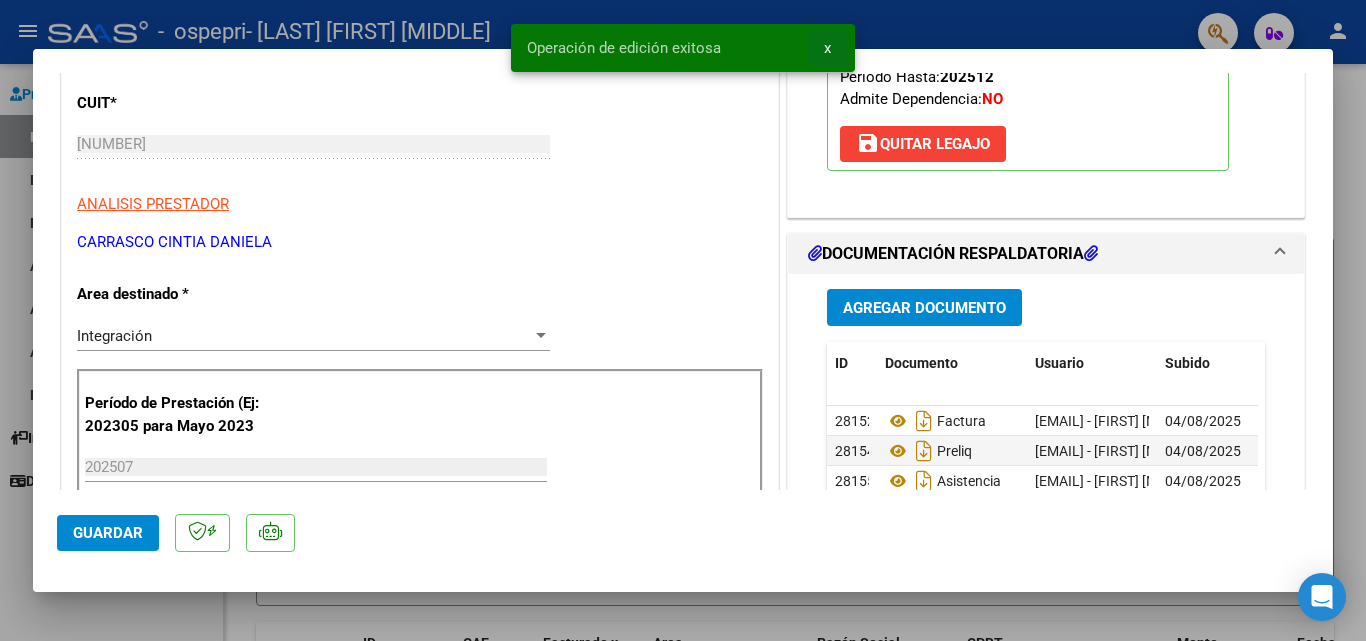 click on "x" at bounding box center [827, 48] 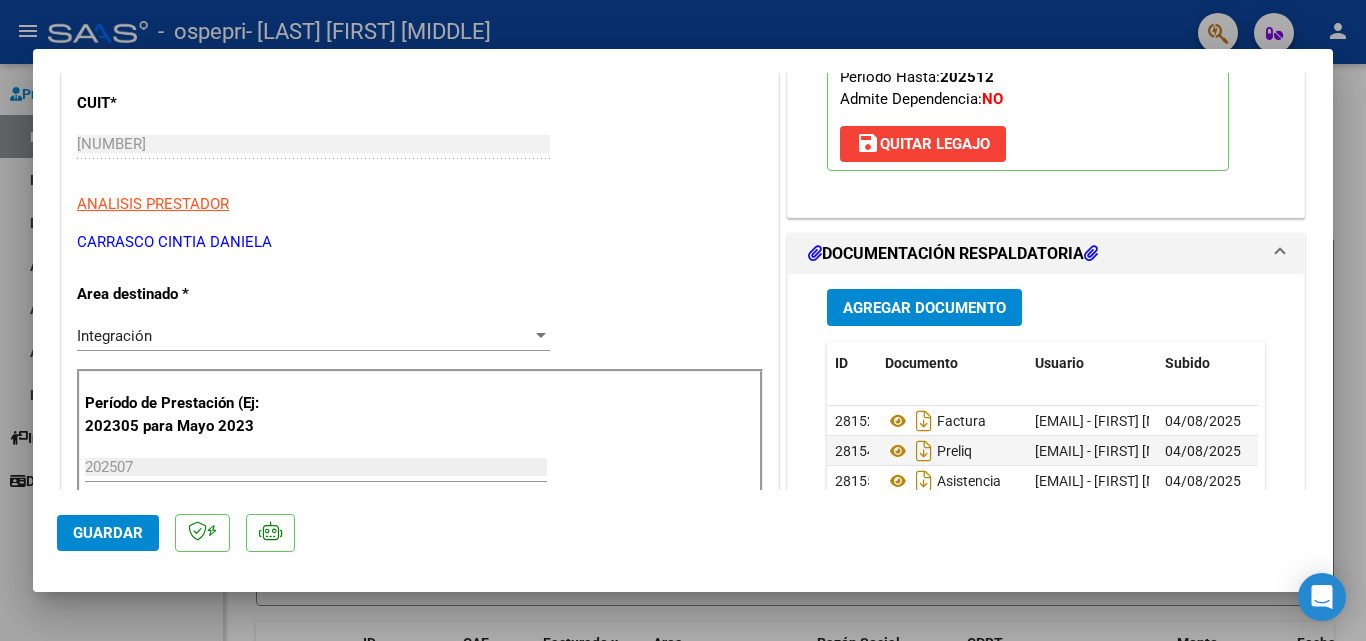 click at bounding box center (683, 320) 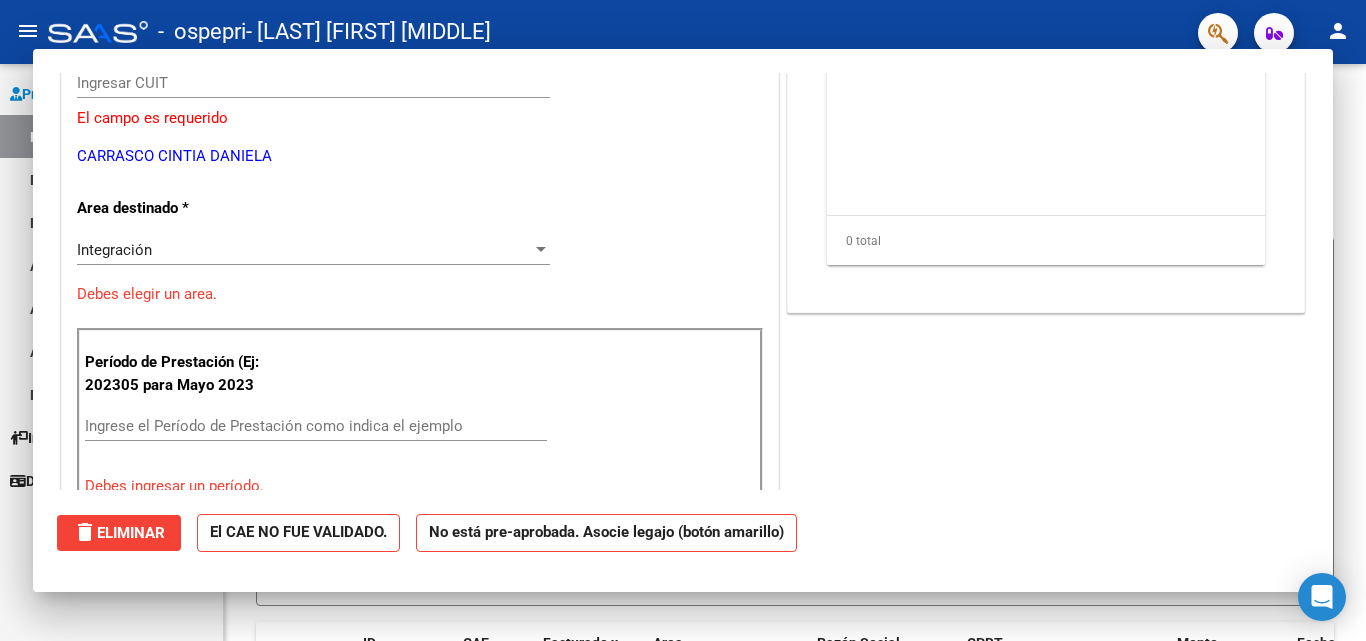 scroll, scrollTop: 239, scrollLeft: 0, axis: vertical 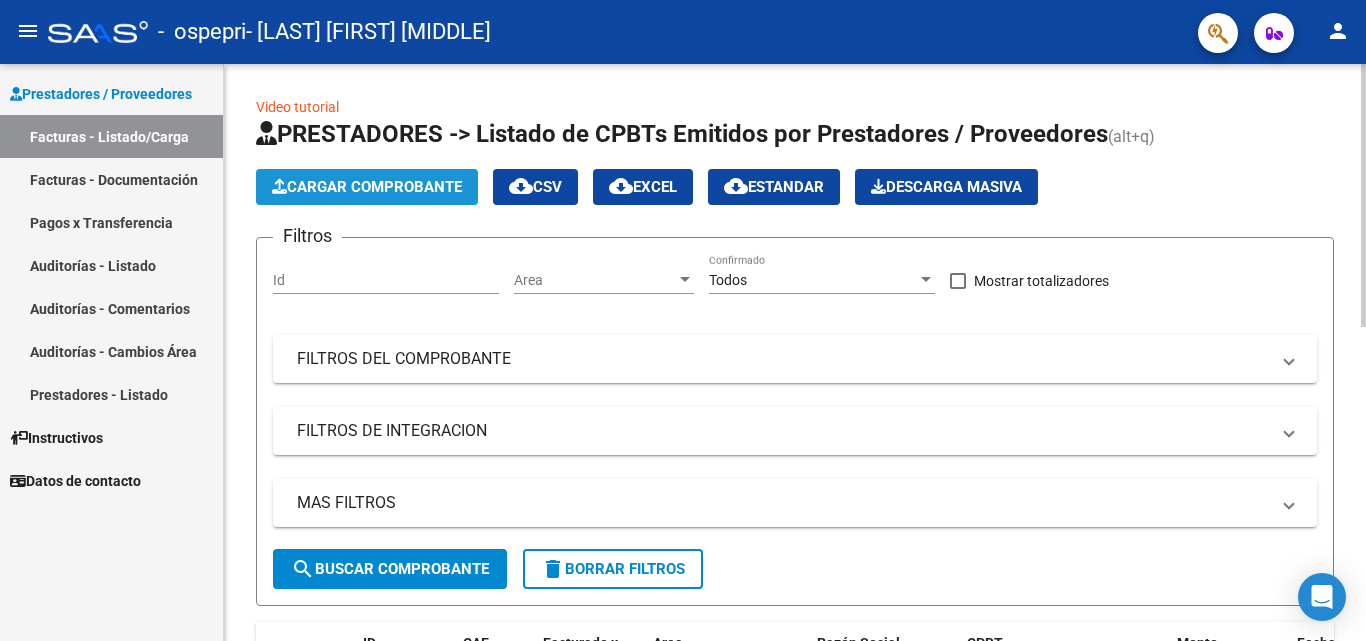 click on "Cargar Comprobante" 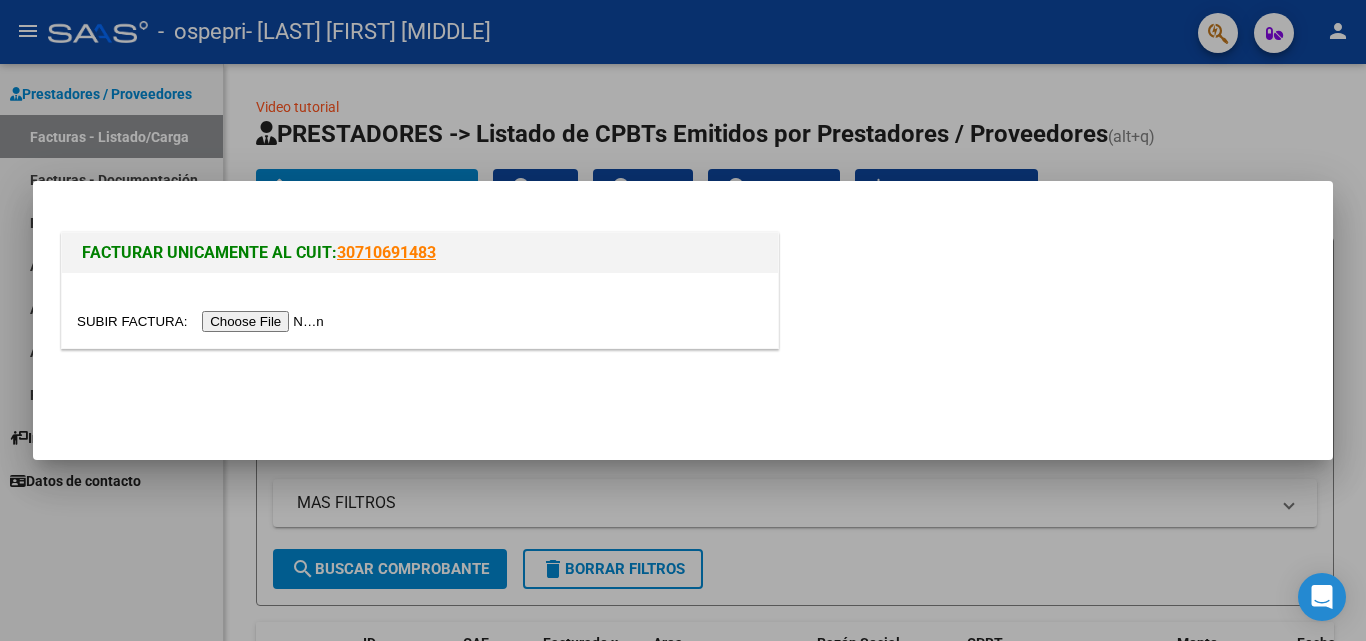 click at bounding box center [203, 321] 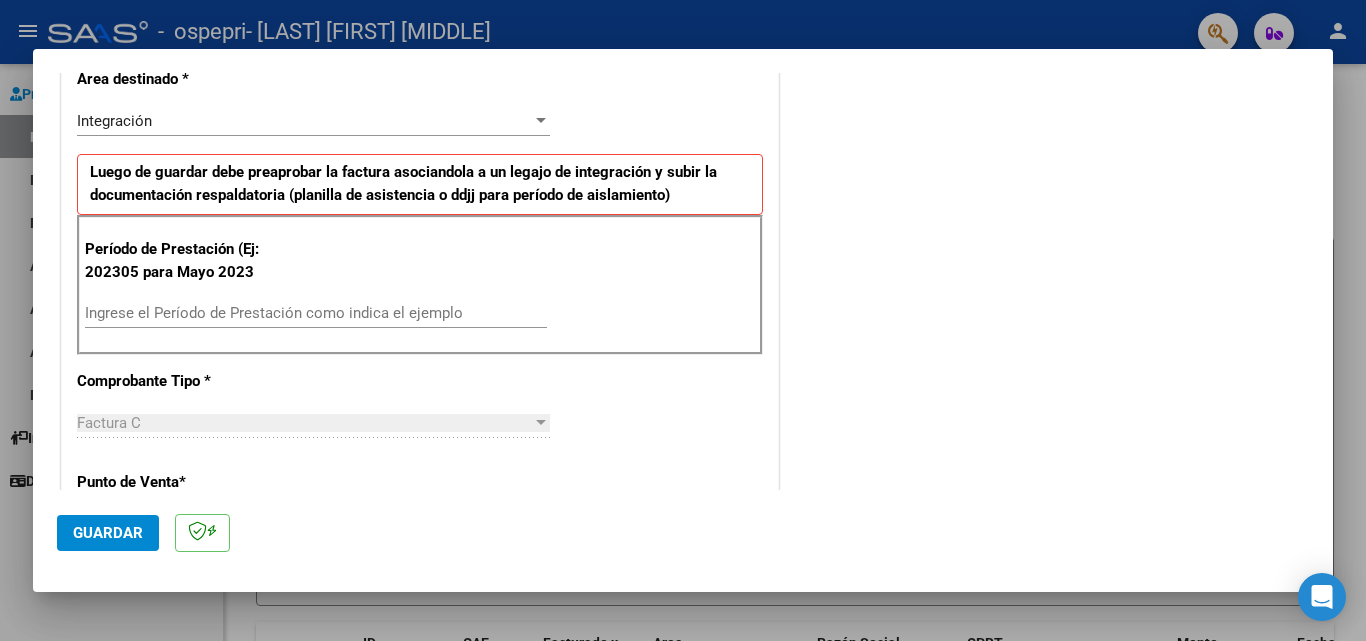 scroll, scrollTop: 500, scrollLeft: 0, axis: vertical 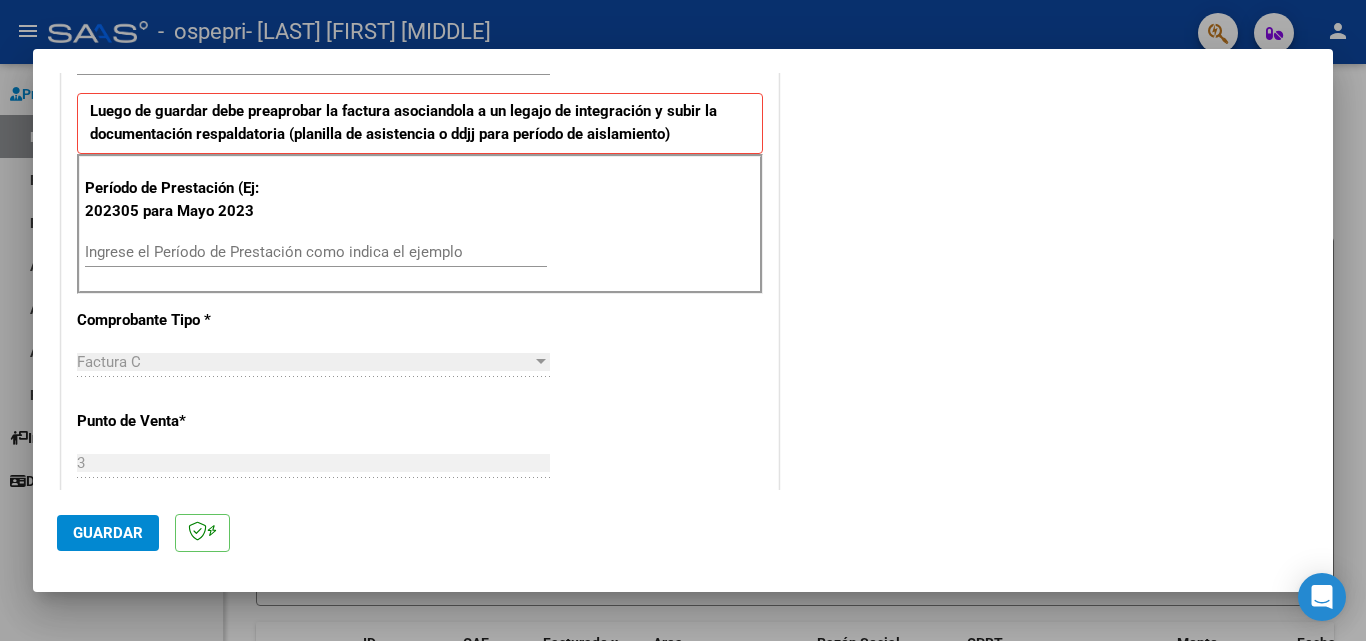 click on "Ingrese el Período de Prestación como indica el ejemplo" at bounding box center (316, 252) 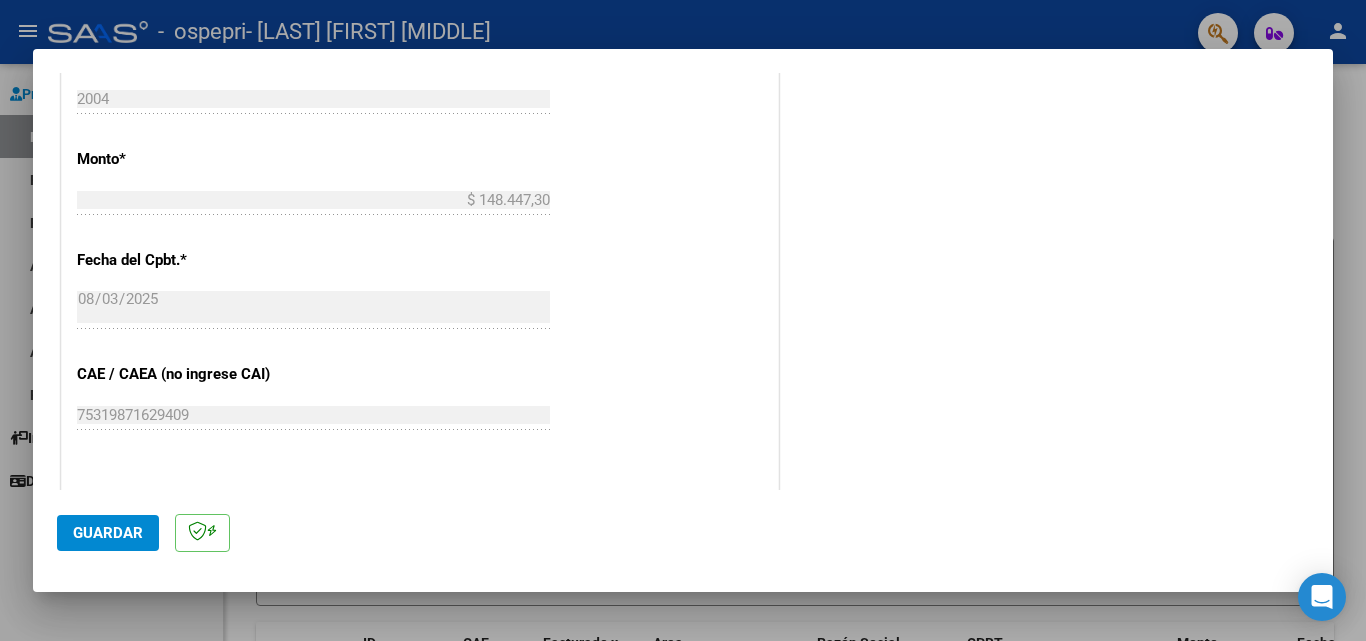 scroll, scrollTop: 1100, scrollLeft: 0, axis: vertical 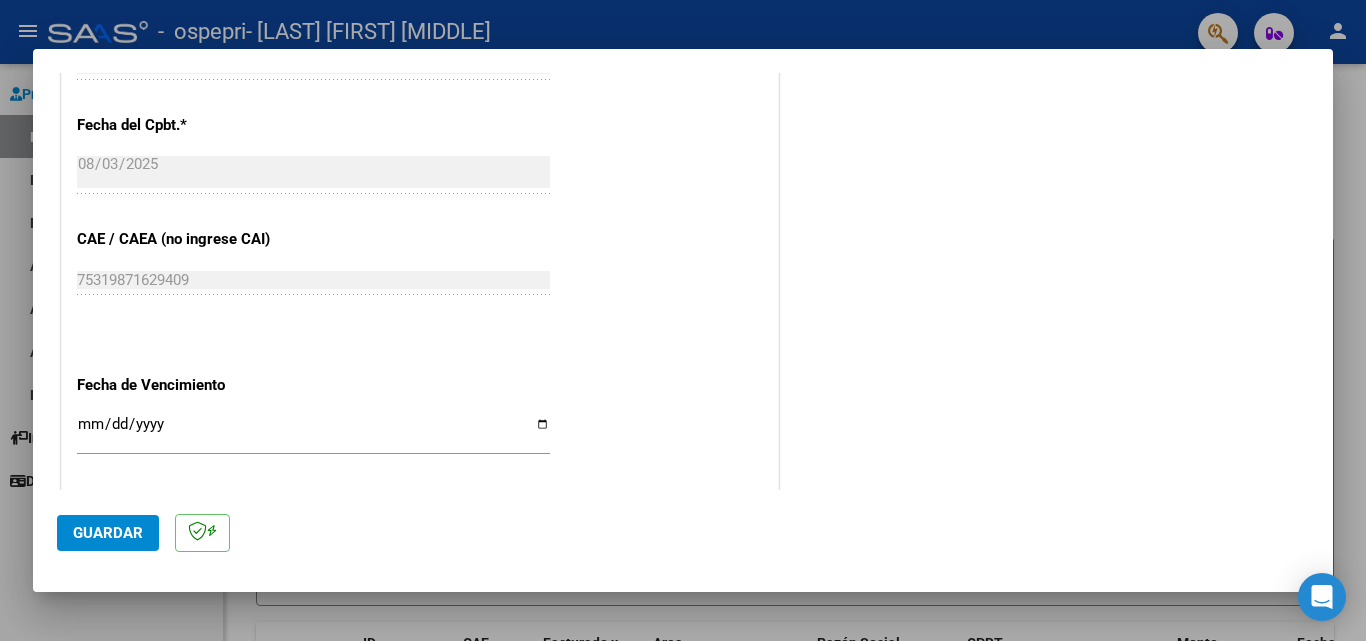type on "202507" 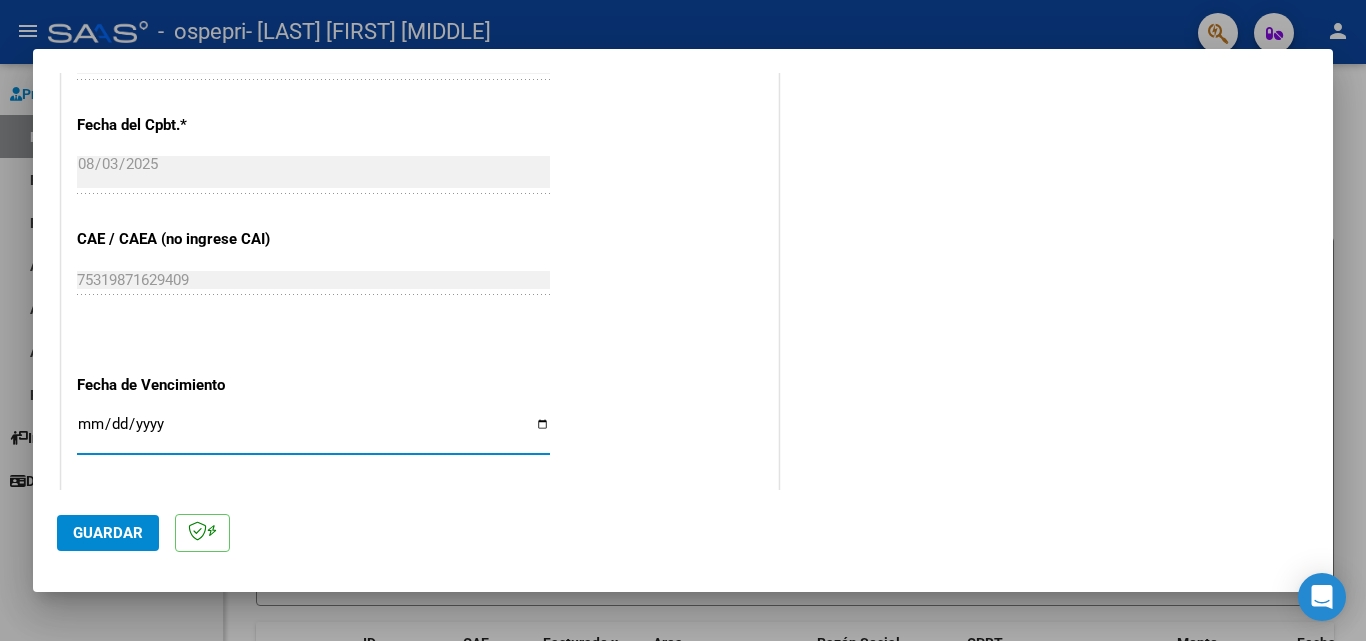 click on "Ingresar la fecha" at bounding box center [313, 432] 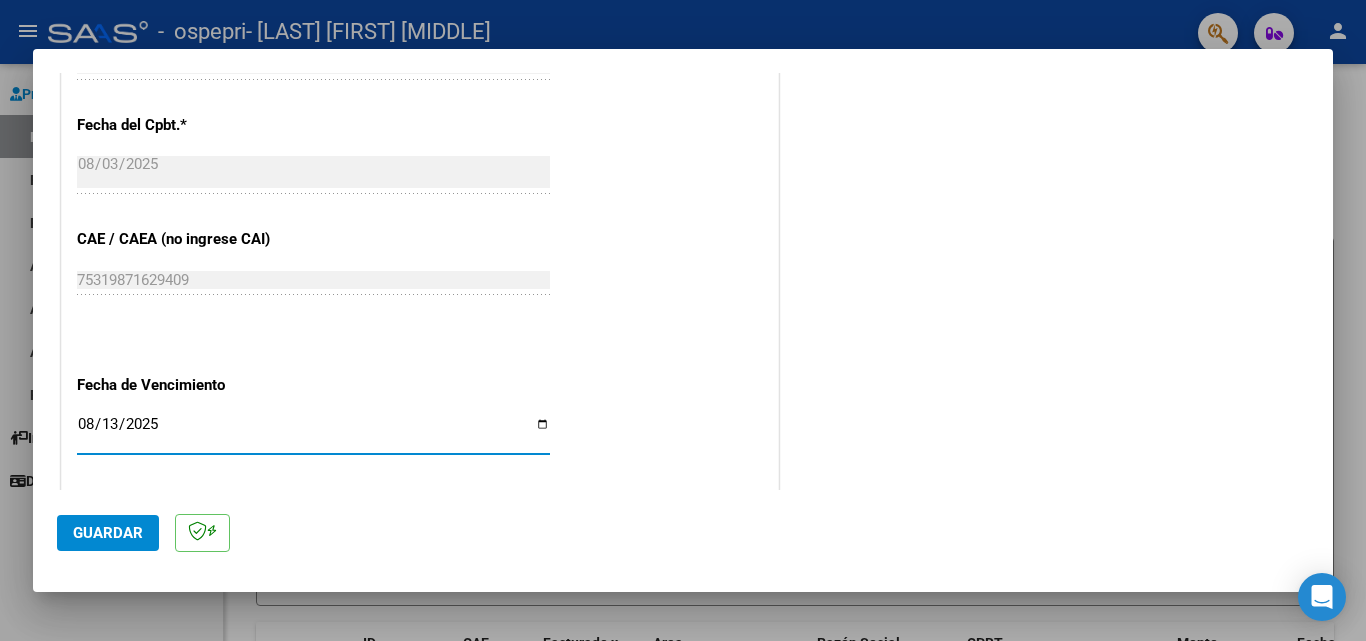 type on "2025-08-13" 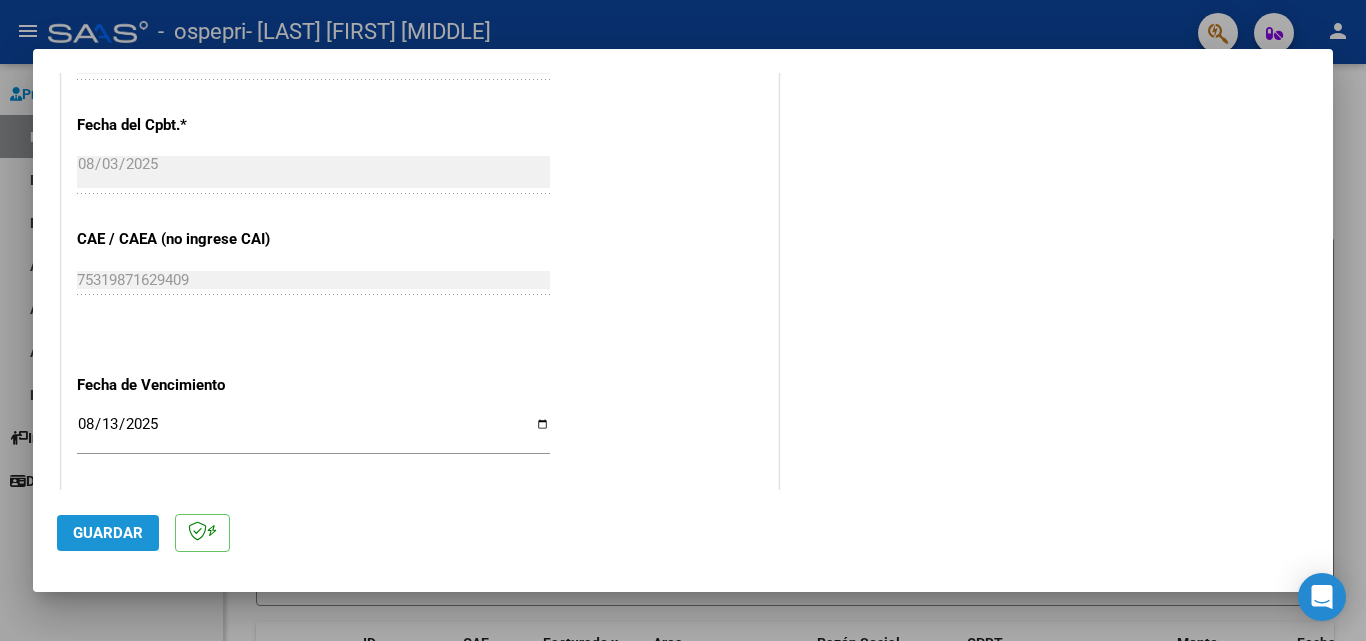 click on "Guardar" 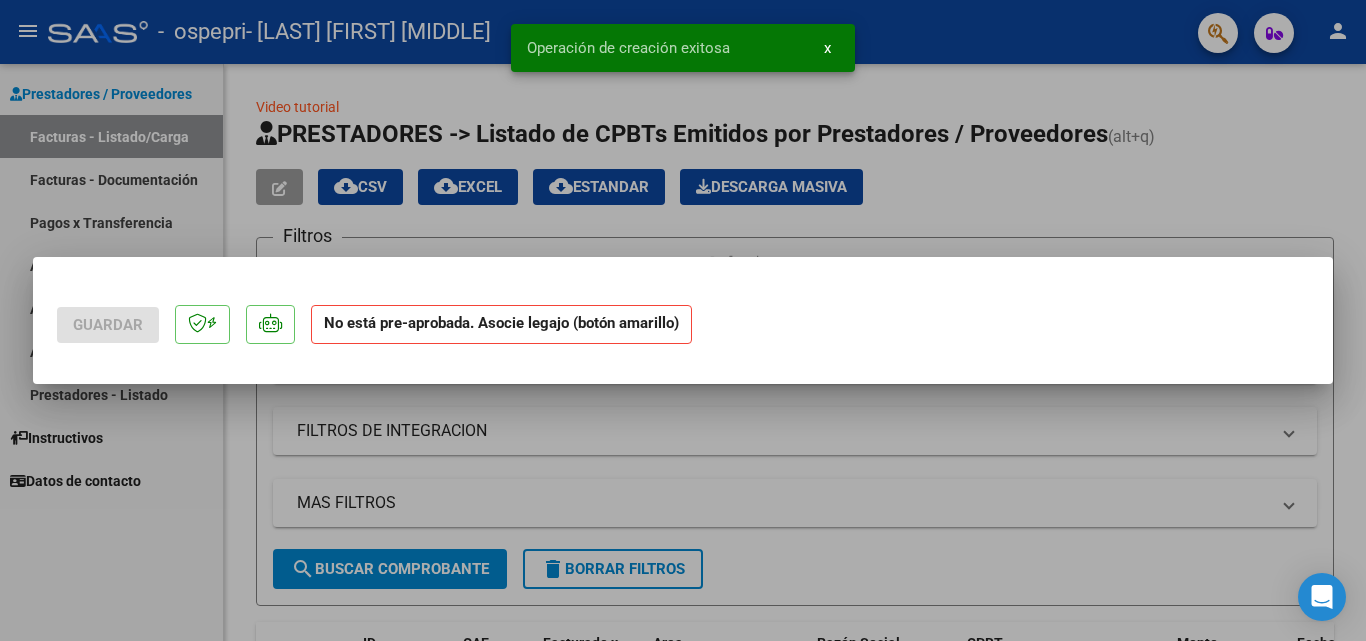 scroll, scrollTop: 0, scrollLeft: 0, axis: both 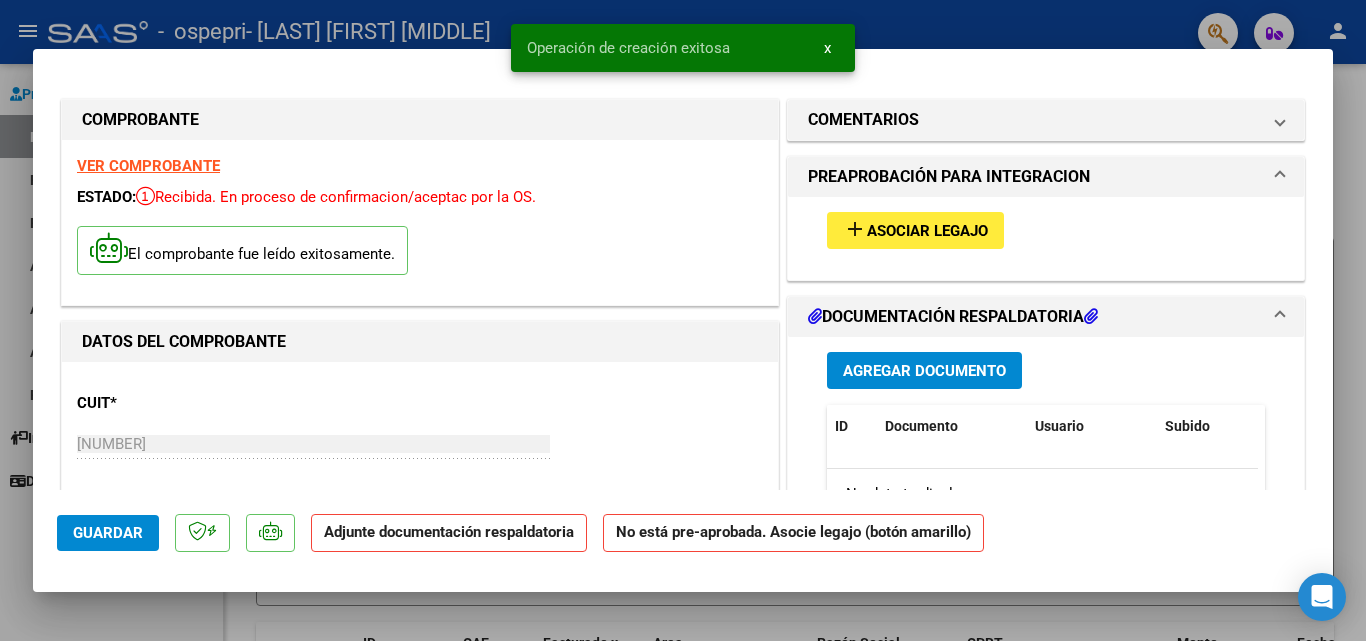 click on "Asociar Legajo" at bounding box center [927, 231] 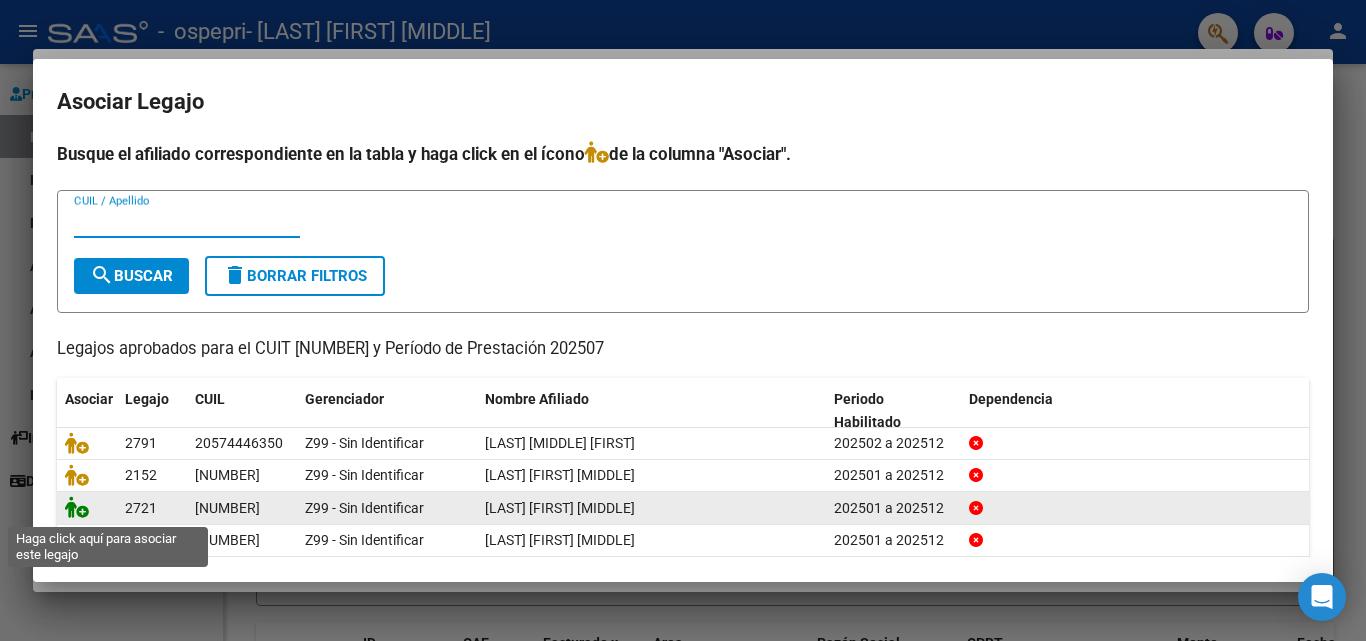 click 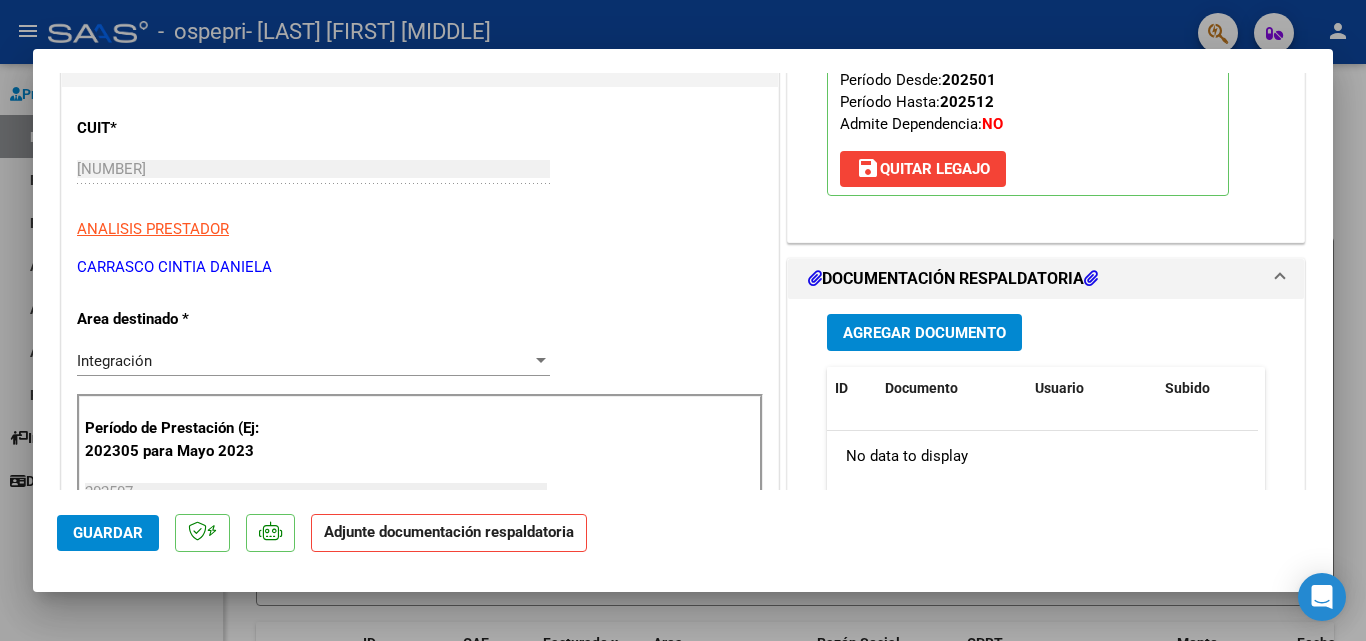 scroll, scrollTop: 400, scrollLeft: 0, axis: vertical 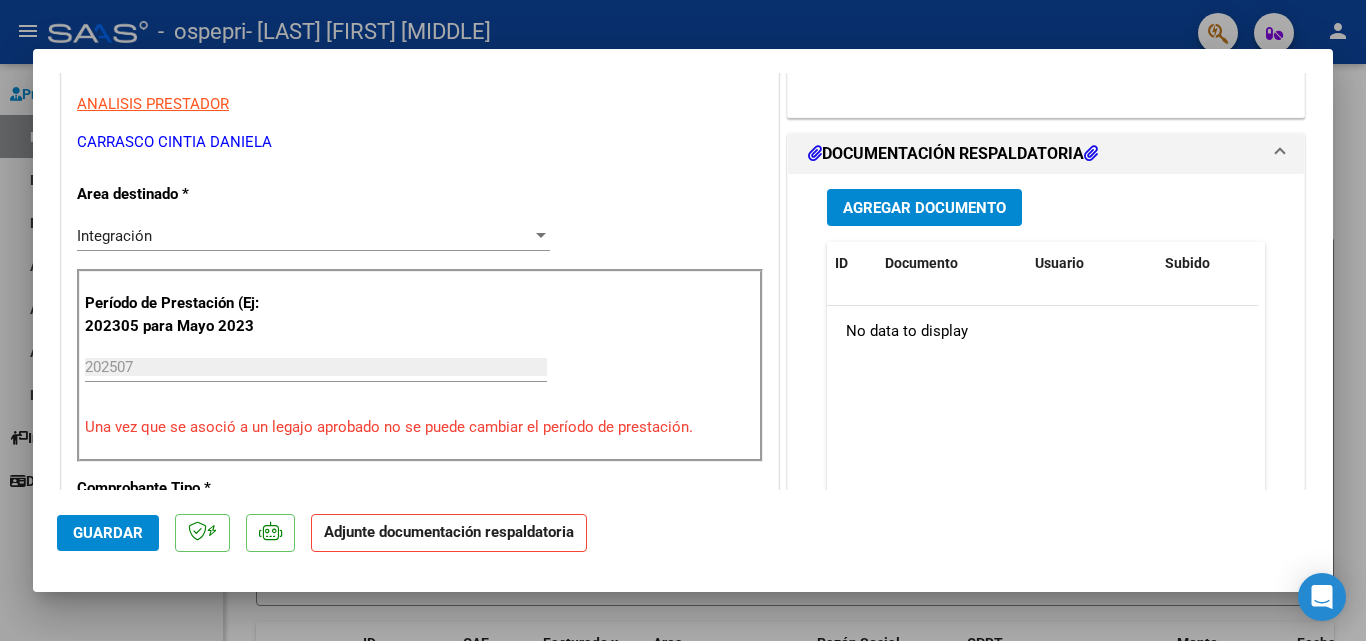 click on "Agregar Documento" at bounding box center (924, 208) 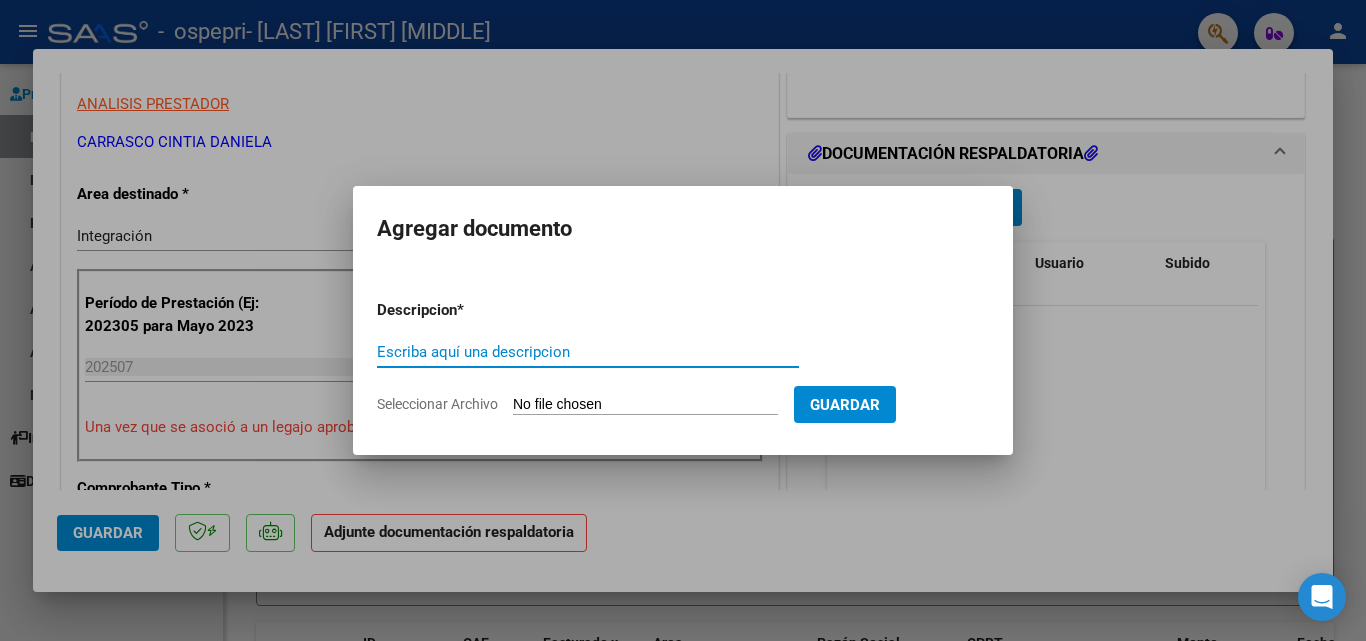 click on "Escriba aquí una descripcion" at bounding box center (588, 352) 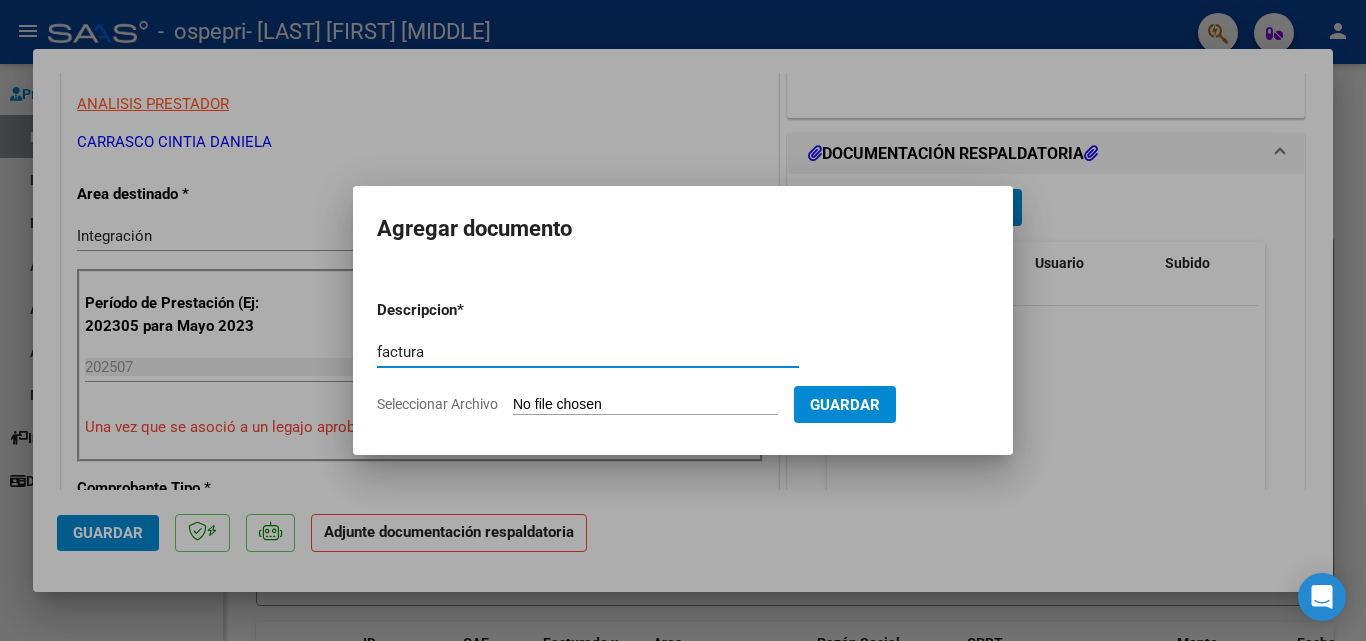 type on "factura" 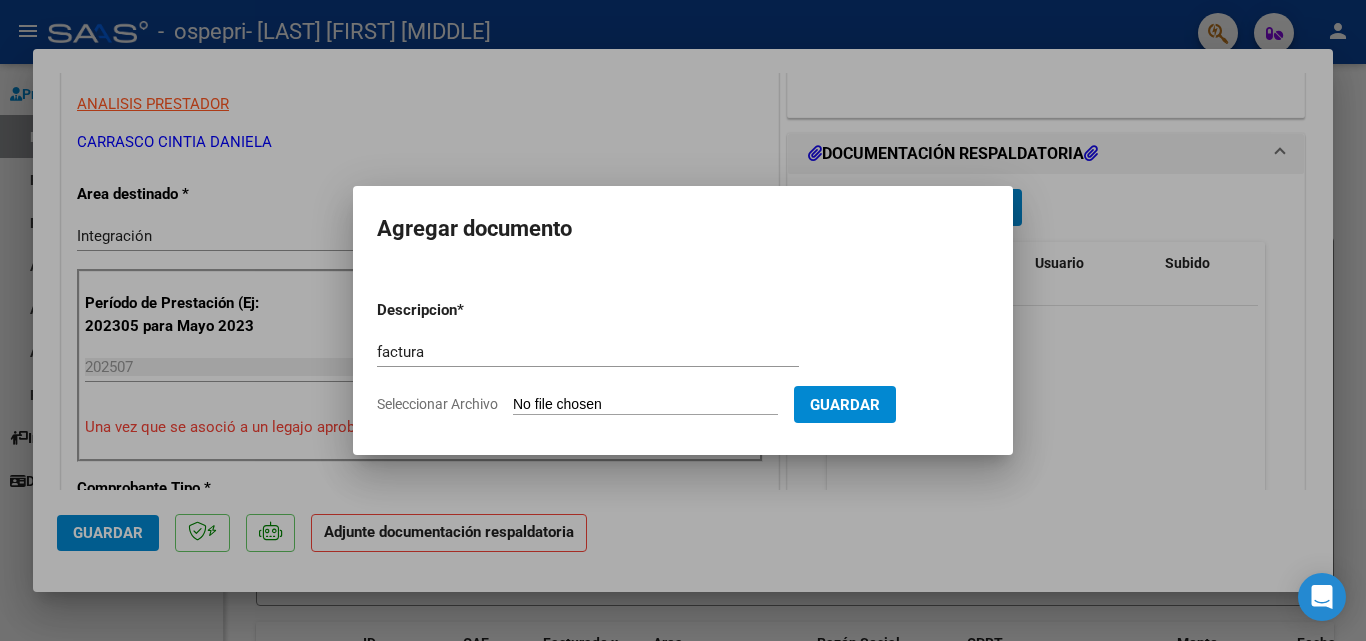click on "Seleccionar Archivo" at bounding box center [645, 405] 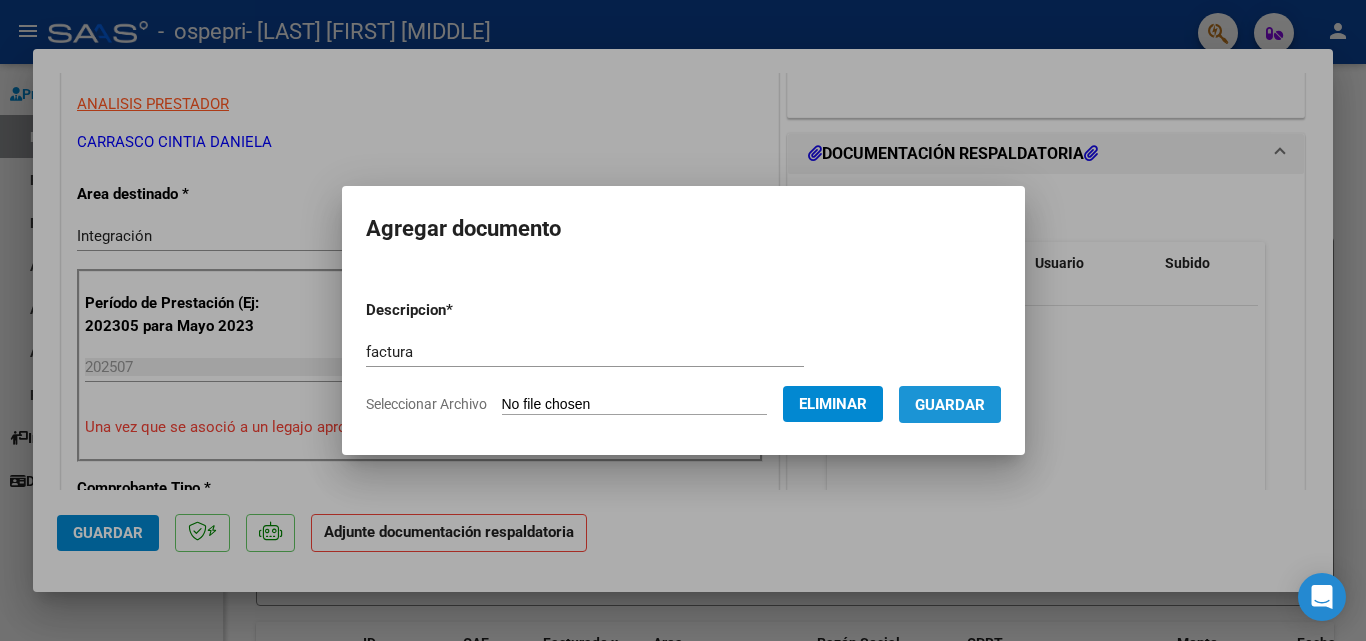 click on "Guardar" at bounding box center [950, 405] 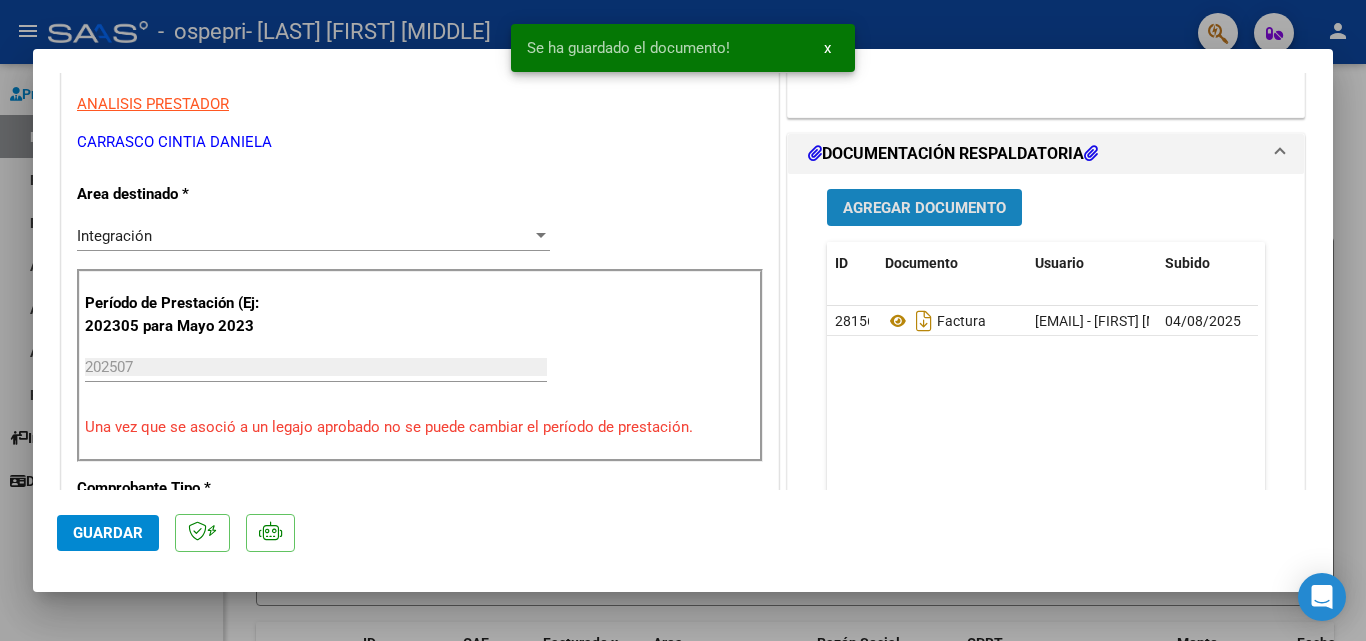 click on "Agregar Documento" at bounding box center (924, 208) 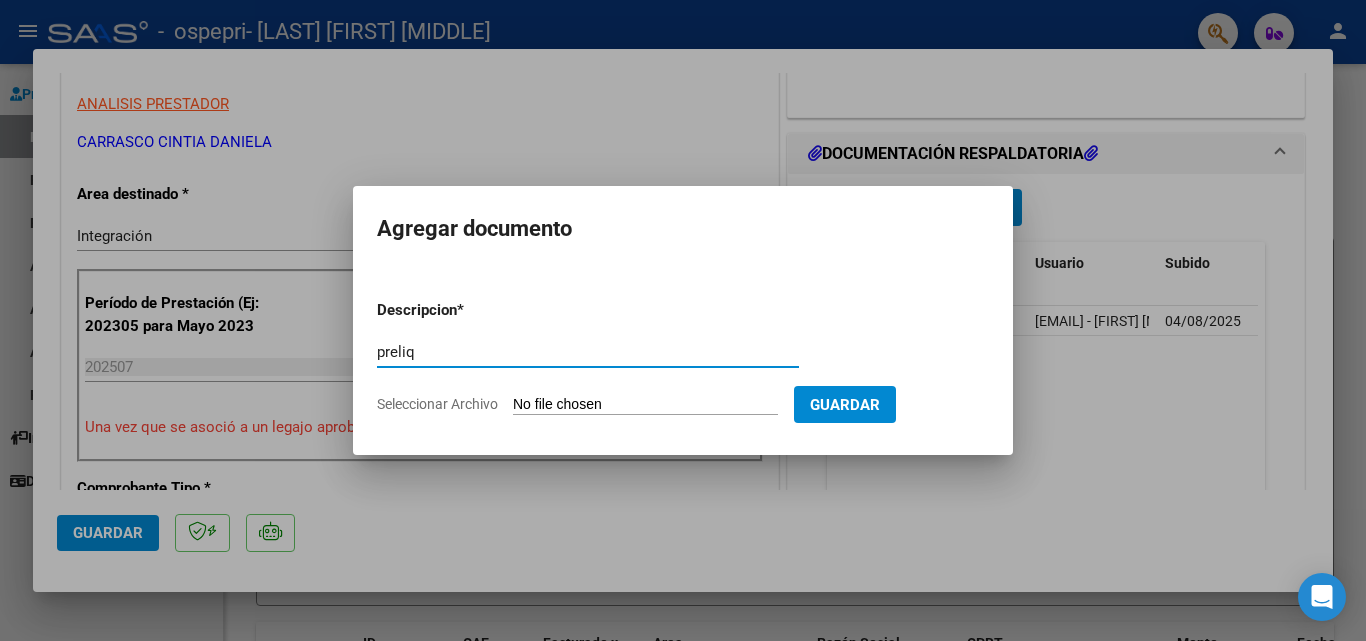 type on "preliq" 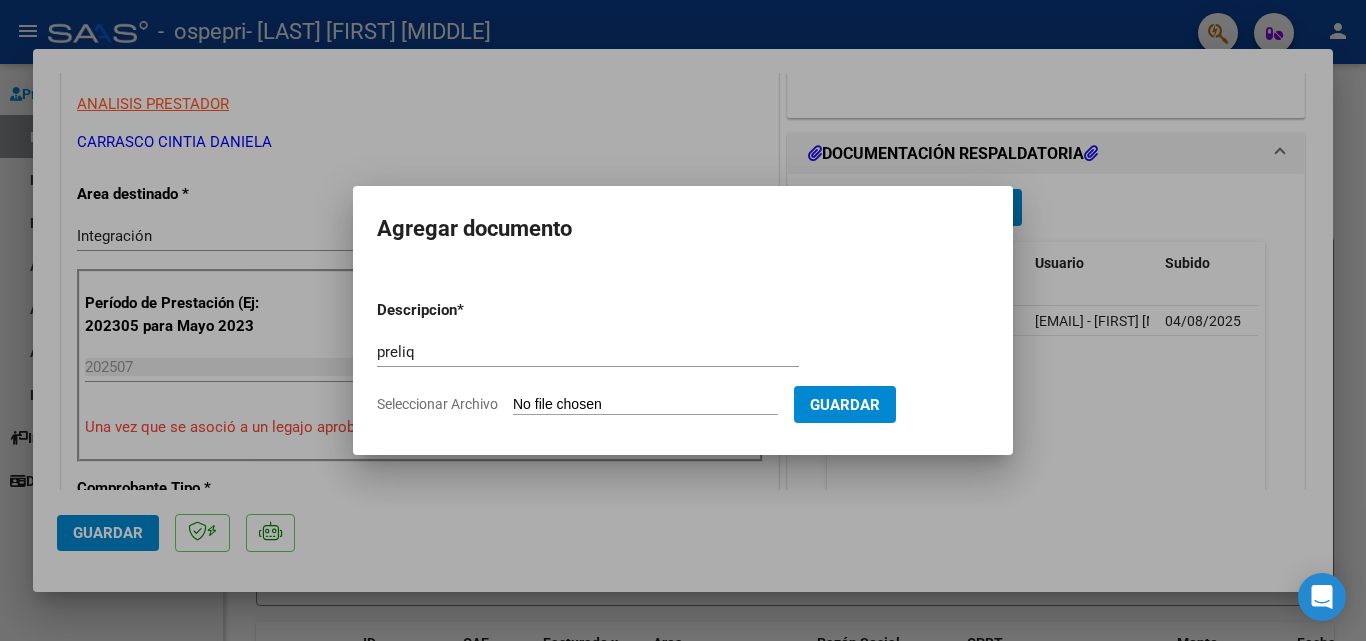 type on "C:\fakepath\apfmimpresionpreliq_sepulveda_ (4).pdf" 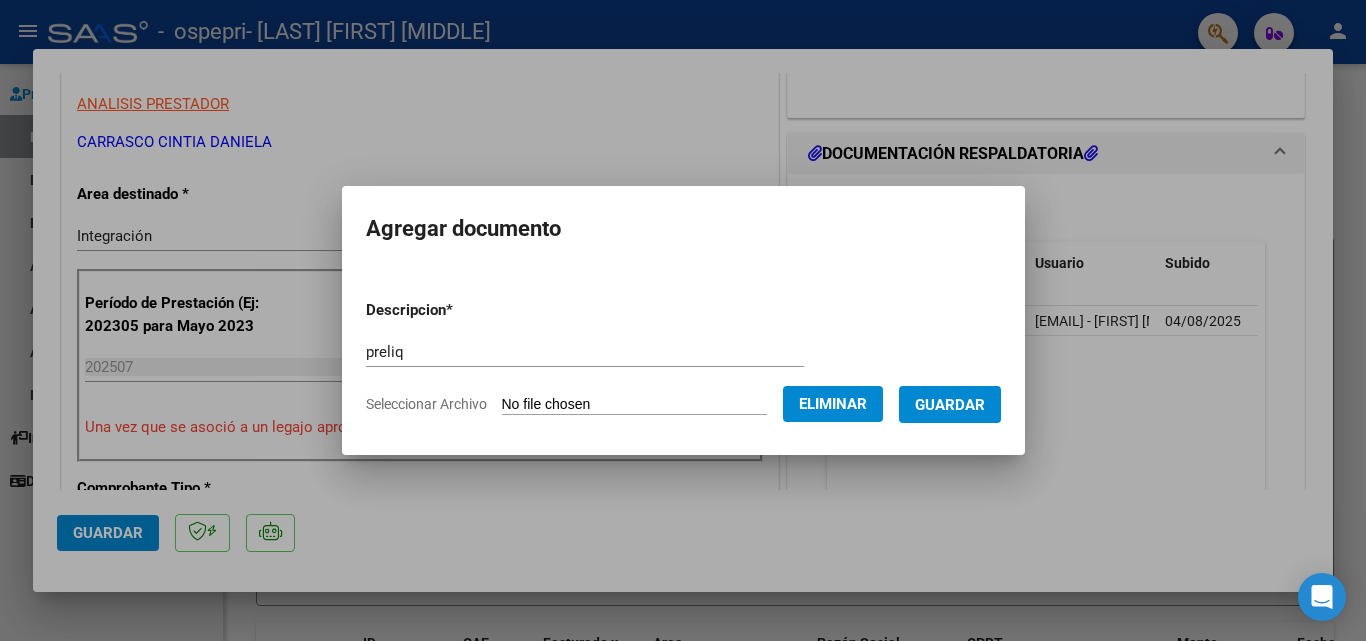 click on "Guardar" at bounding box center (950, 405) 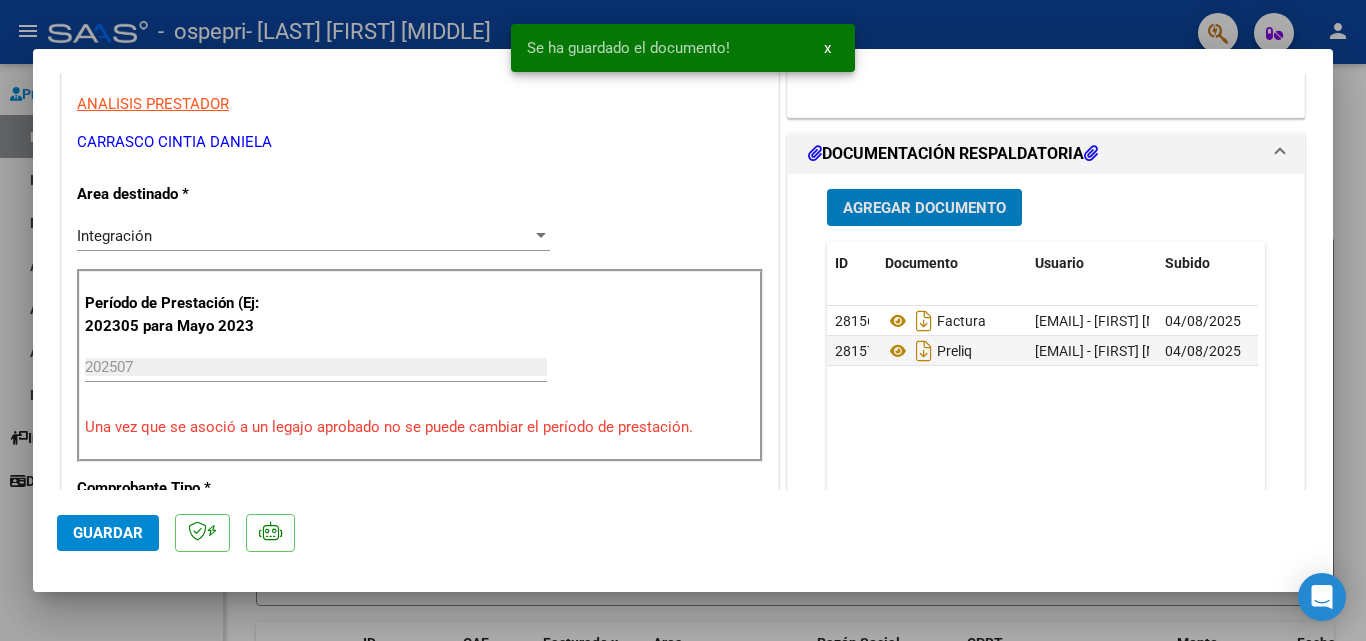 click on "Agregar Documento" at bounding box center [924, 208] 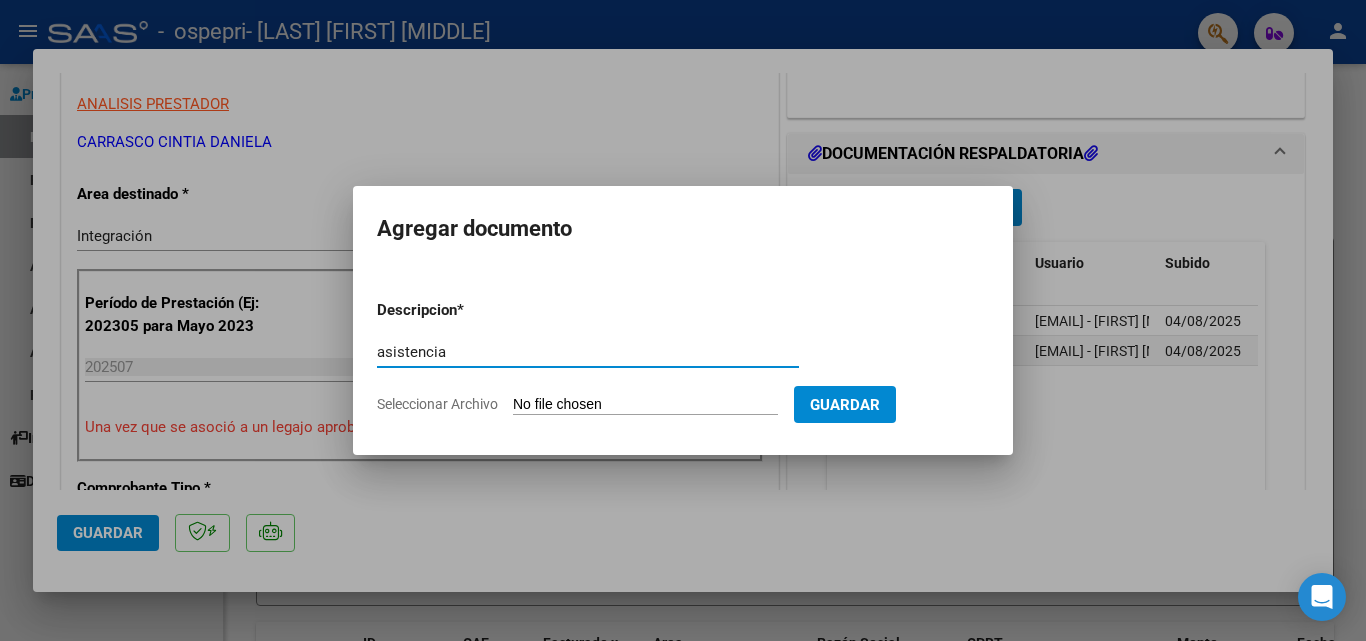 type on "asistencia" 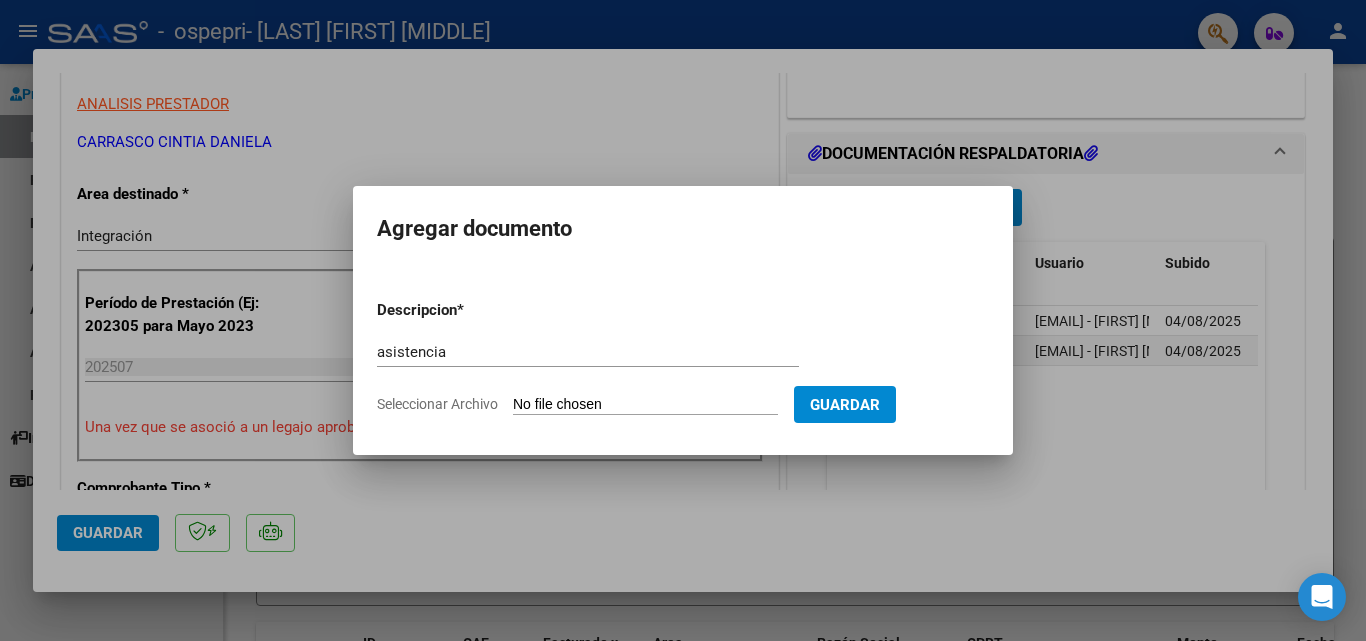 type on "C:\fakepath\Emir 0725.pdf" 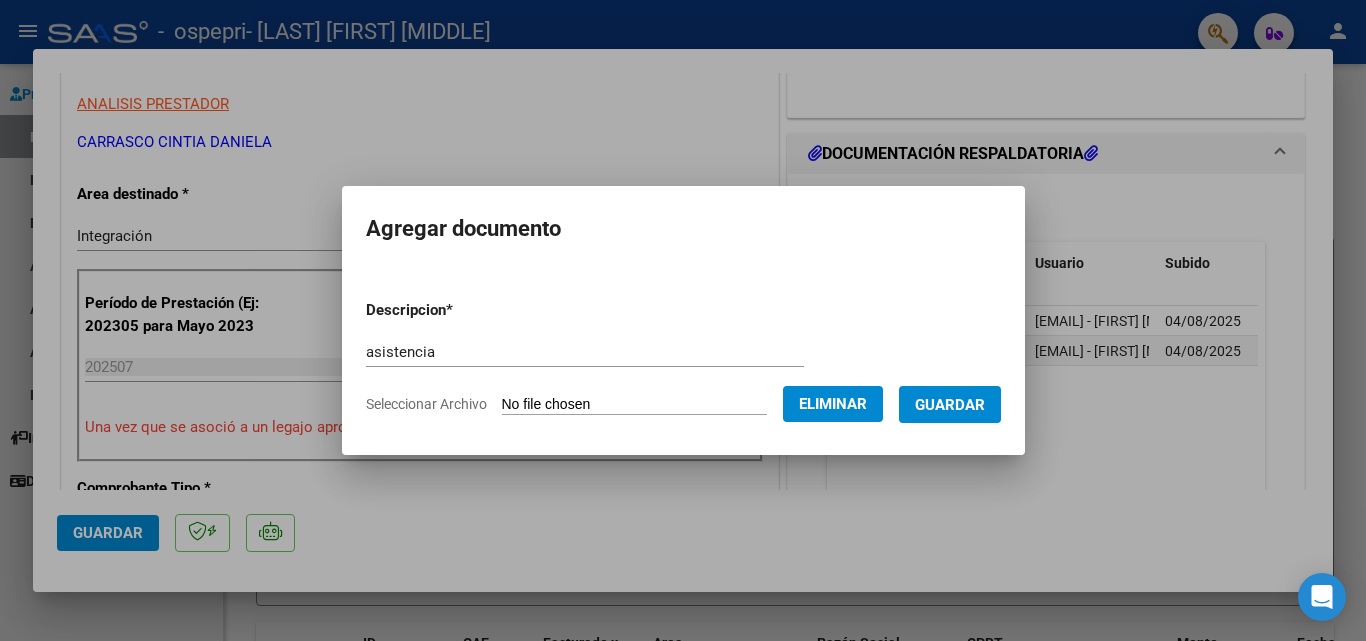 click on "Guardar" at bounding box center [950, 405] 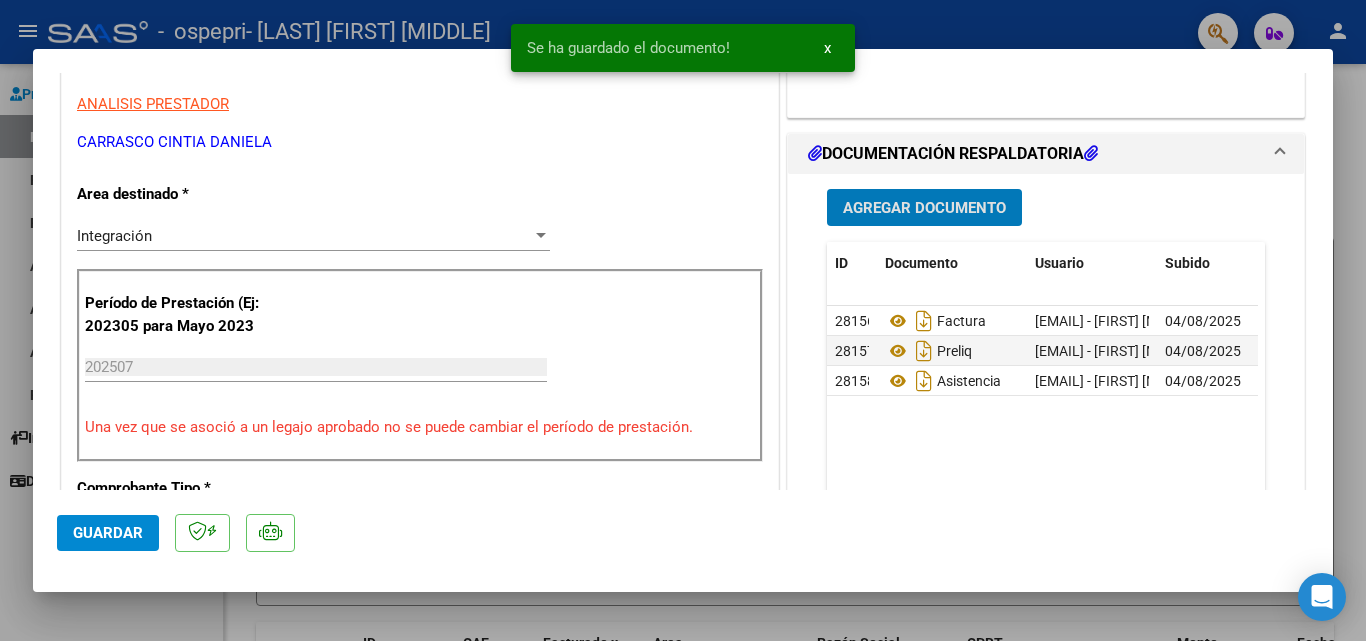 click on "x" at bounding box center [827, 48] 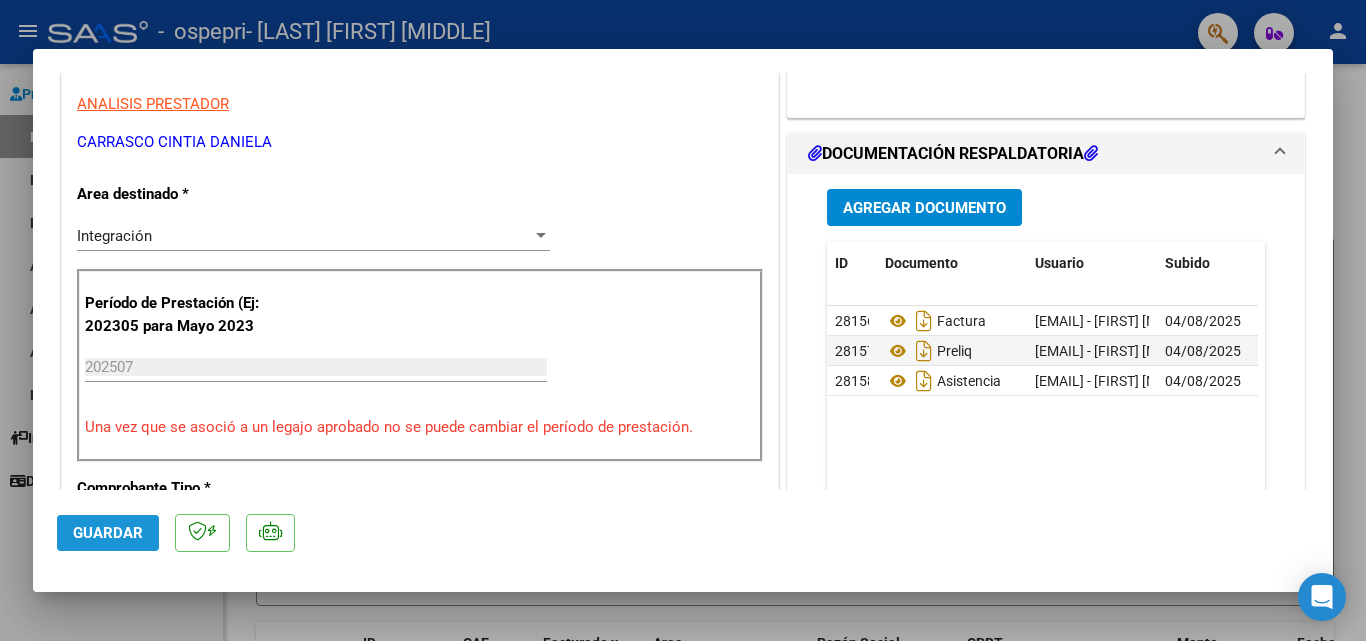 click on "Guardar" 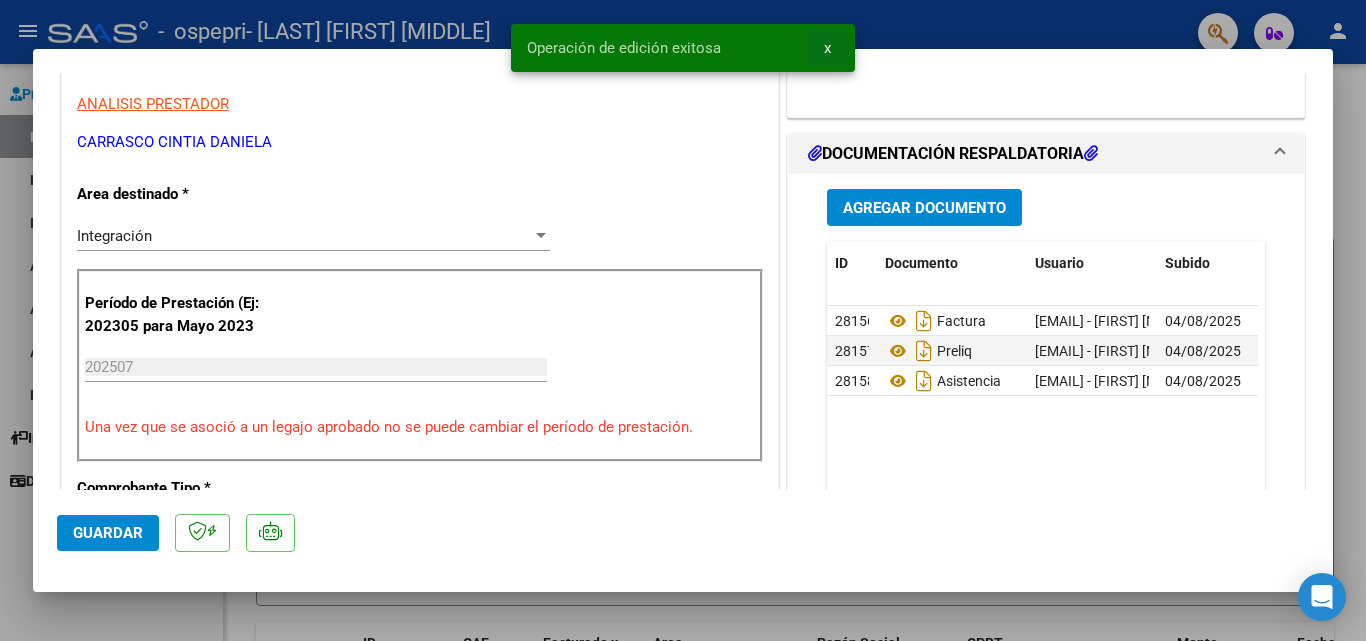 click on "x" at bounding box center (827, 48) 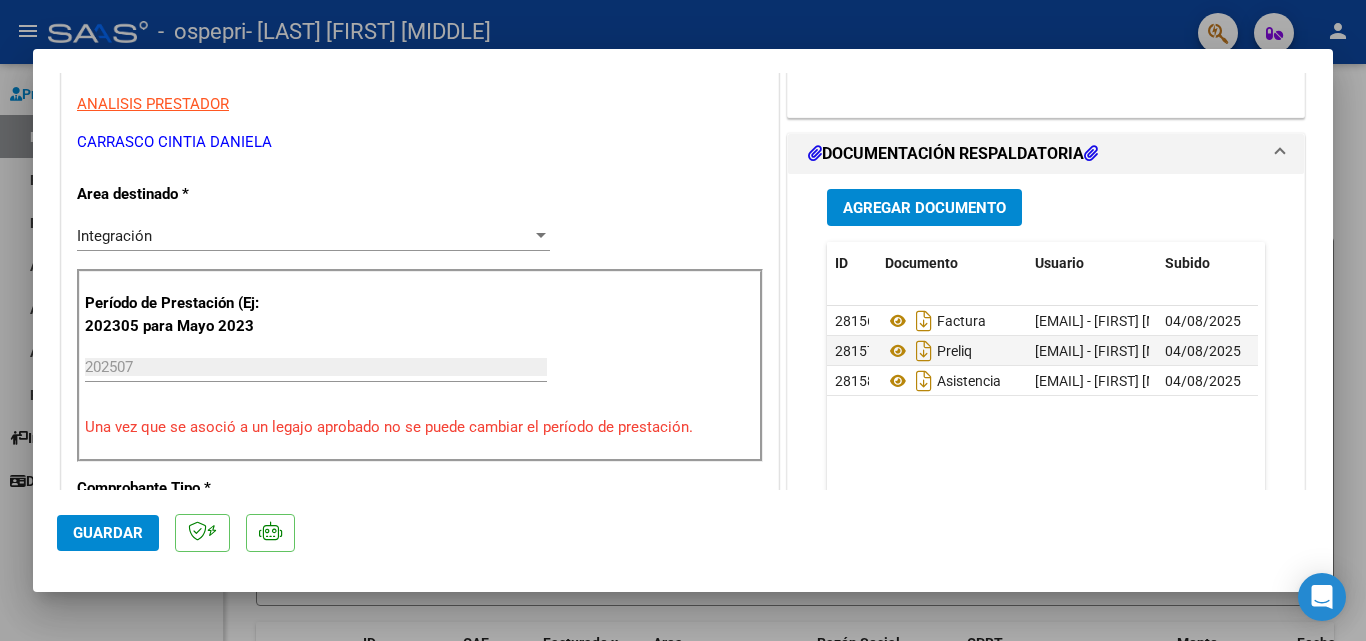 click at bounding box center (683, 320) 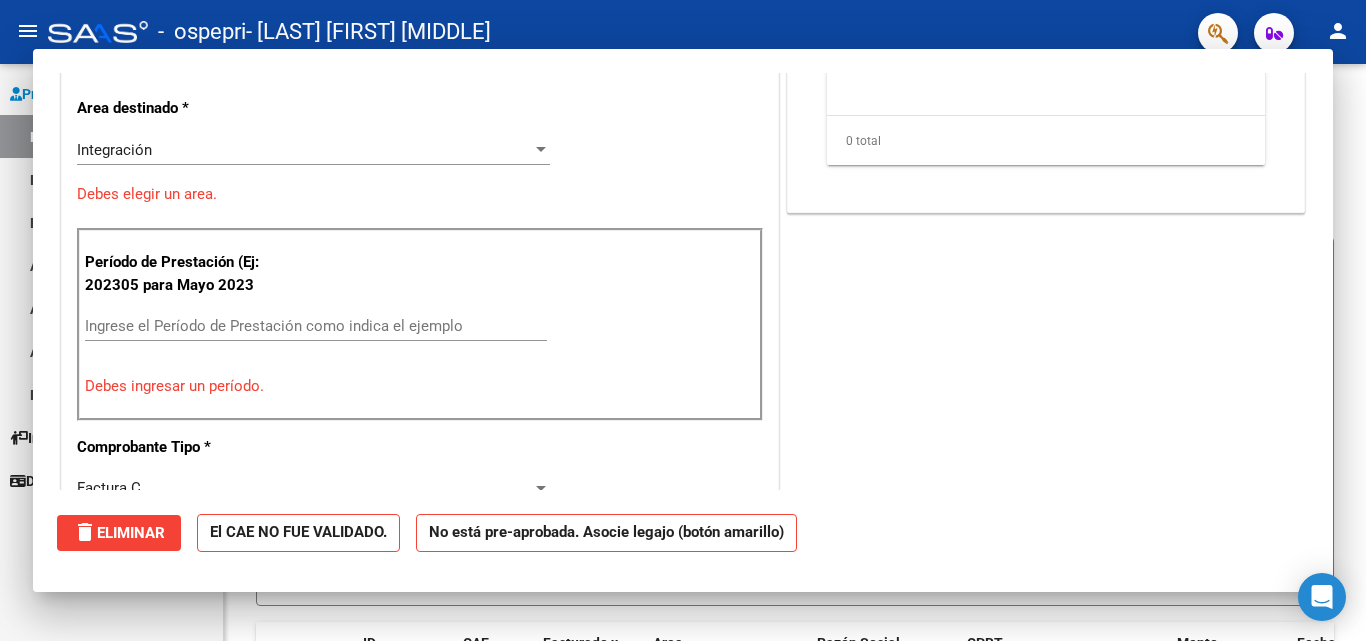 scroll, scrollTop: 0, scrollLeft: 0, axis: both 